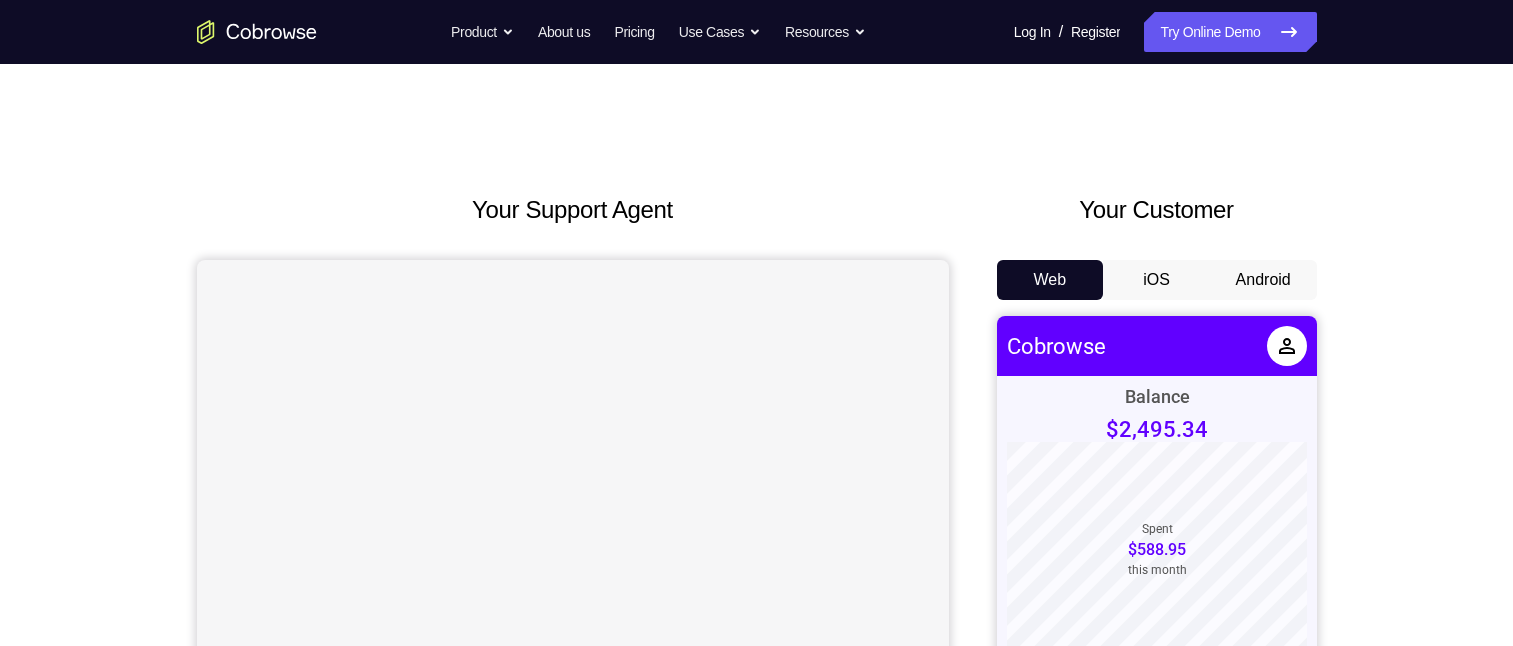 scroll, scrollTop: 0, scrollLeft: 0, axis: both 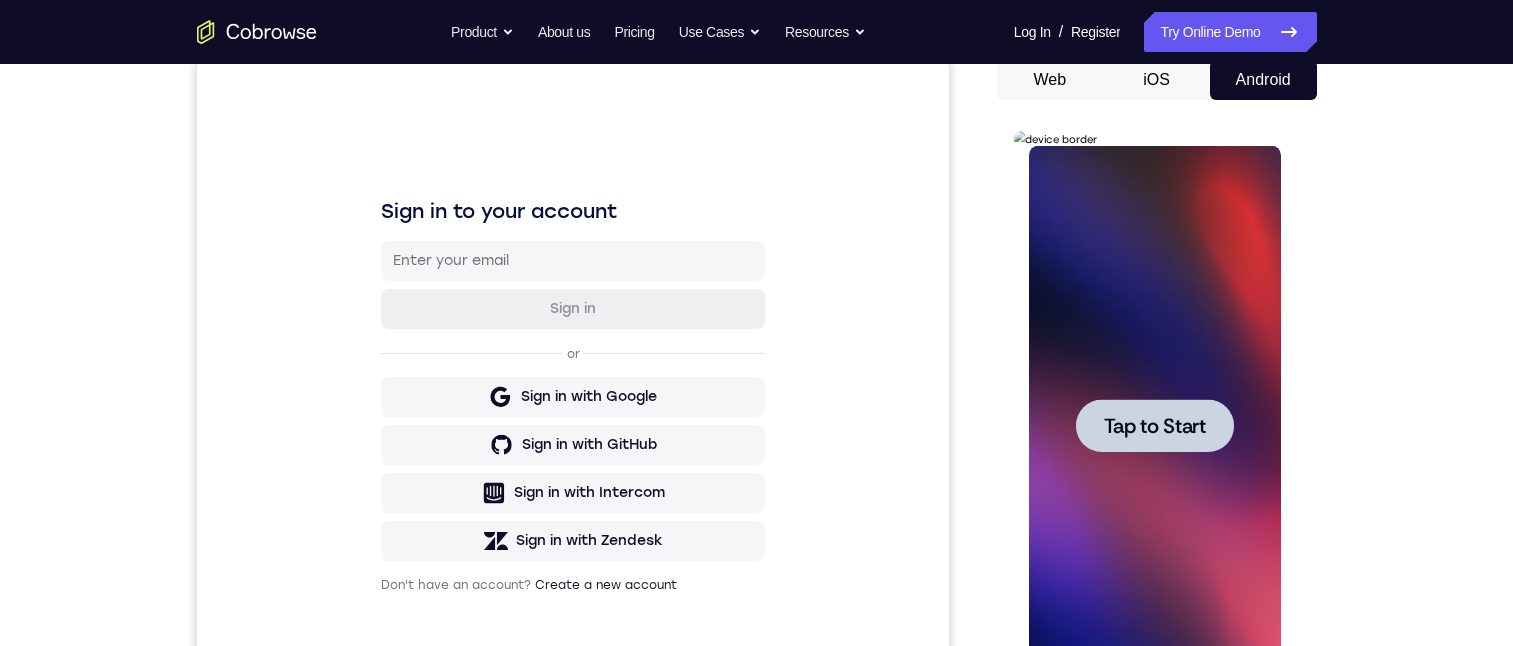 click at bounding box center [1155, 426] 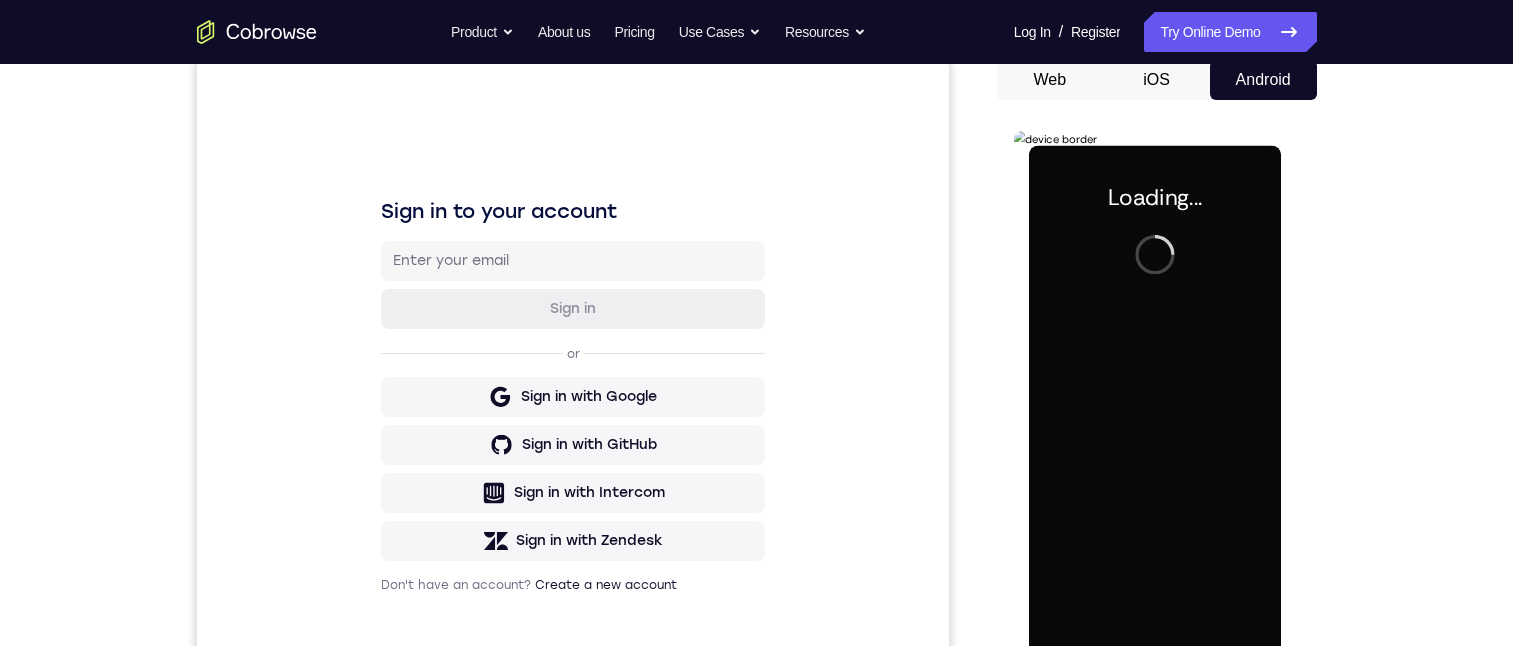 scroll, scrollTop: 300, scrollLeft: 0, axis: vertical 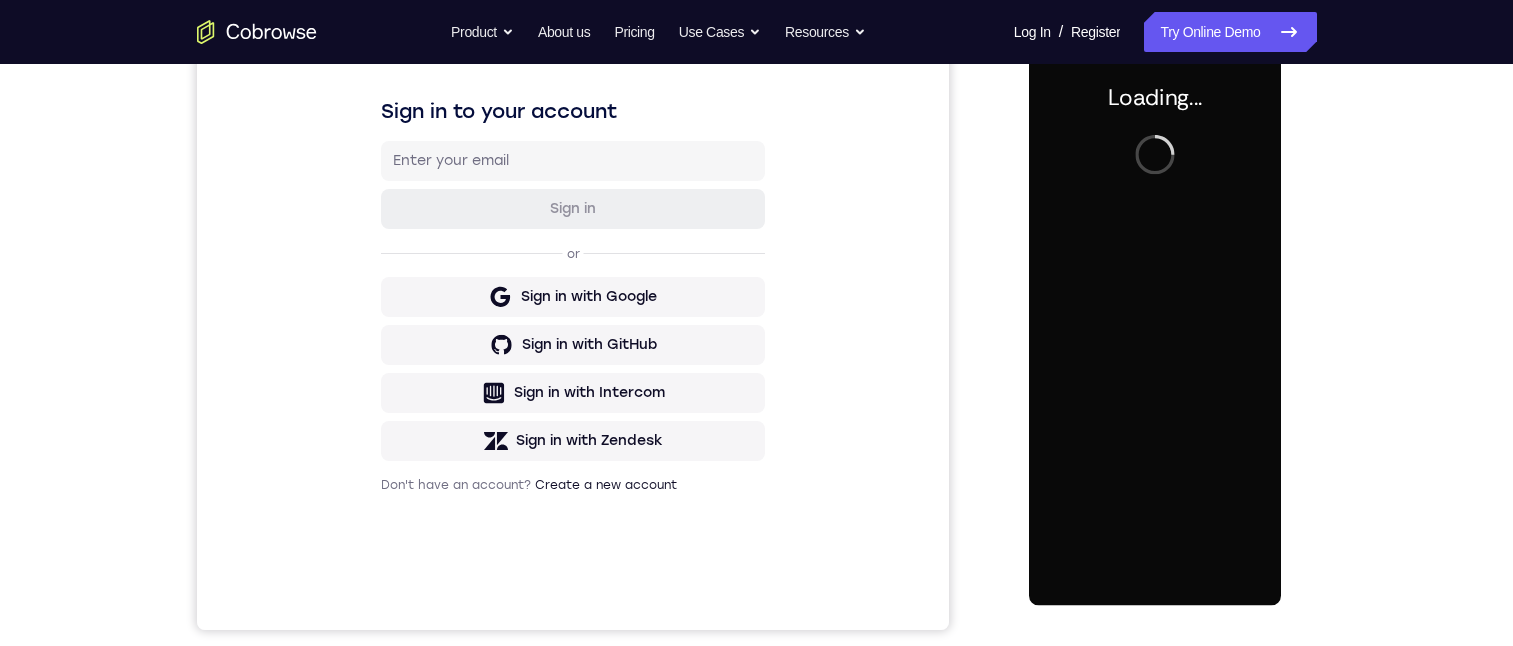 click at bounding box center (1155, 326) 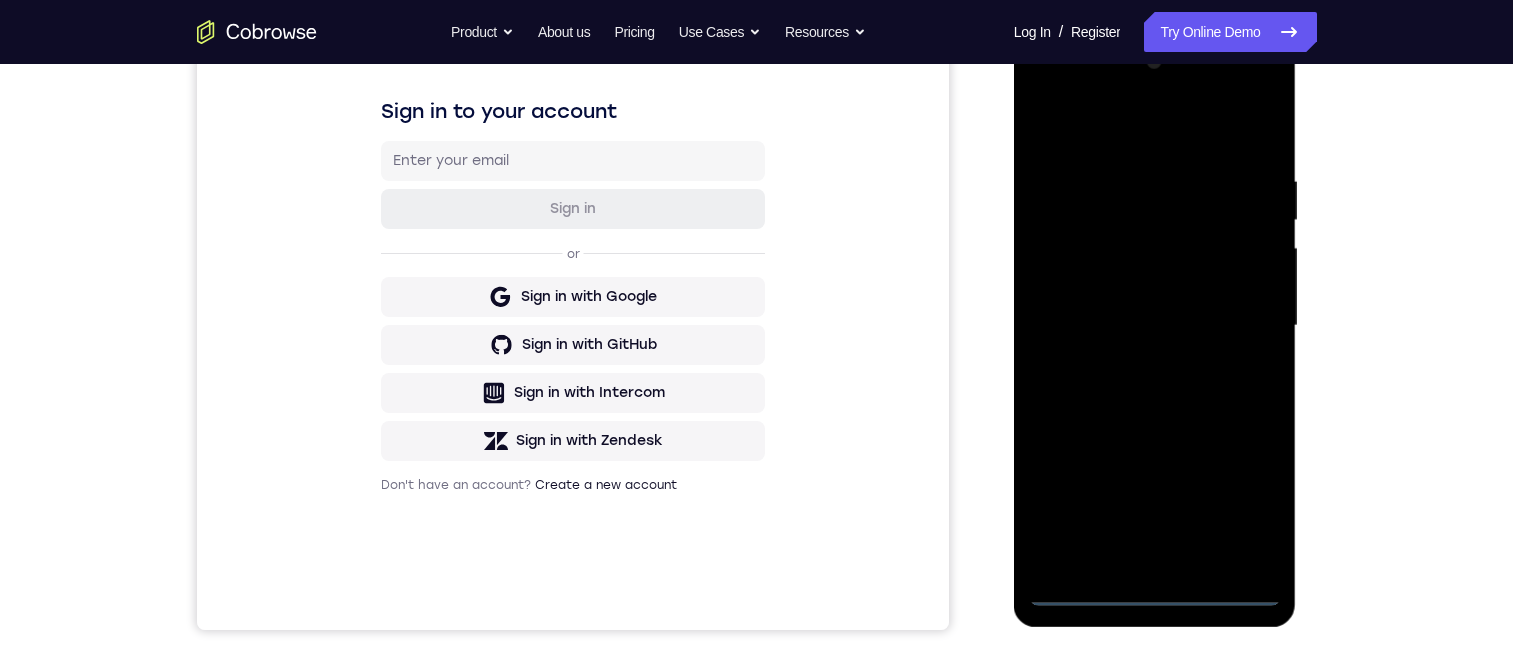 click at bounding box center [1155, 326] 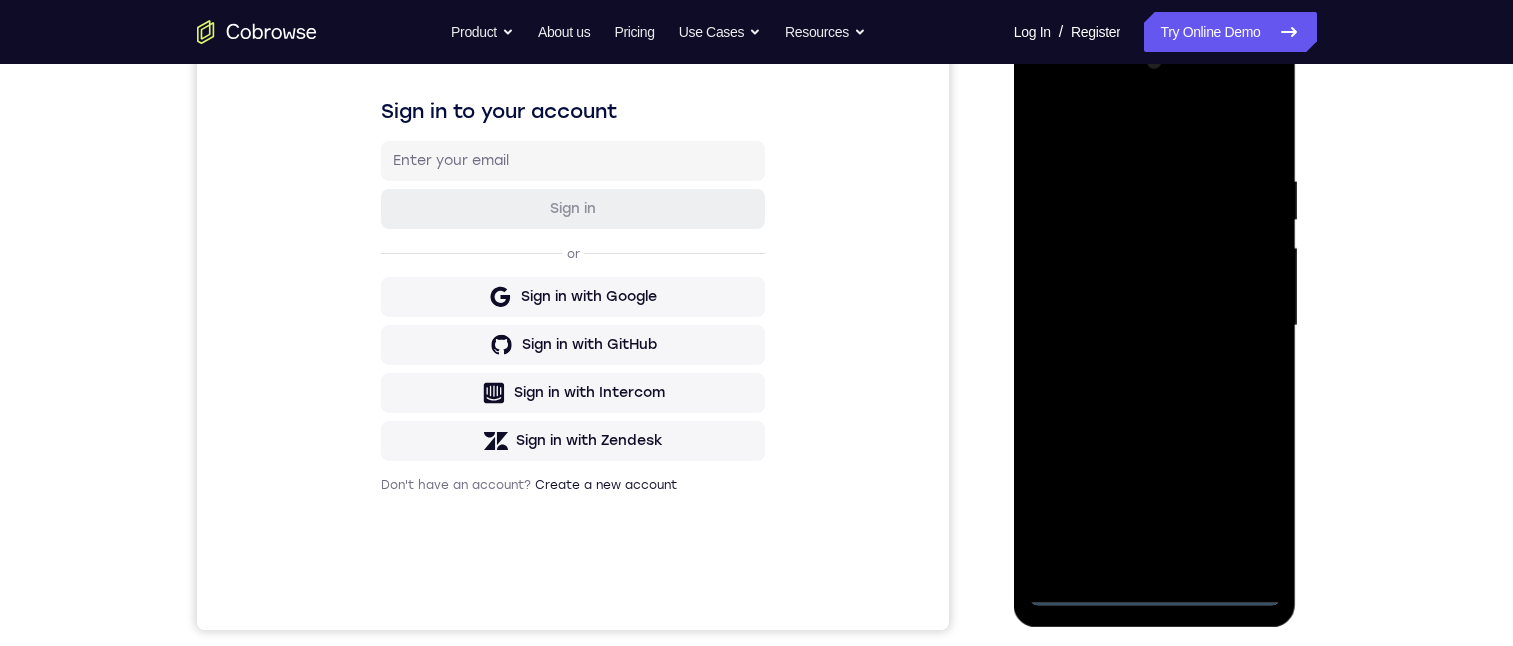 click at bounding box center (1155, 326) 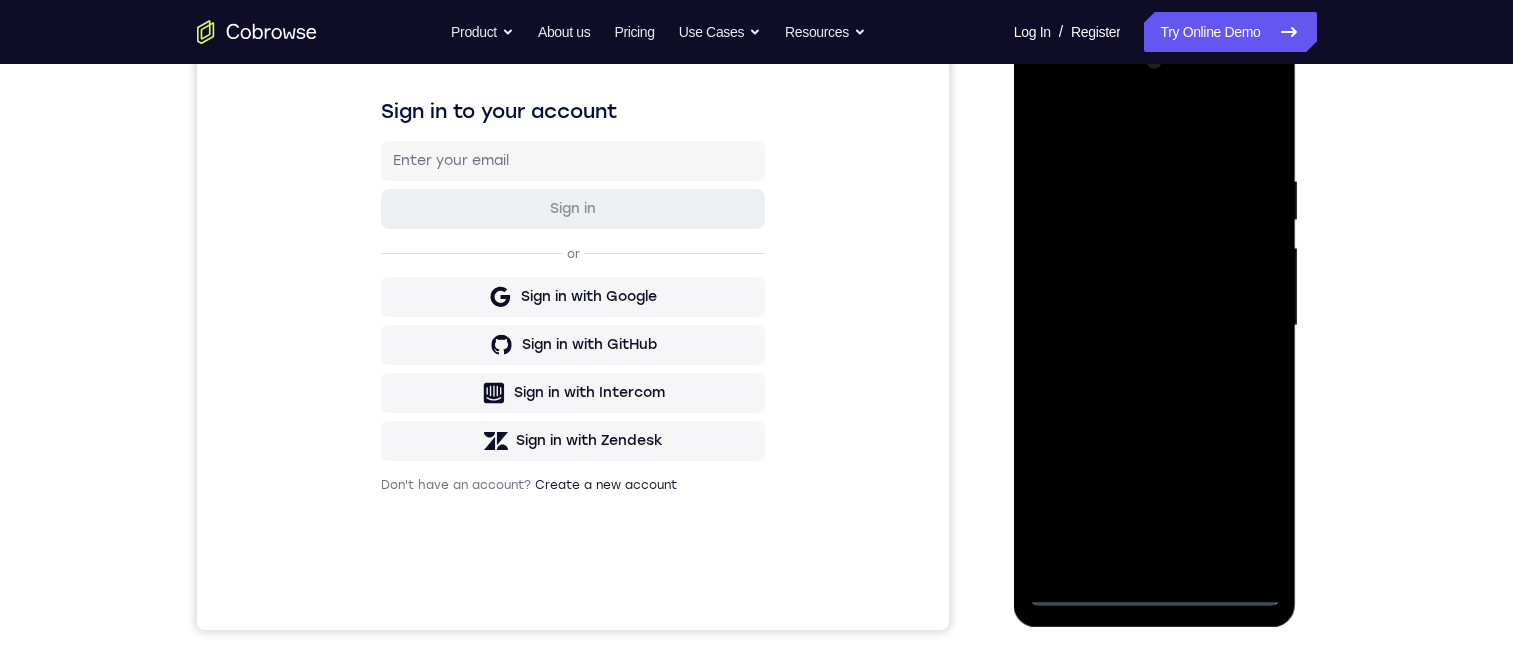 click at bounding box center [1155, 326] 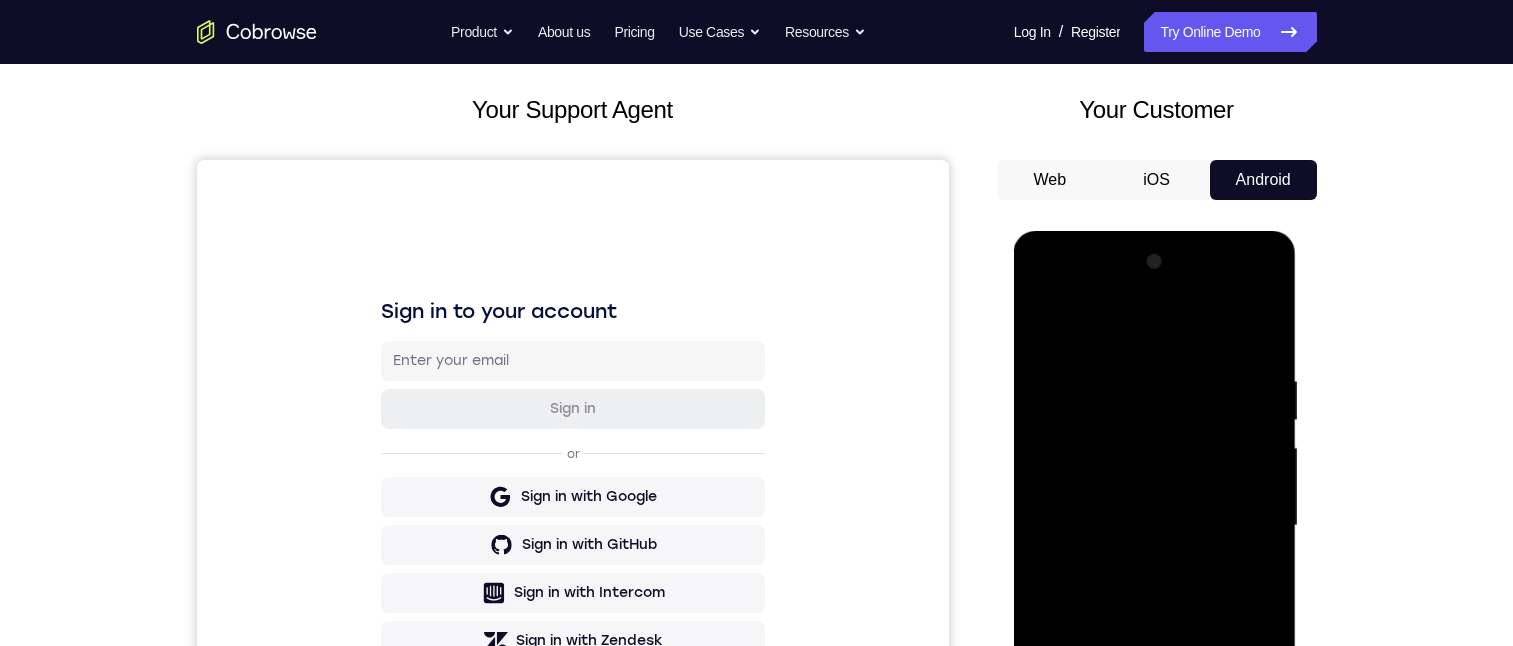 click at bounding box center [1155, 526] 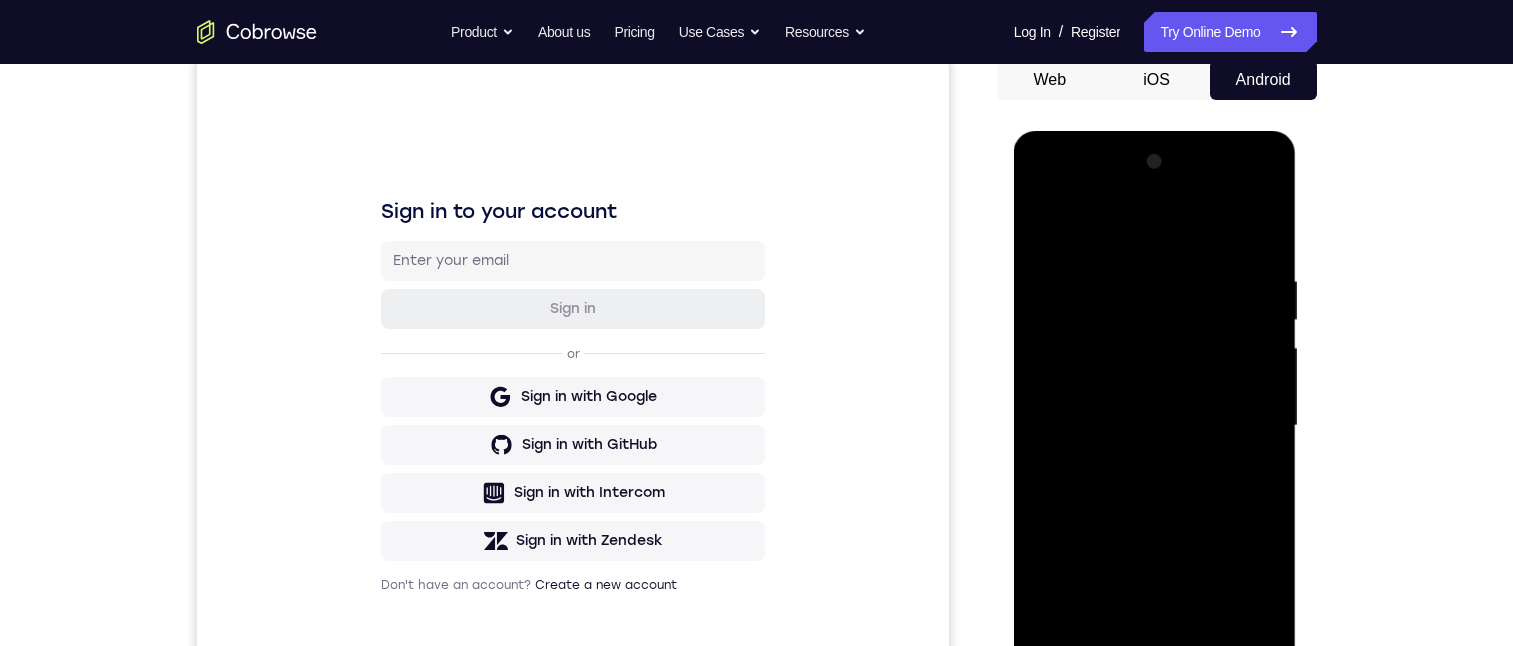 click at bounding box center [1155, 426] 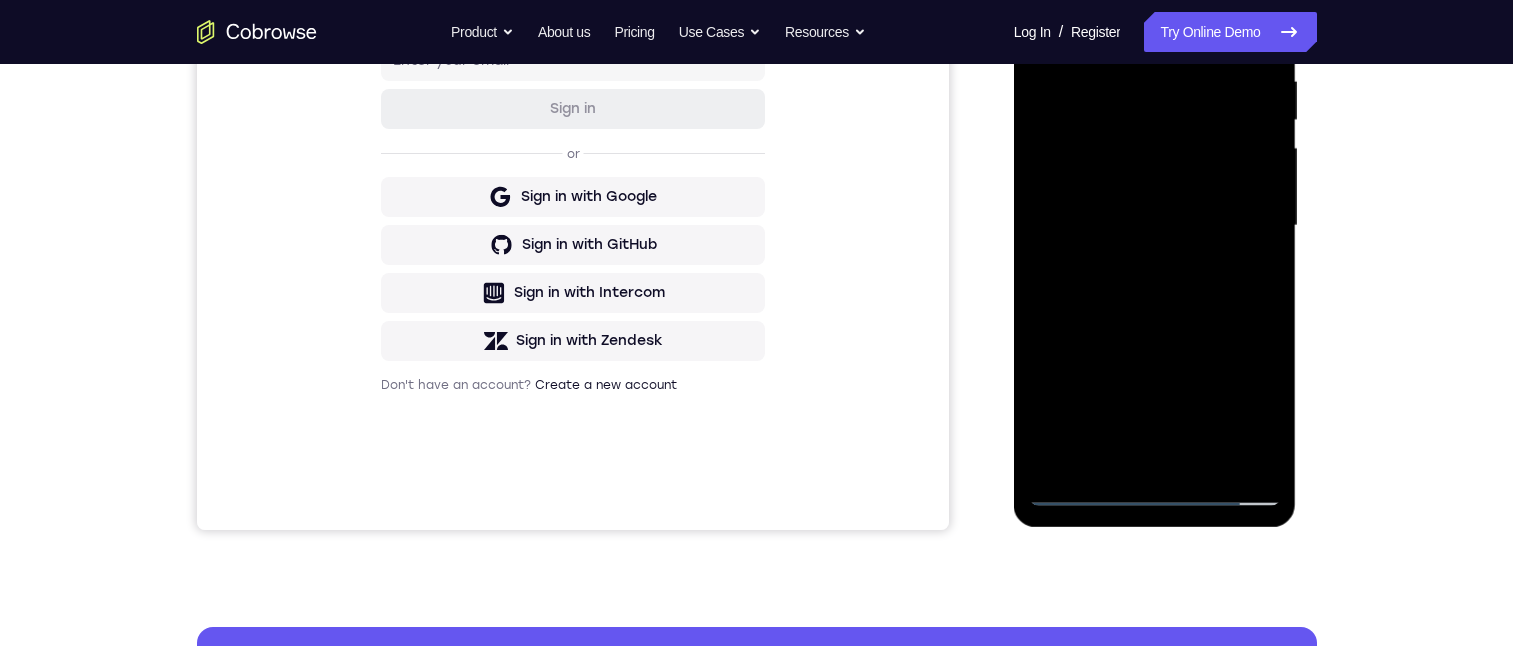 click at bounding box center (1155, 226) 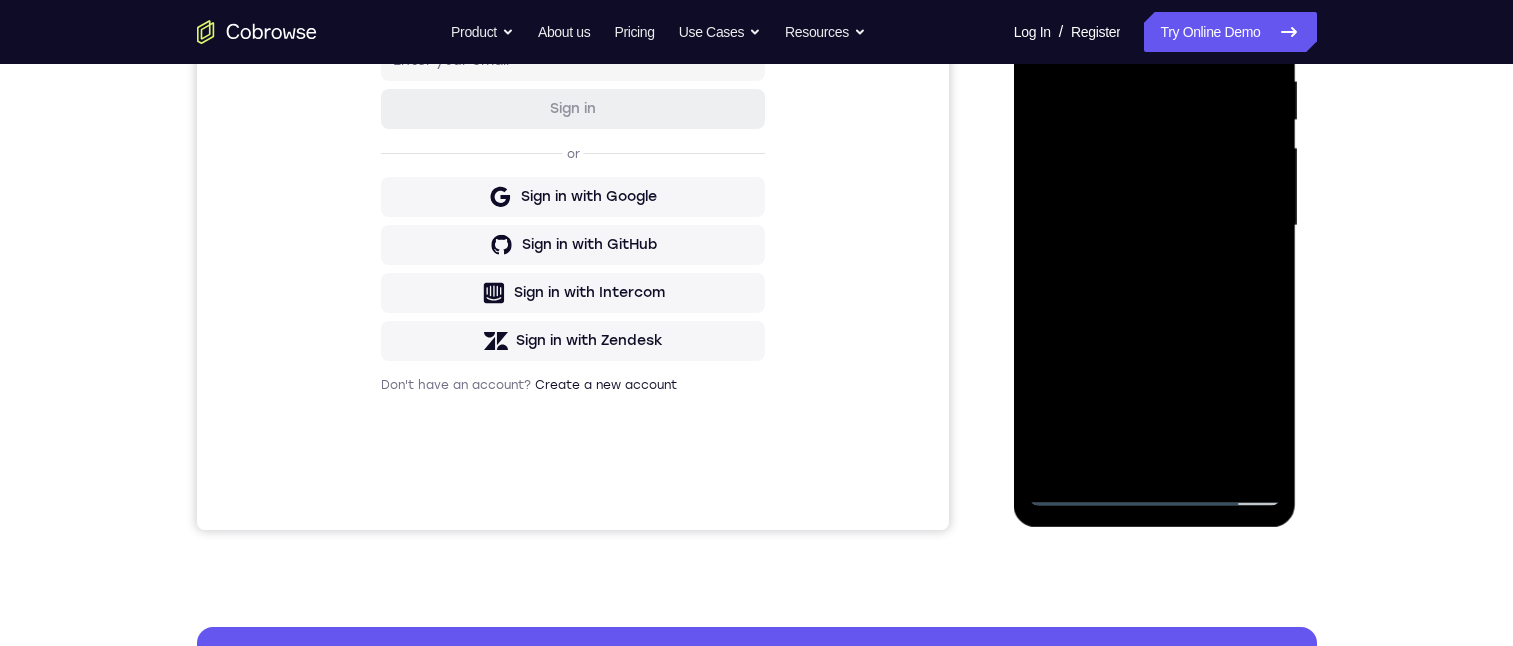 click at bounding box center (1155, 226) 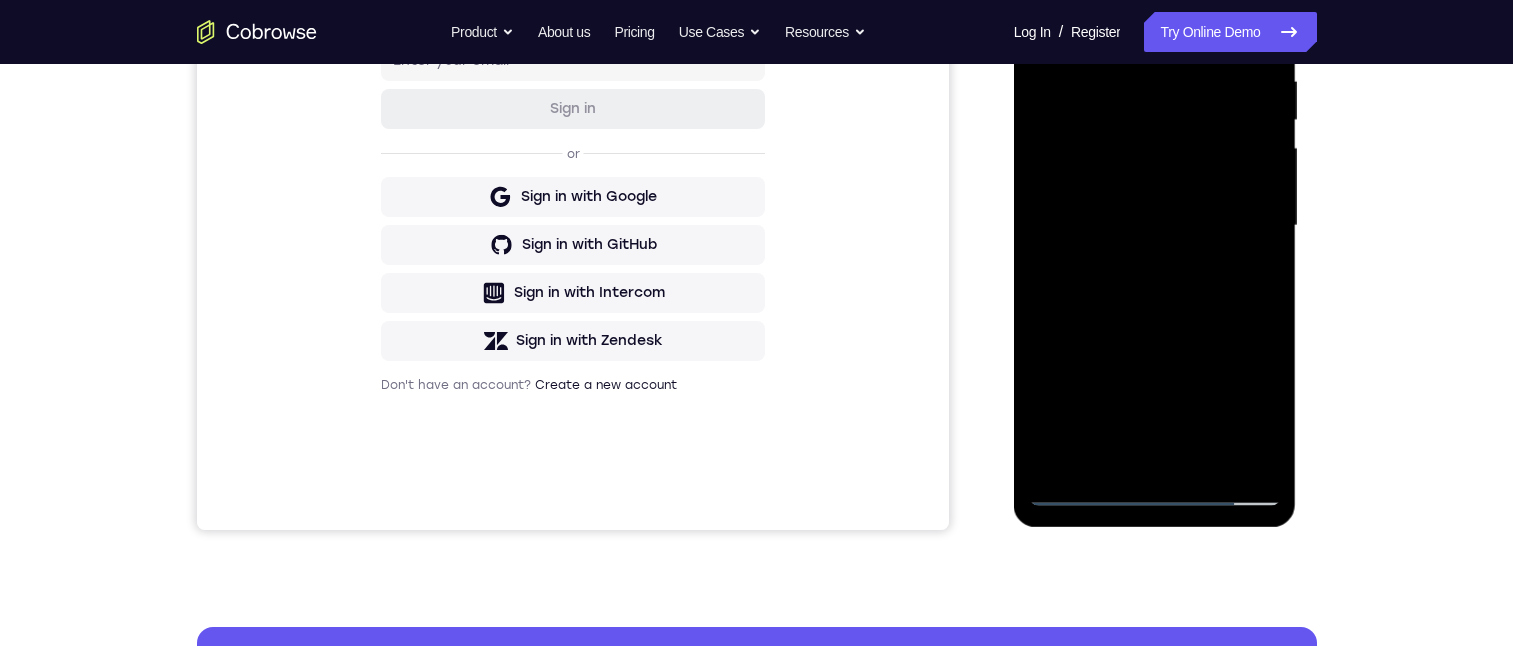 click at bounding box center (1155, 226) 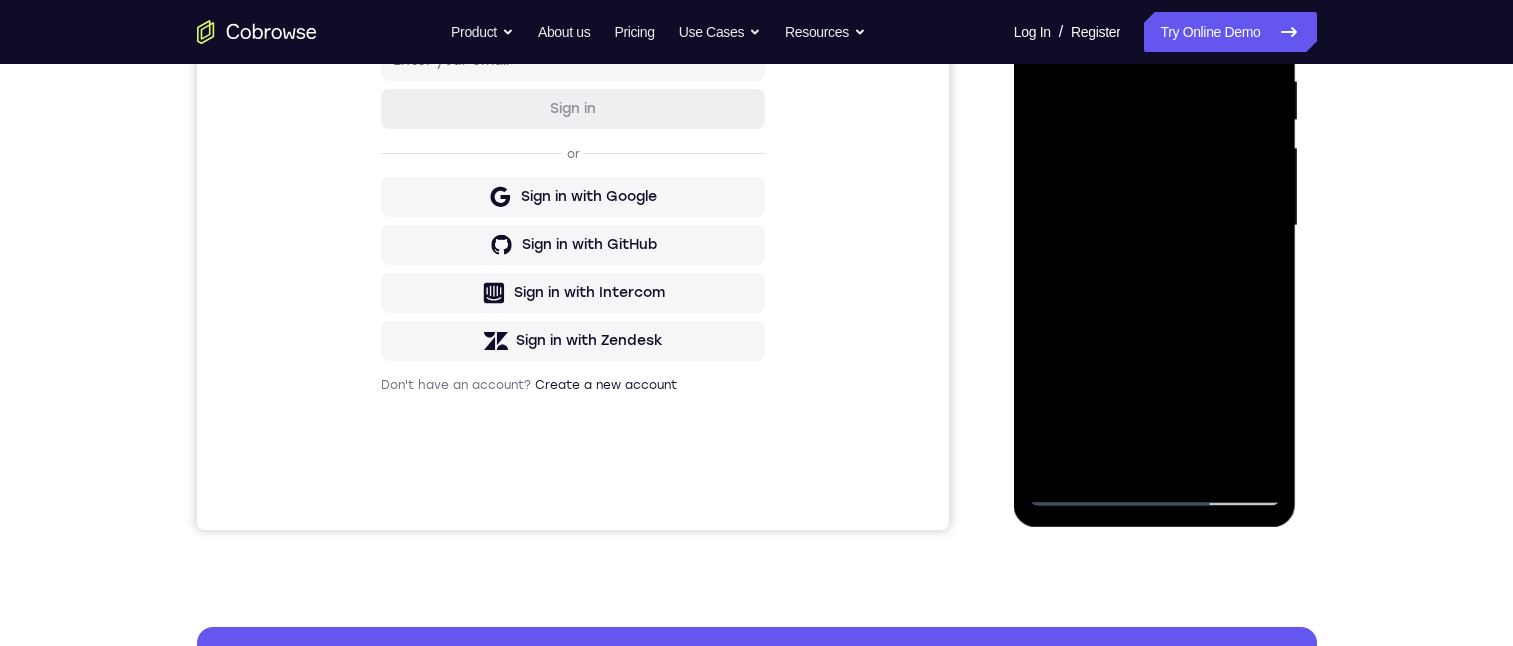 click at bounding box center [1155, 226] 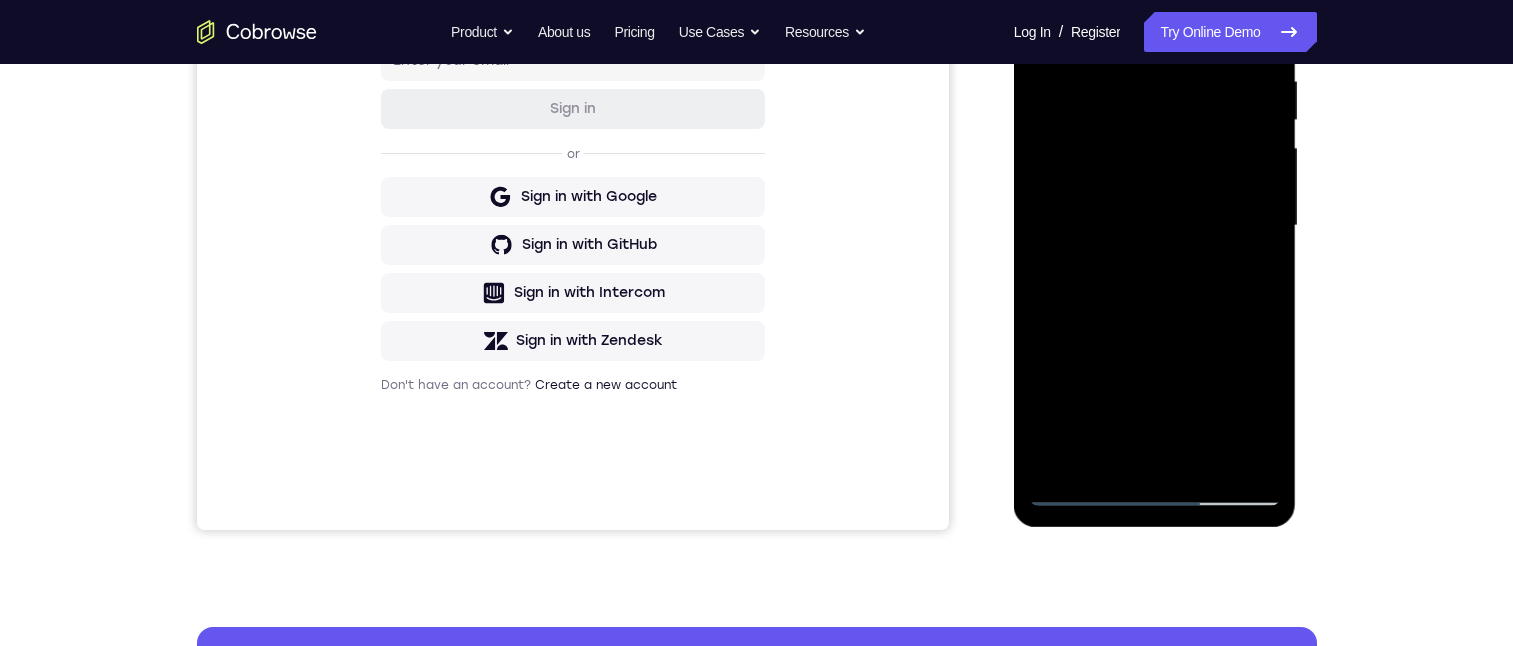 click at bounding box center (1155, 226) 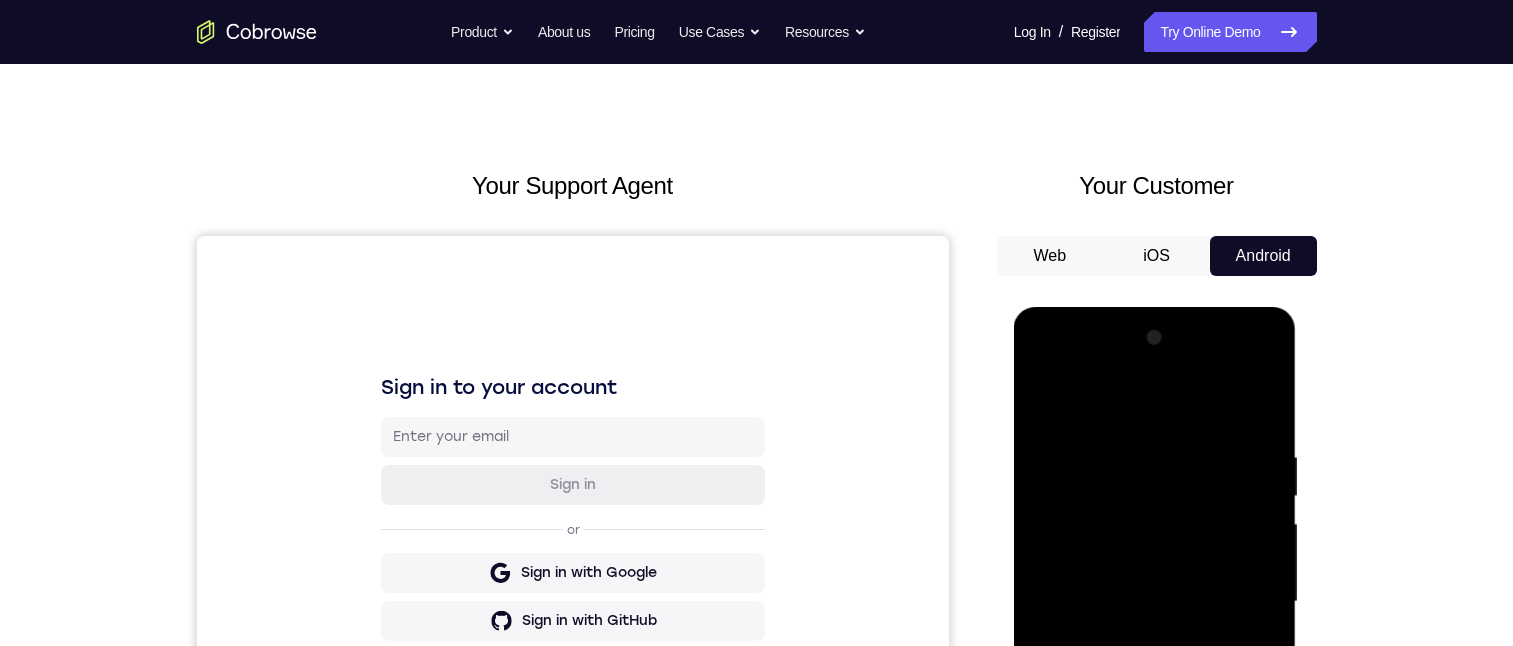 scroll, scrollTop: 0, scrollLeft: 0, axis: both 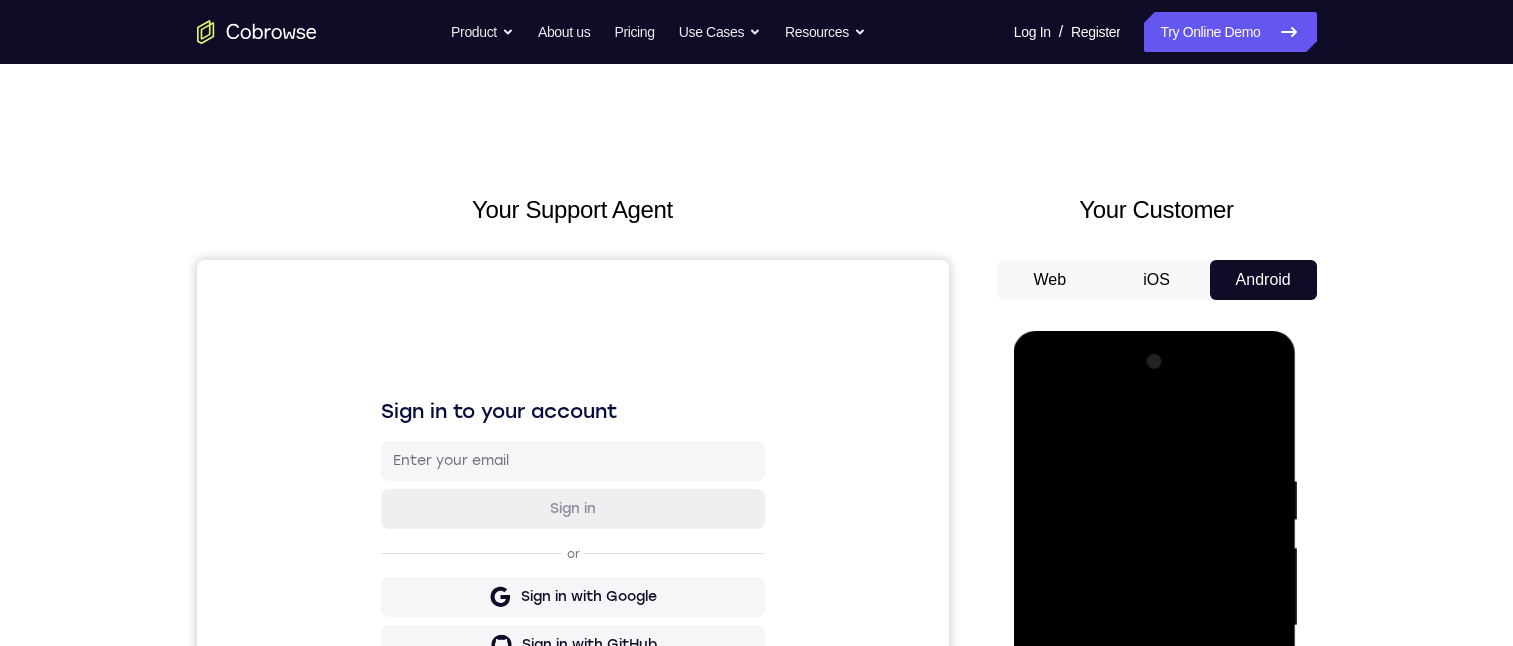 click at bounding box center (1155, 626) 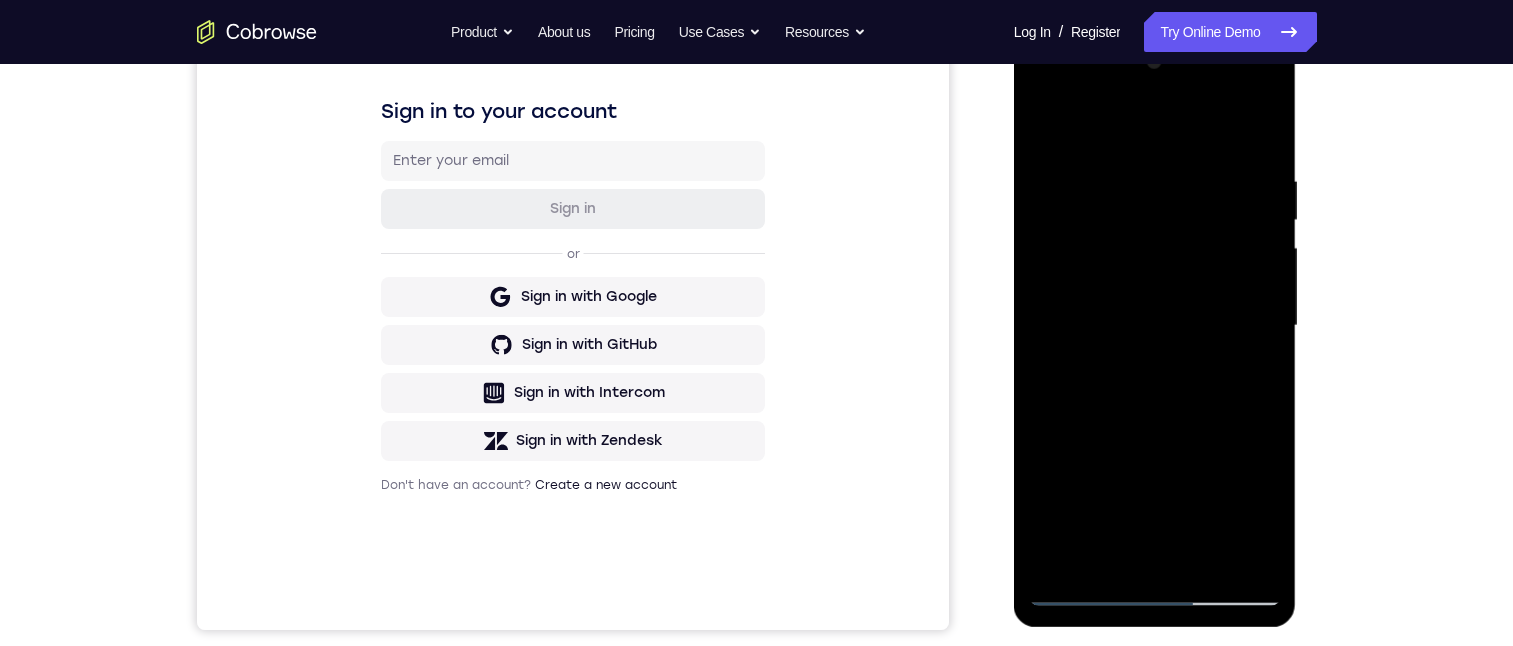 click at bounding box center [1155, 326] 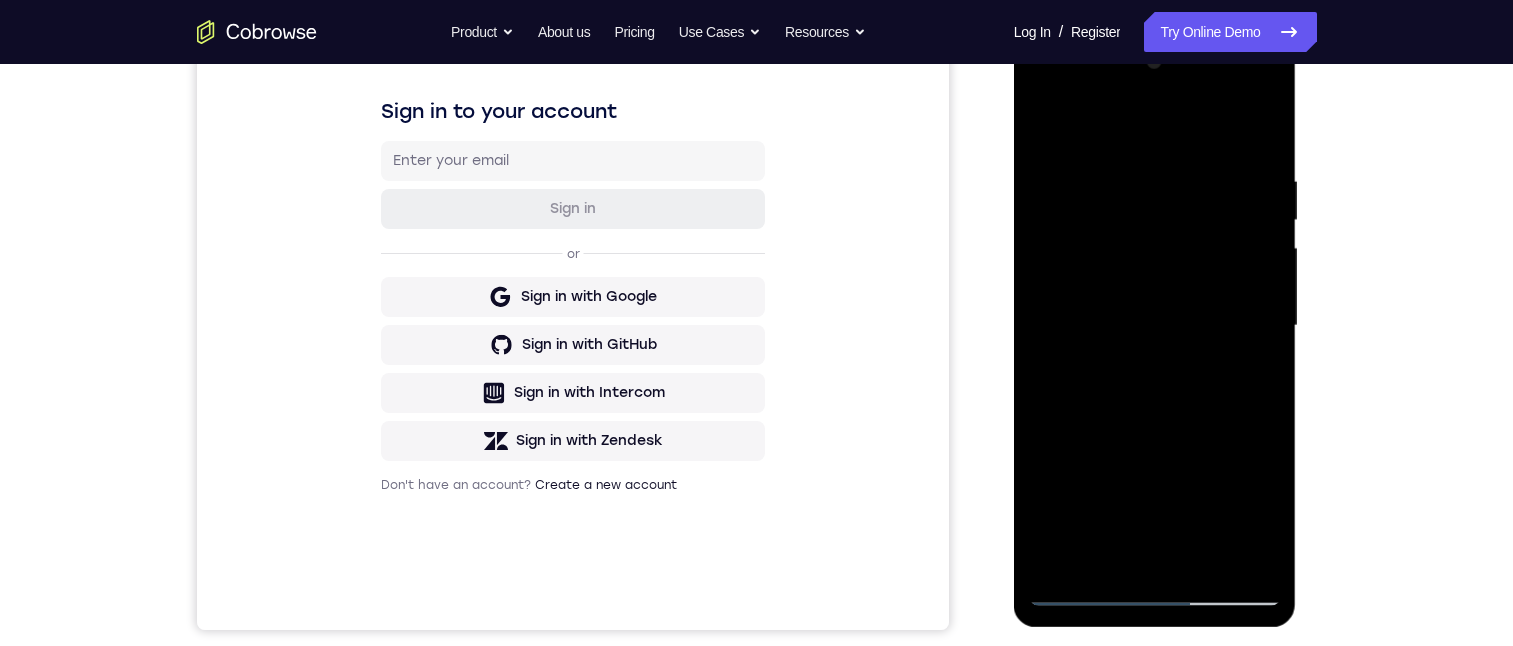 click at bounding box center [1155, 326] 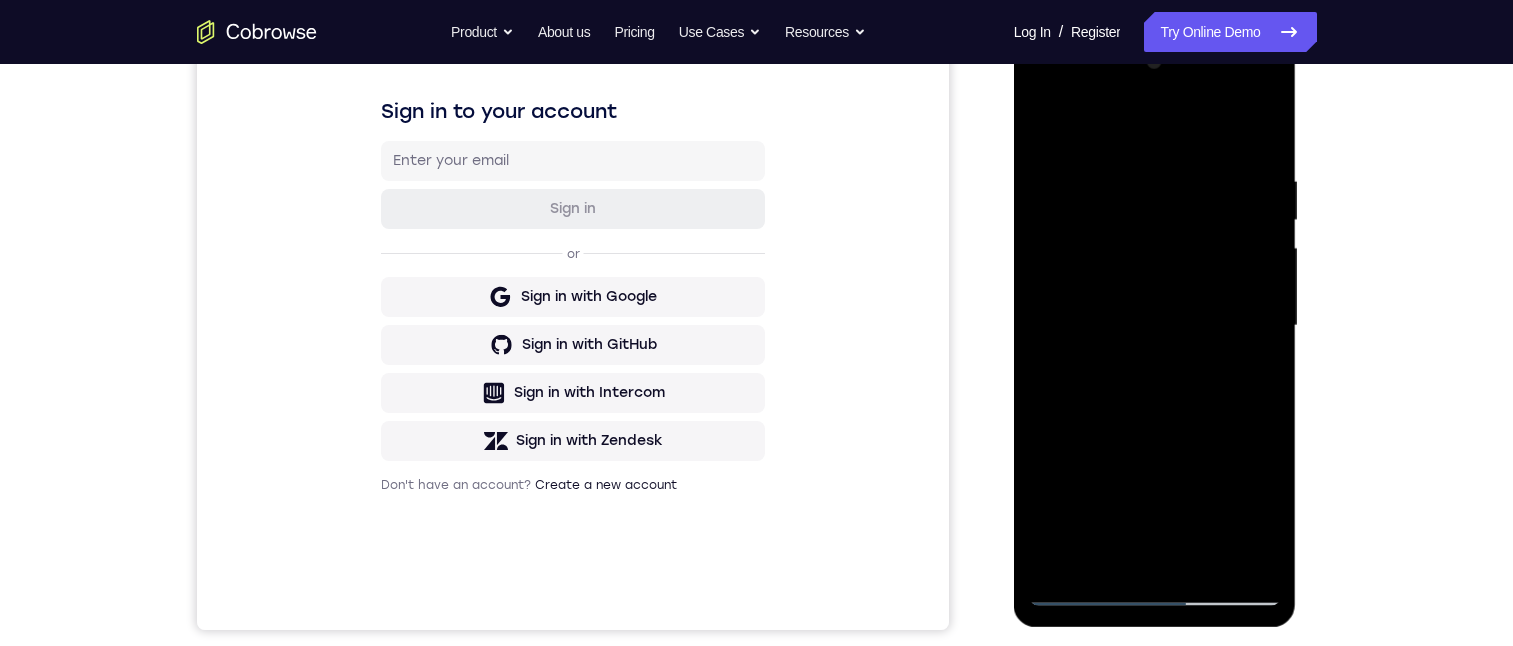 click at bounding box center [1155, 326] 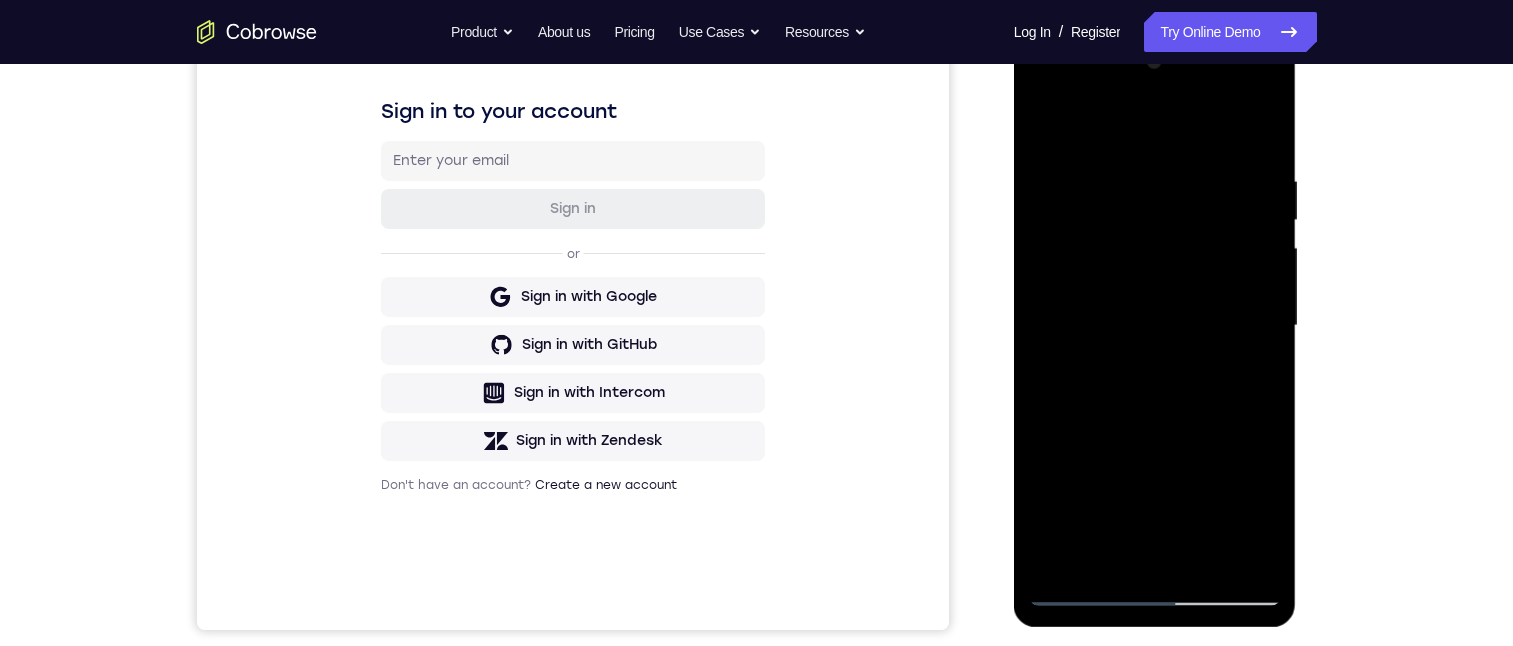 click at bounding box center [1155, 326] 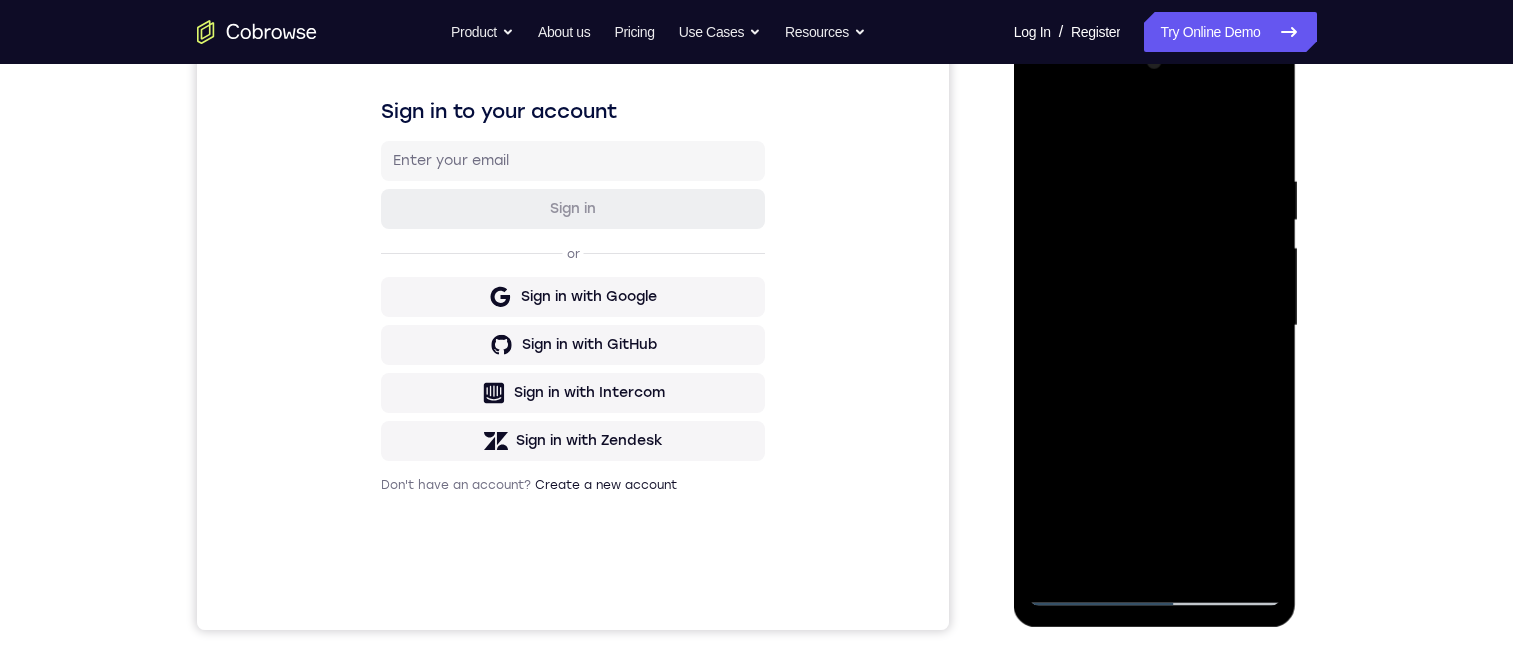 click at bounding box center [1155, 326] 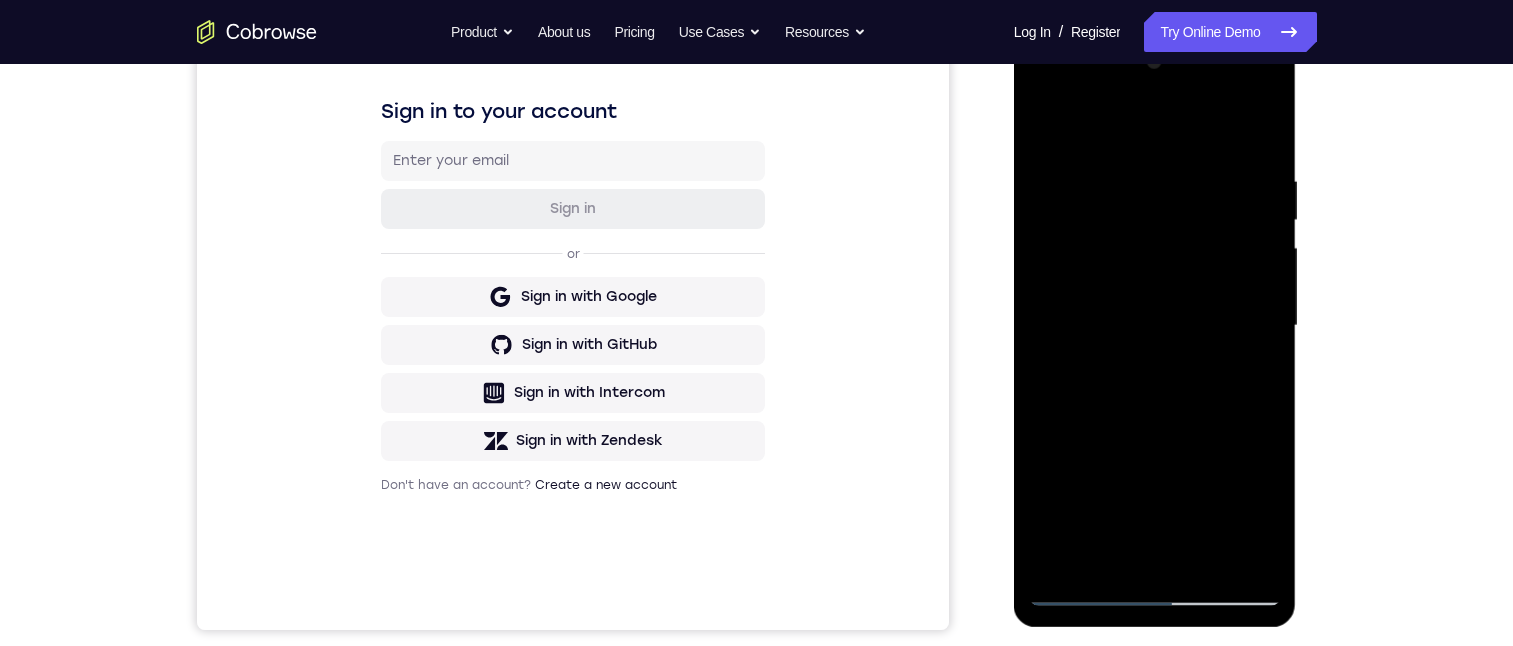 click at bounding box center (1155, 326) 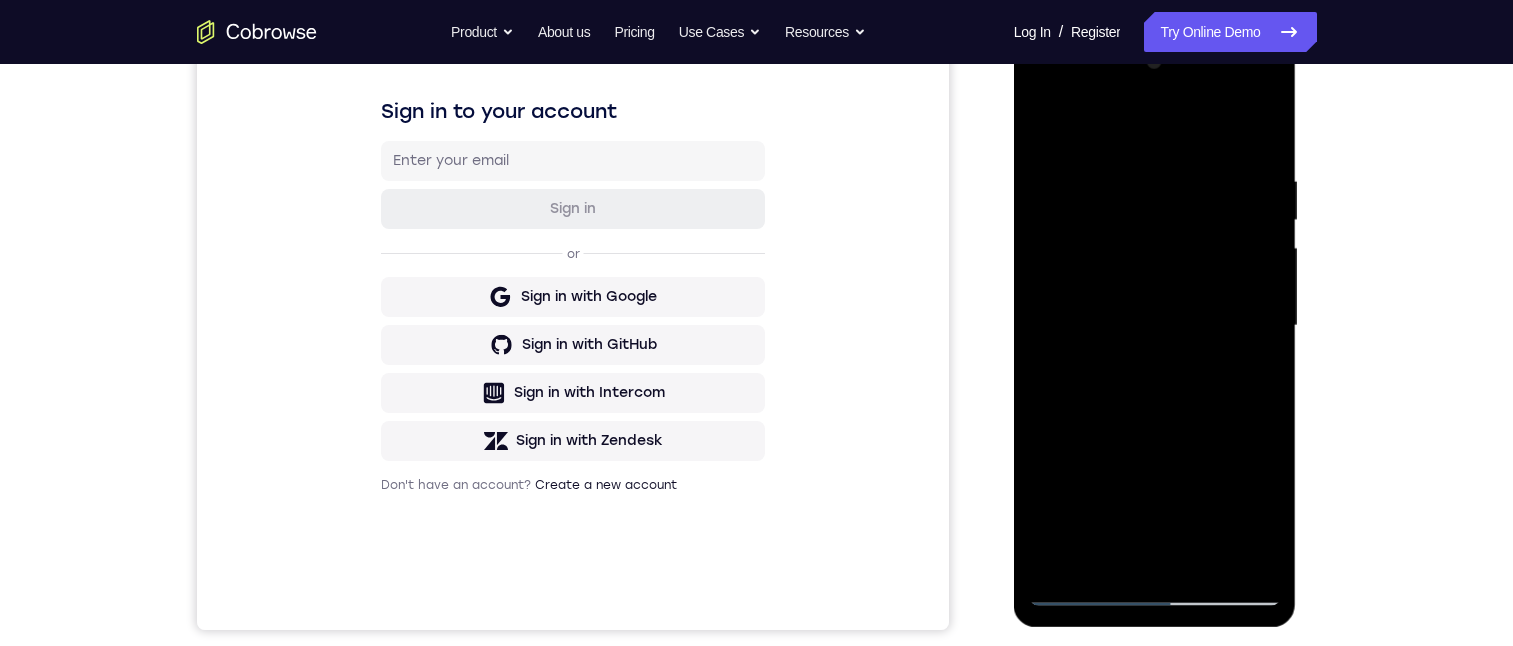 click at bounding box center (1155, 326) 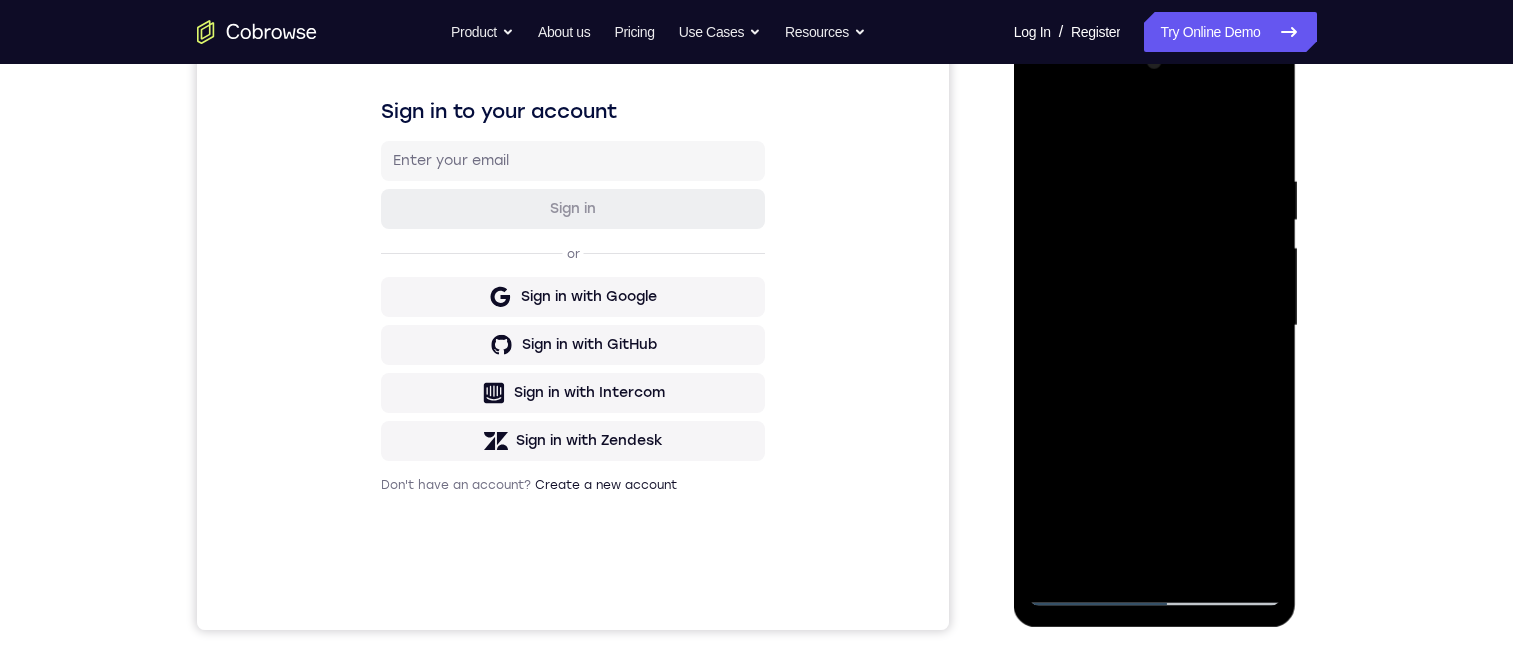 click at bounding box center (1155, 326) 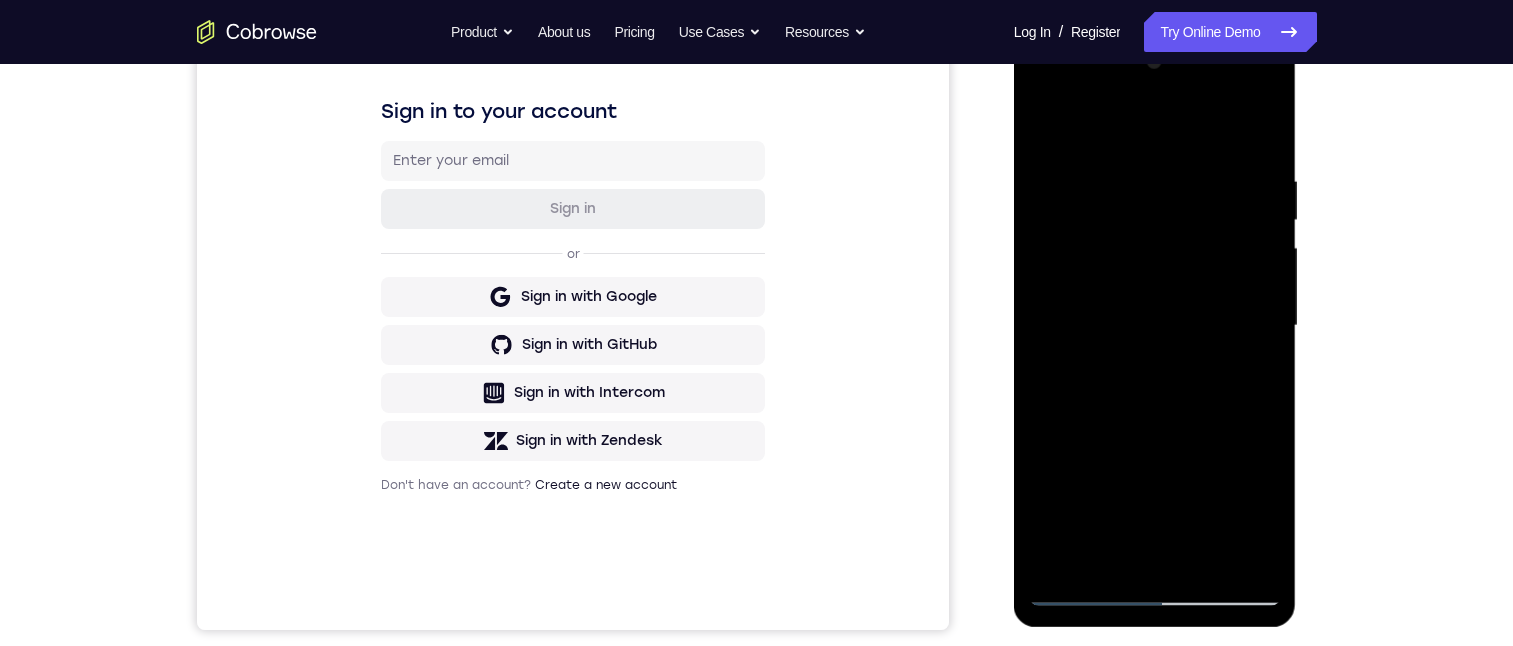 drag, startPoint x: 1210, startPoint y: 232, endPoint x: 1168, endPoint y: 236, distance: 42.190044 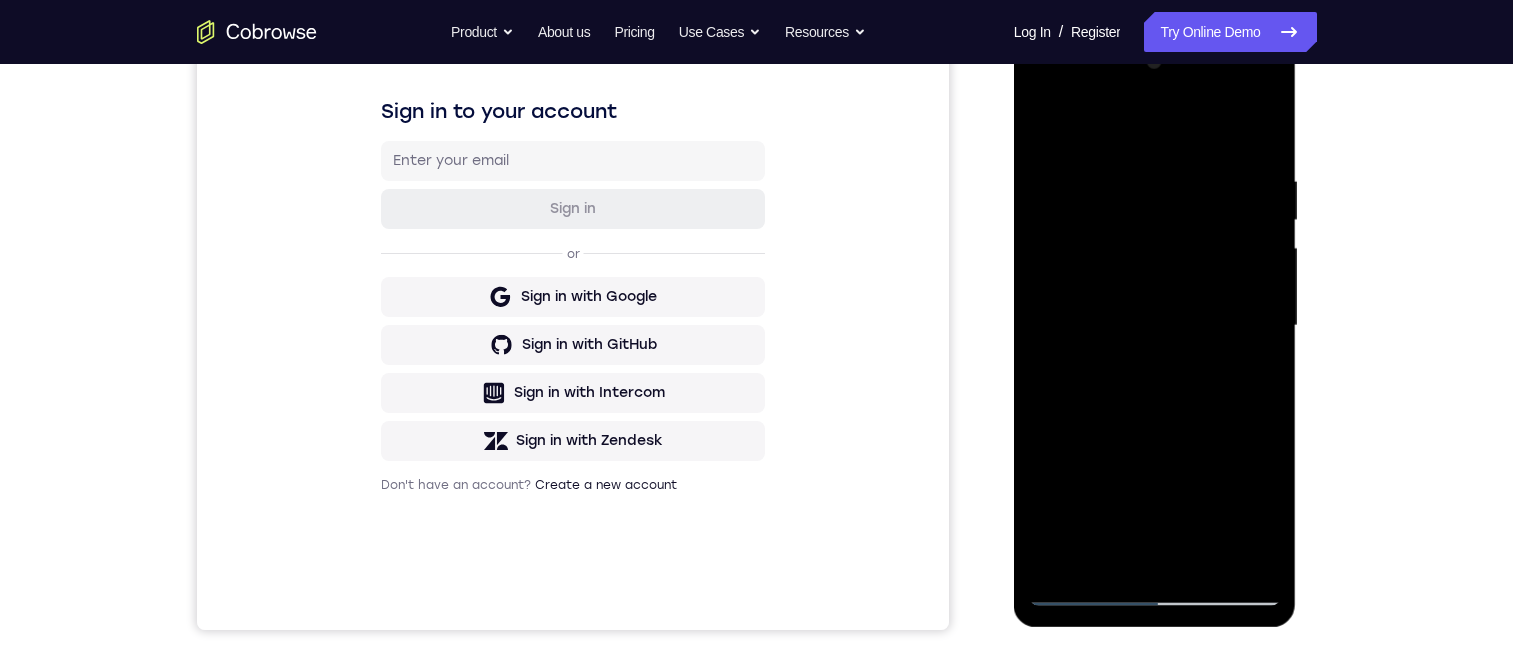 click at bounding box center [1155, 326] 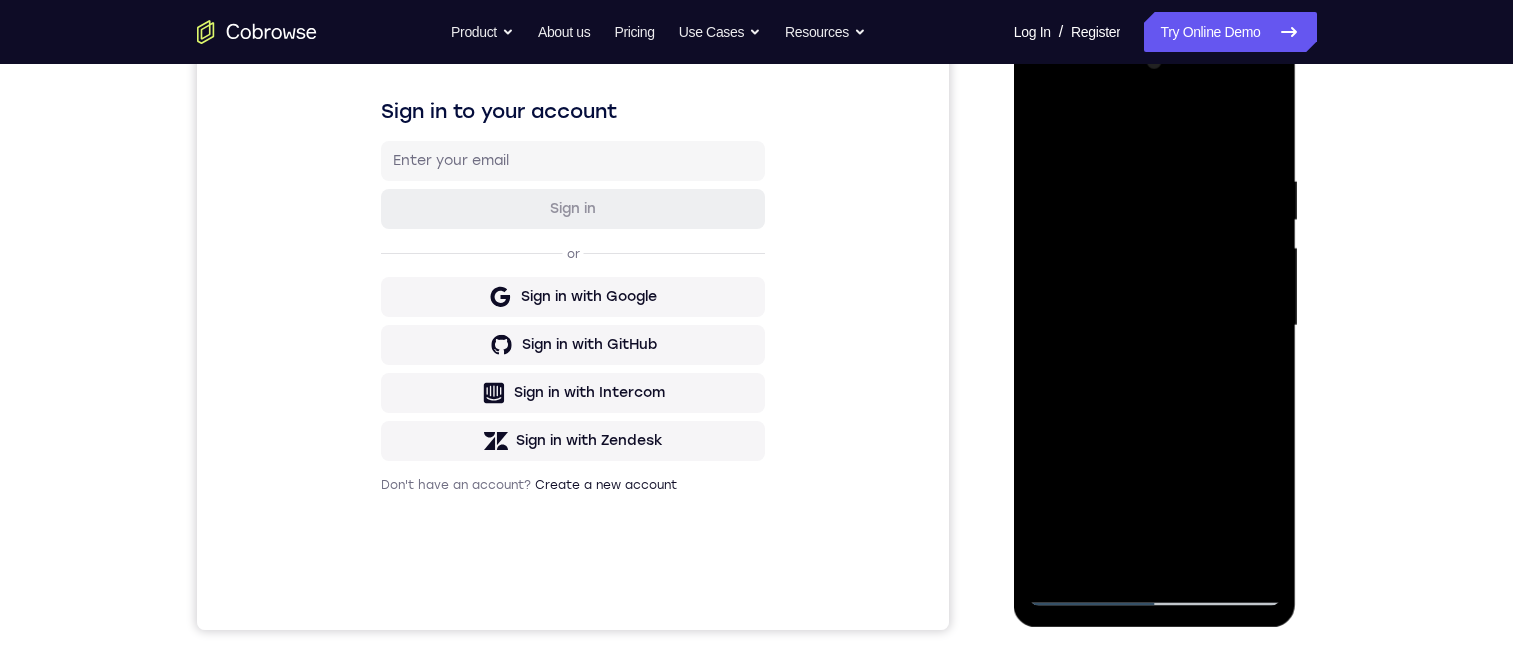 click at bounding box center (1155, 326) 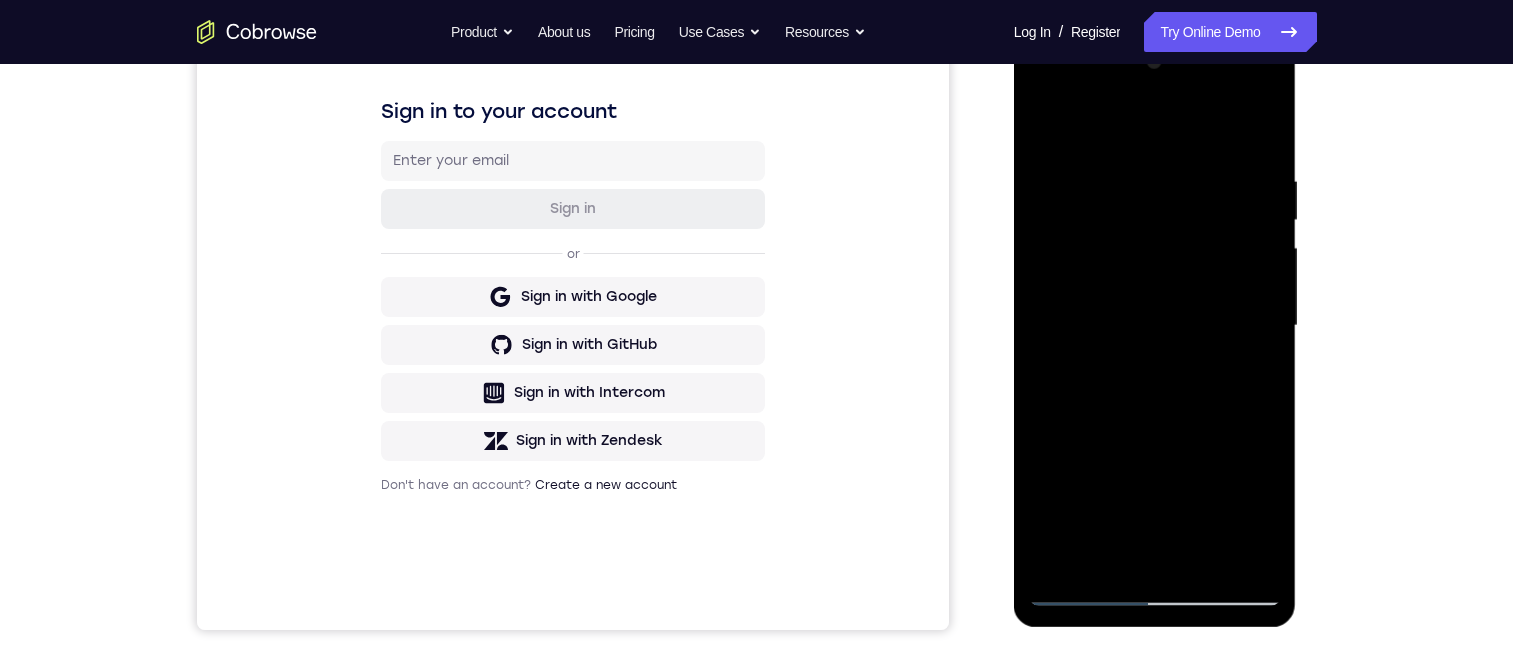 click at bounding box center (1155, 326) 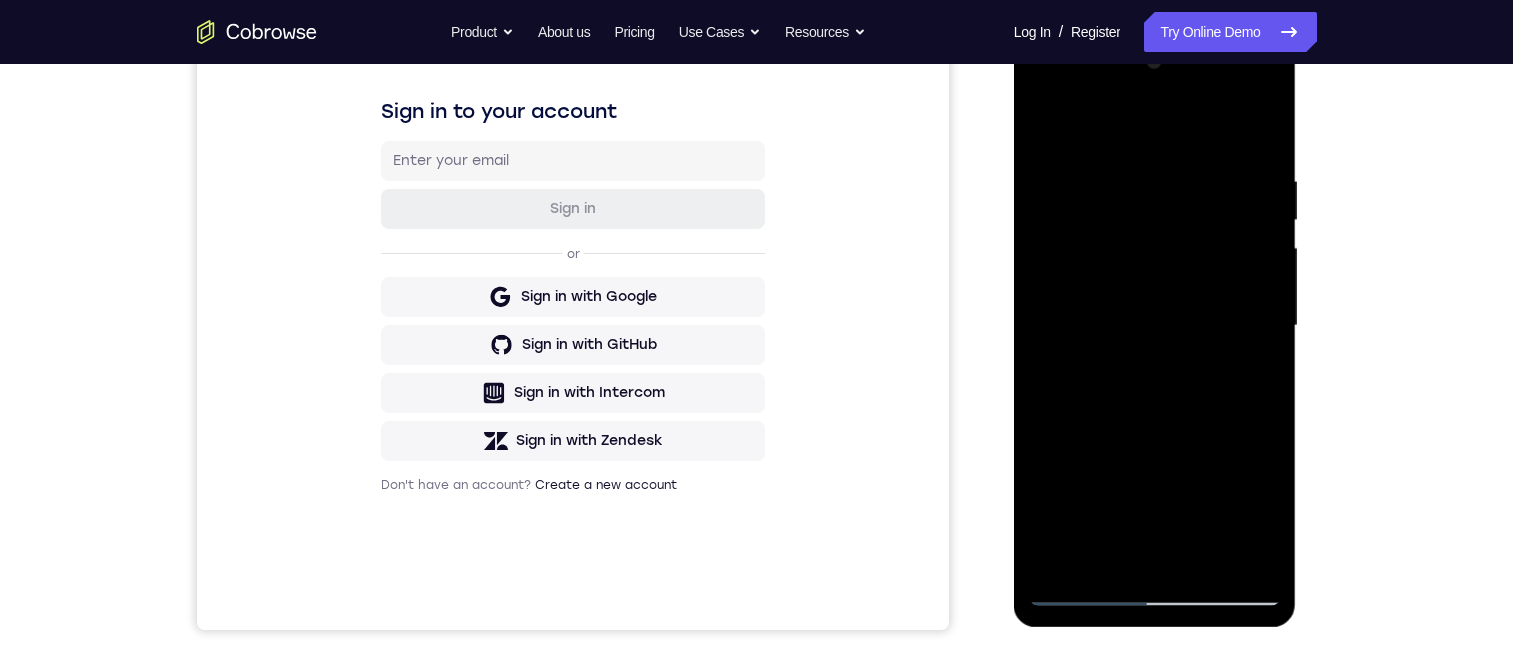 click at bounding box center (1155, 326) 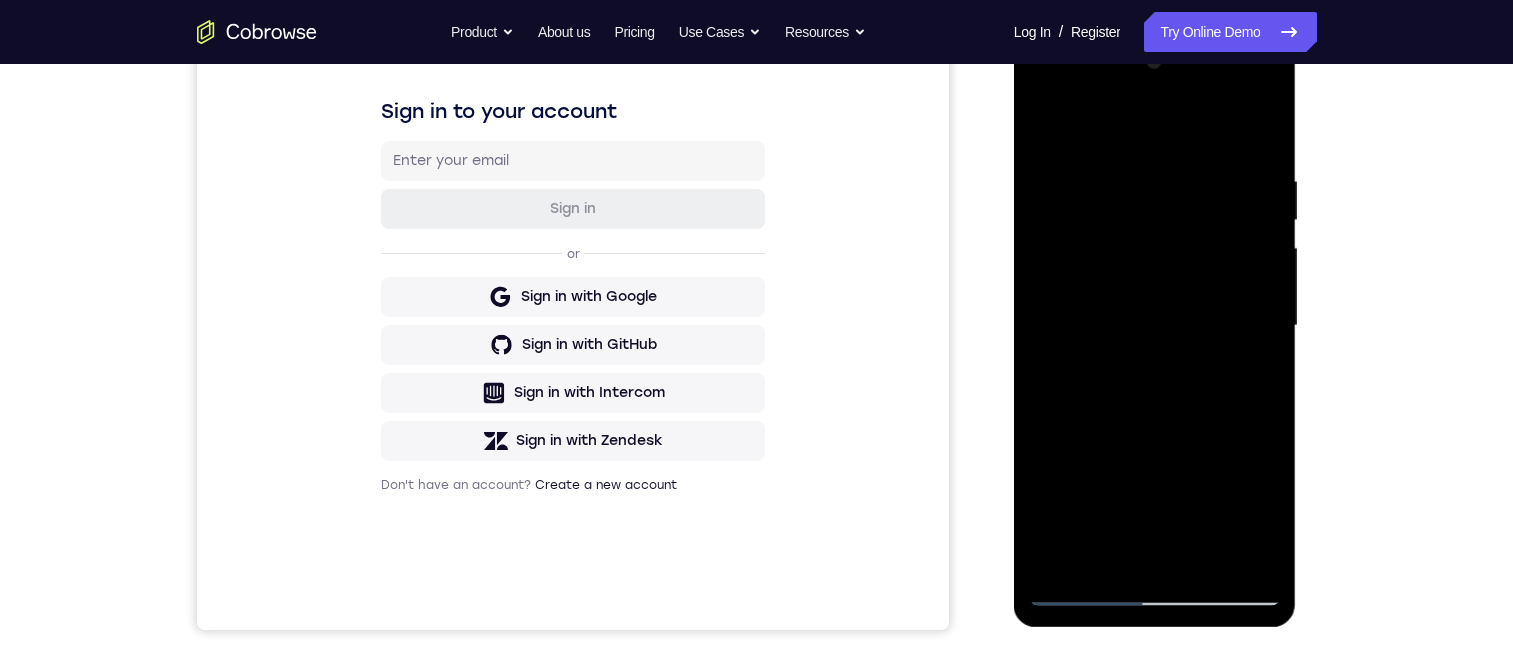 click at bounding box center (1155, 326) 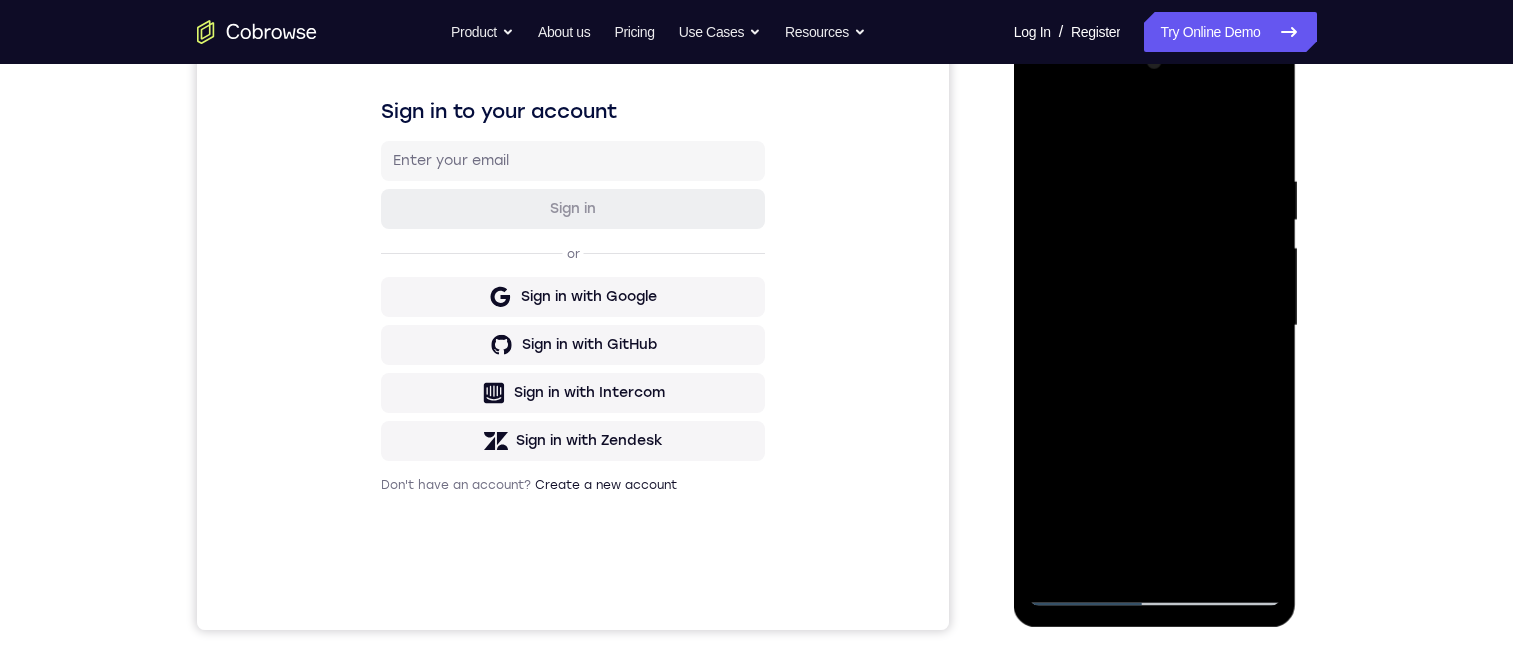 drag, startPoint x: 1223, startPoint y: 169, endPoint x: 1155, endPoint y: 167, distance: 68.0294 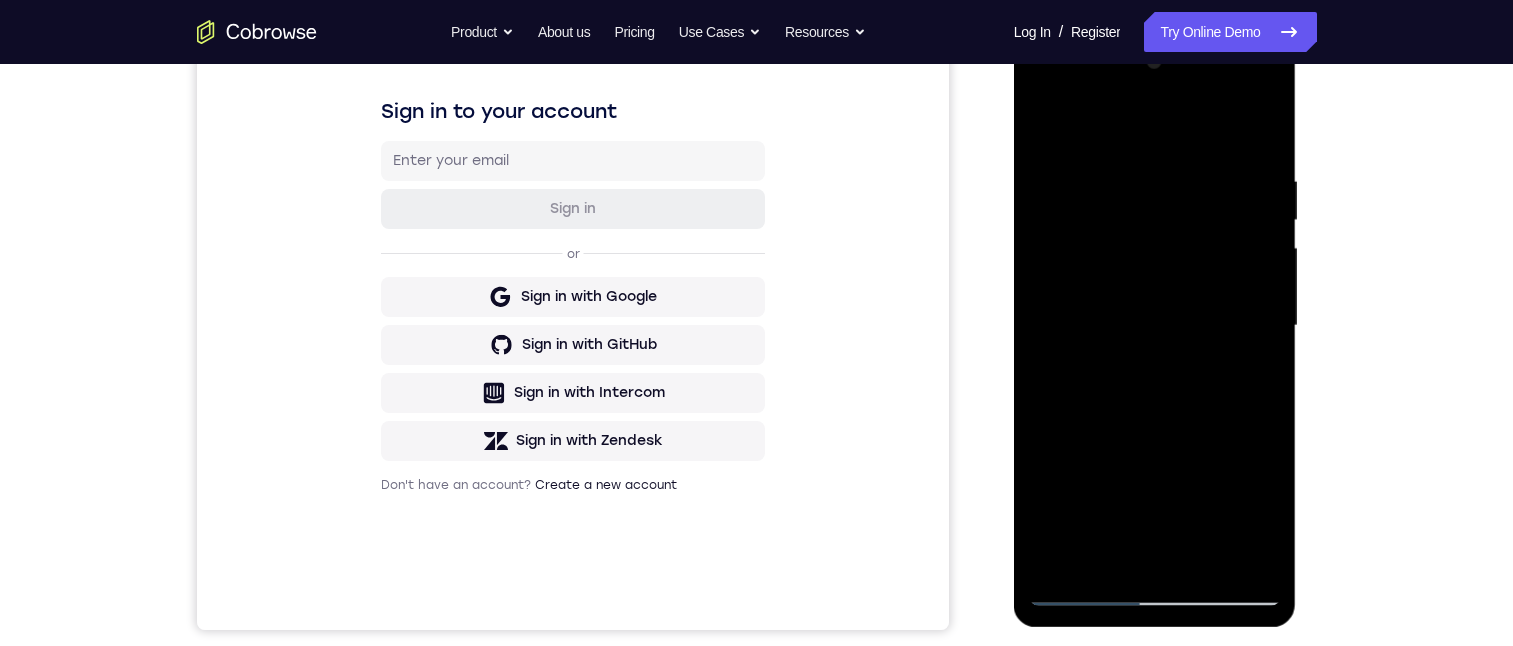 click at bounding box center (1155, 326) 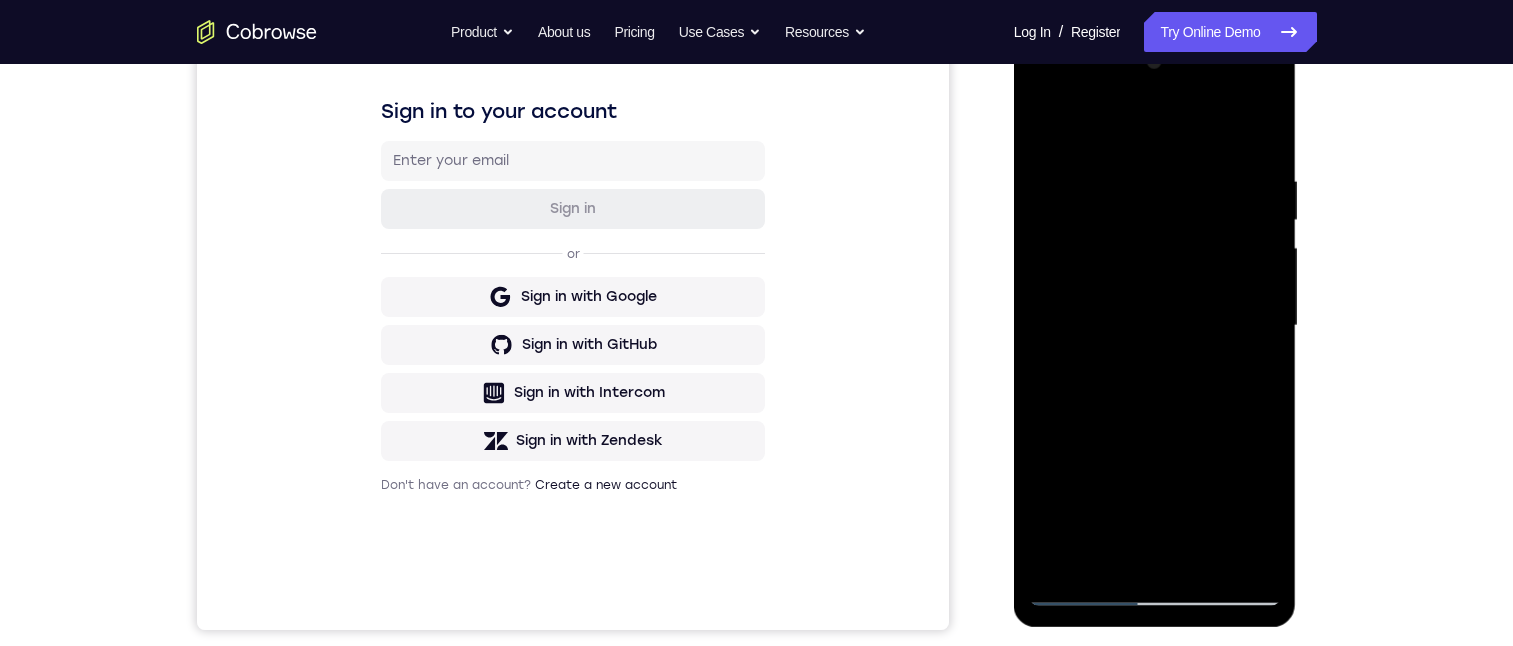 click at bounding box center [1155, 326] 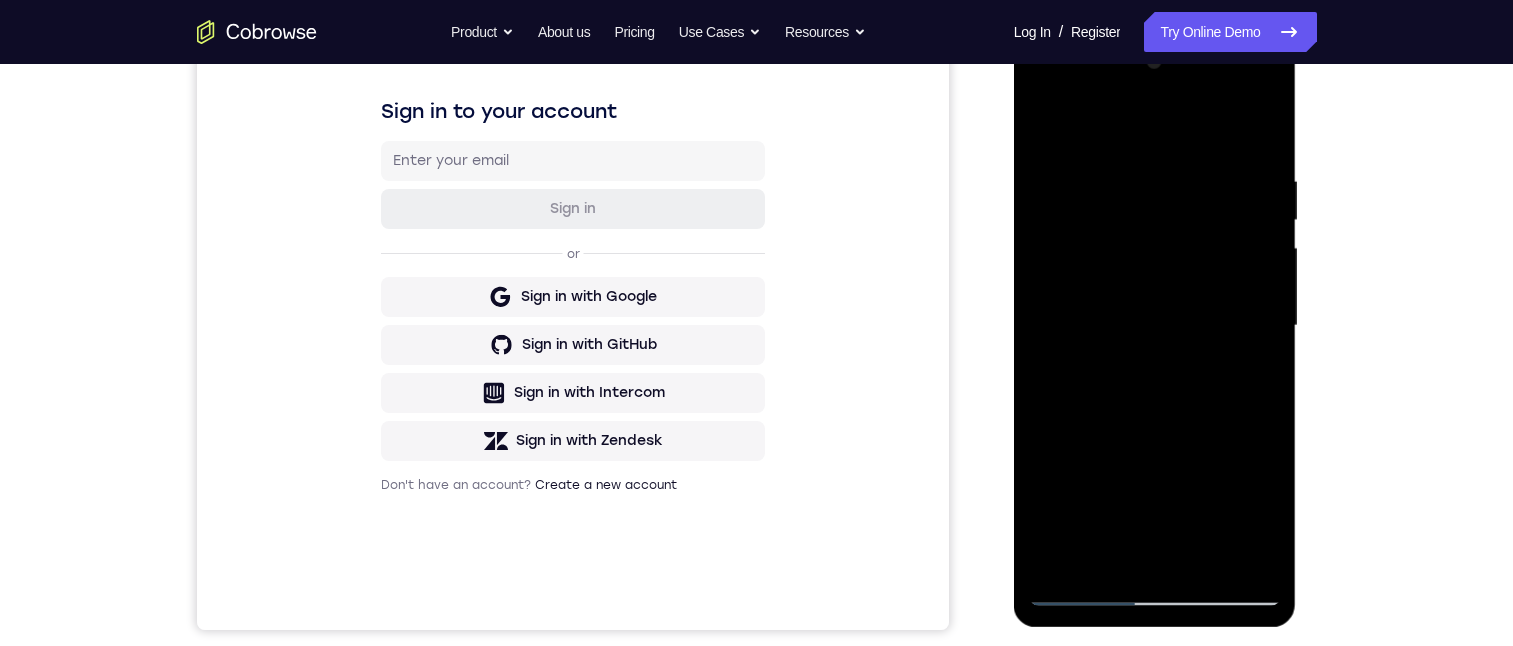 drag, startPoint x: 1227, startPoint y: 182, endPoint x: 1037, endPoint y: 222, distance: 194.16487 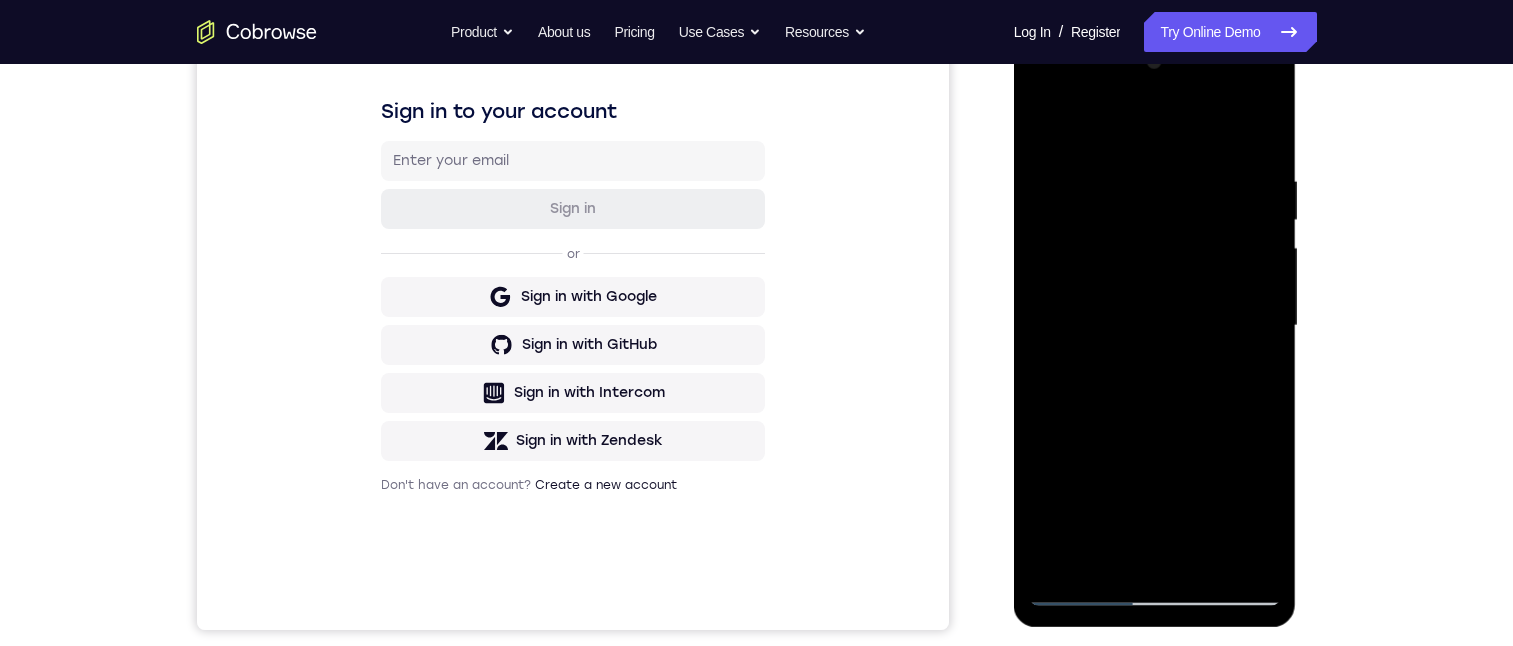 click at bounding box center (1155, 326) 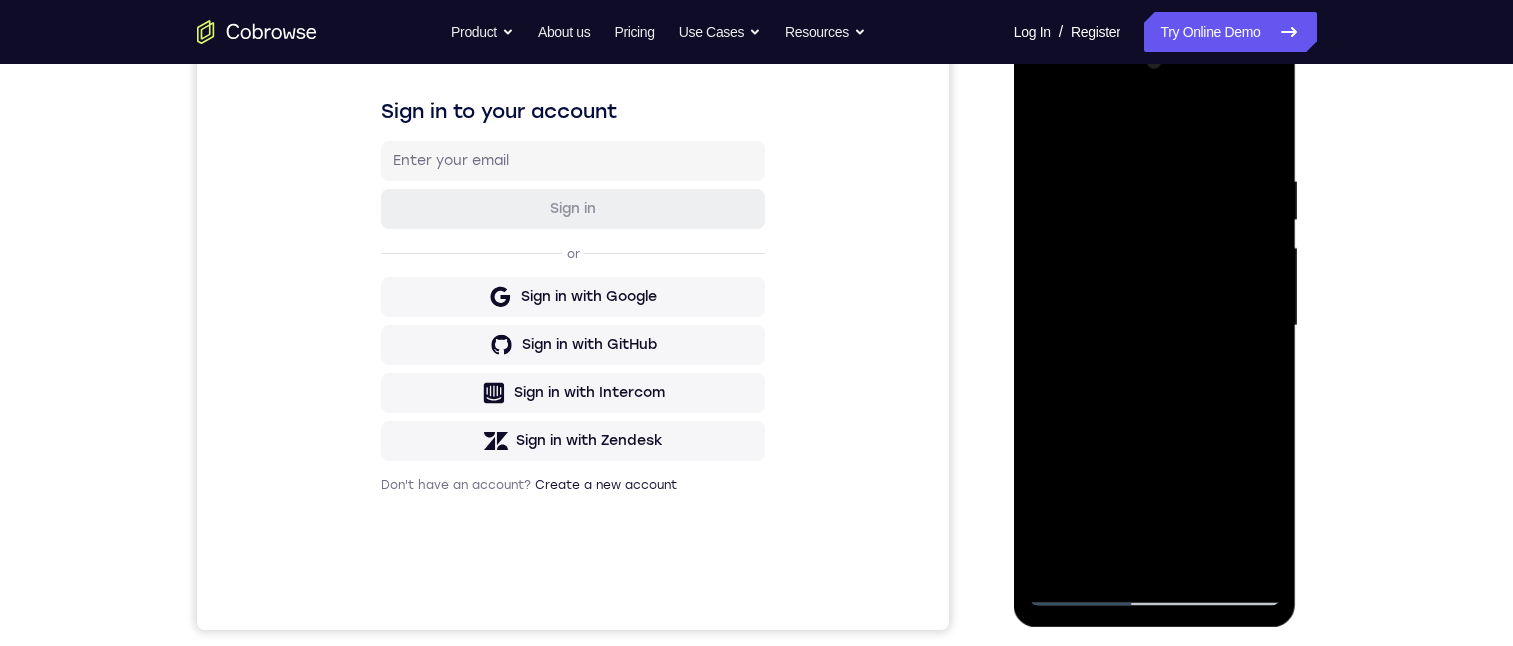 click at bounding box center (1155, 326) 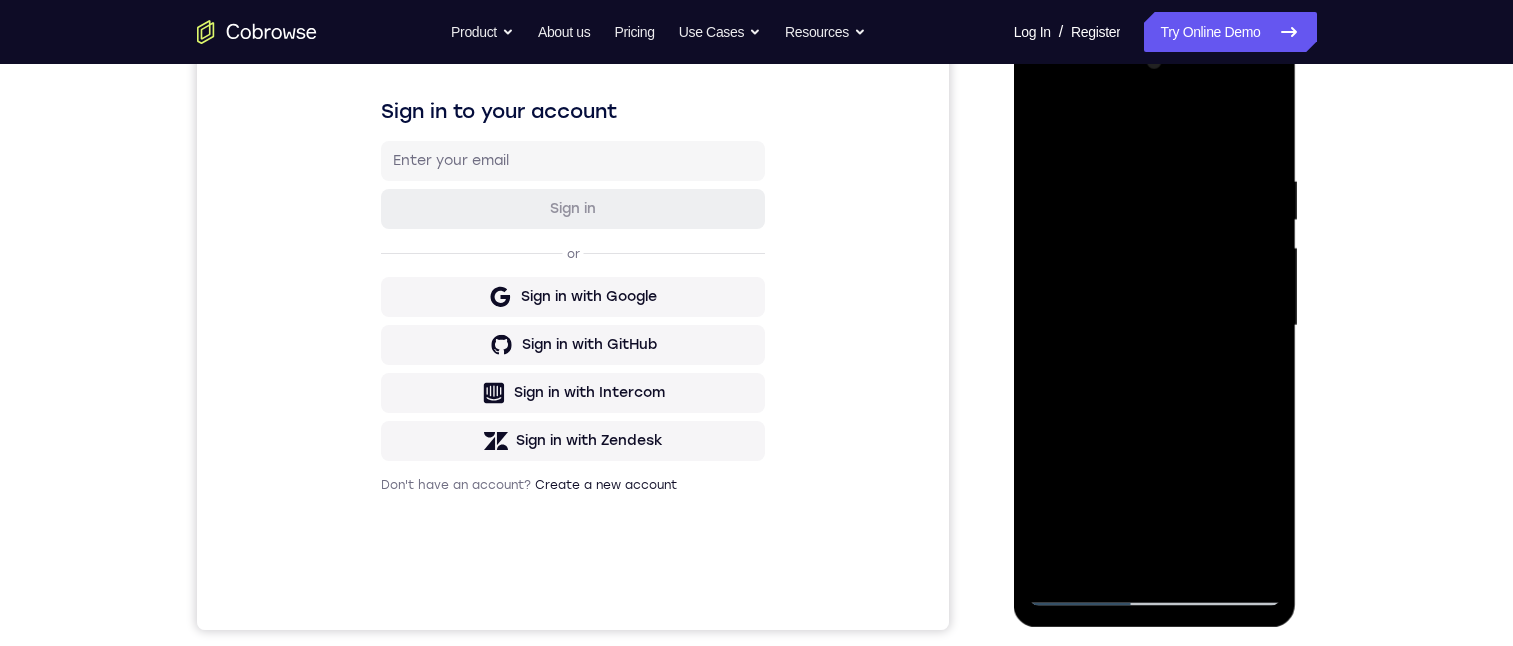 click at bounding box center [1155, 326] 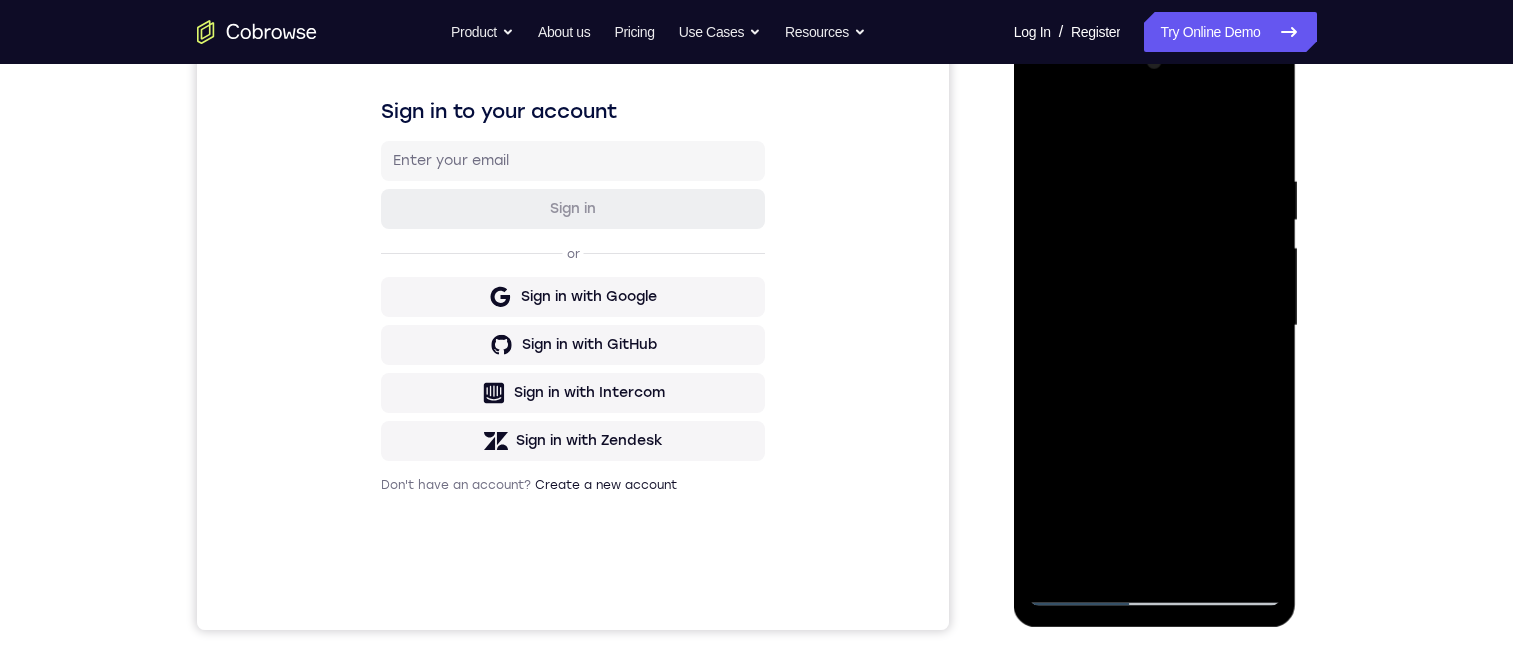 drag, startPoint x: 1209, startPoint y: 207, endPoint x: 1212, endPoint y: 148, distance: 59.07622 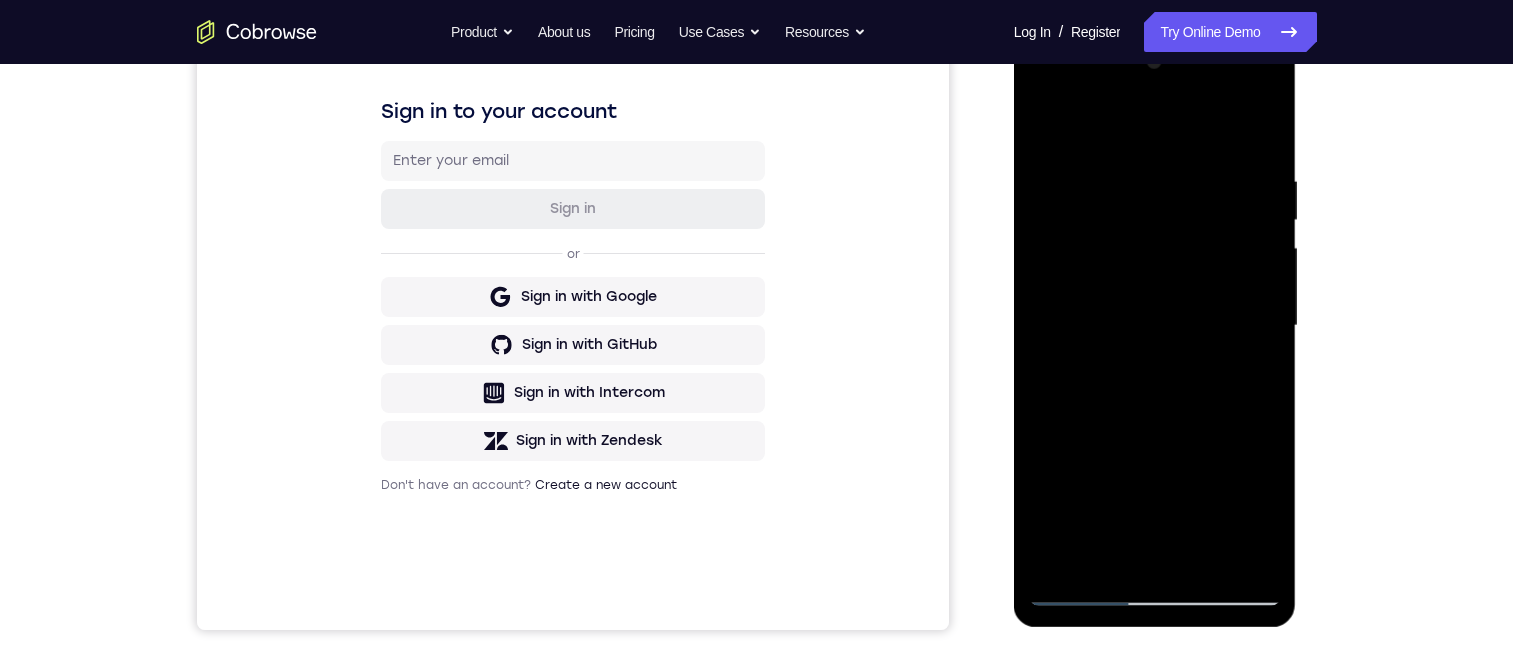 drag, startPoint x: 1215, startPoint y: 250, endPoint x: 1228, endPoint y: 169, distance: 82.036575 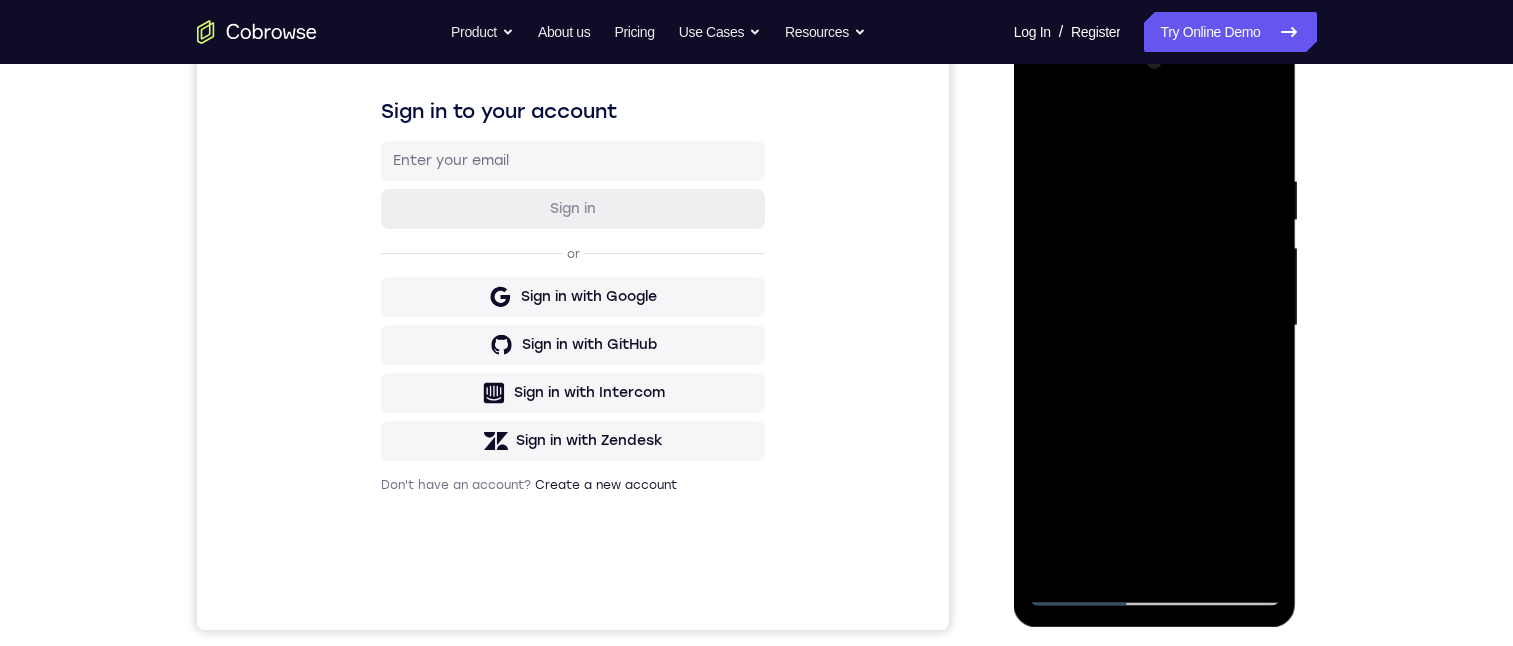 drag, startPoint x: 1194, startPoint y: 321, endPoint x: 1205, endPoint y: 275, distance: 47.296936 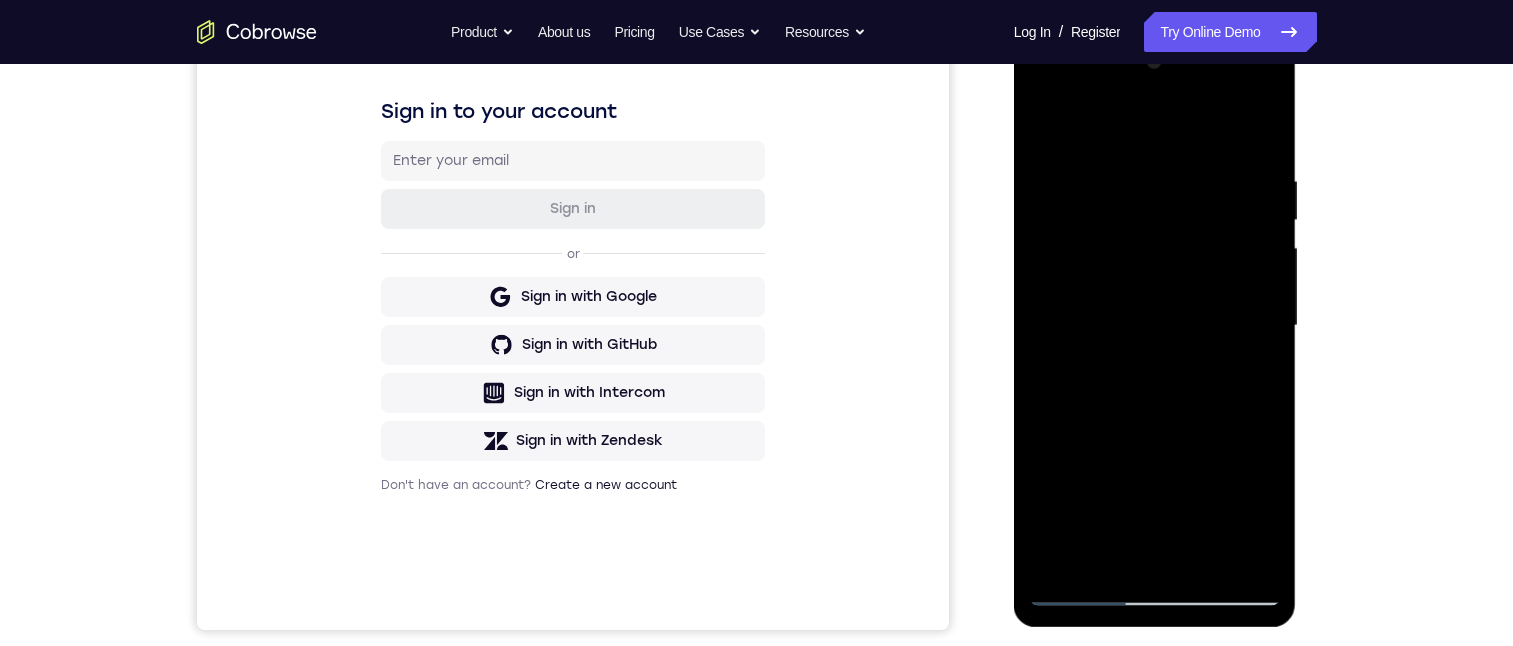 drag, startPoint x: 1171, startPoint y: 403, endPoint x: 1190, endPoint y: 222, distance: 181.9945 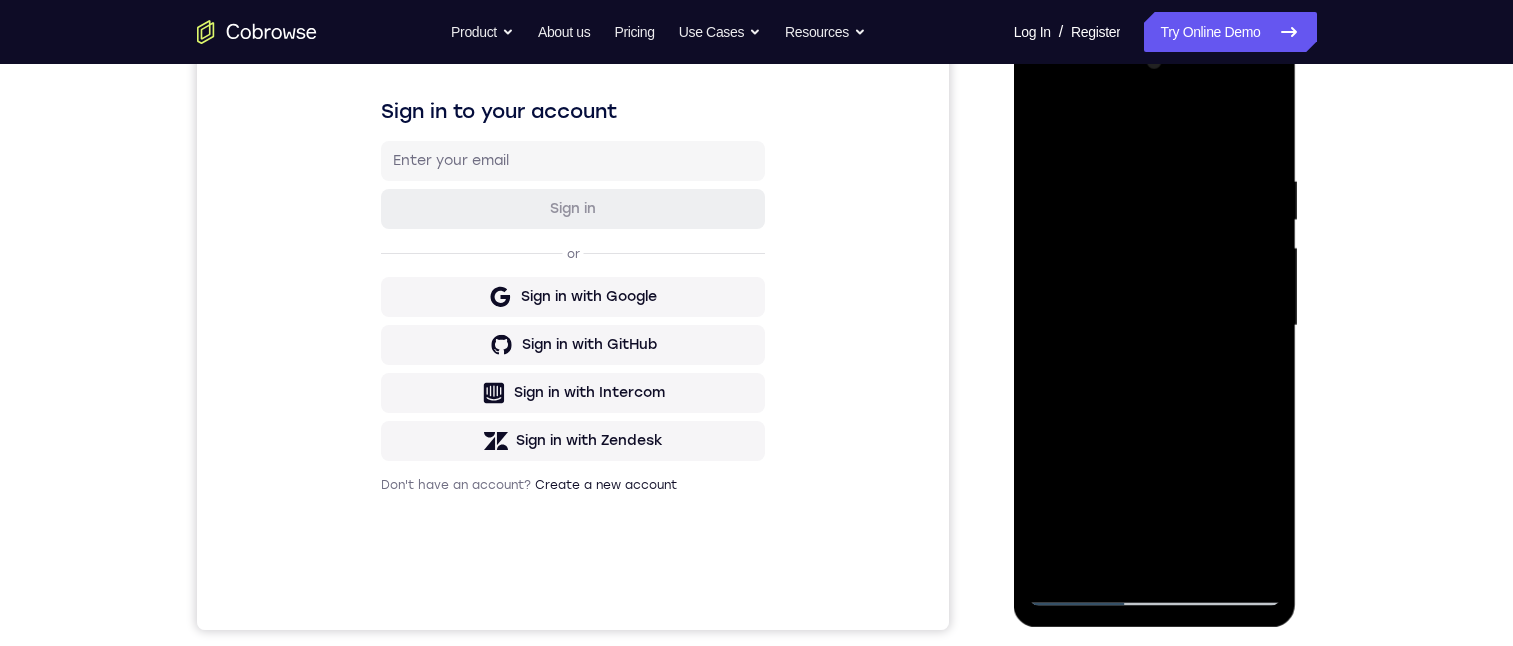 drag, startPoint x: 1197, startPoint y: 397, endPoint x: 1204, endPoint y: 255, distance: 142.17242 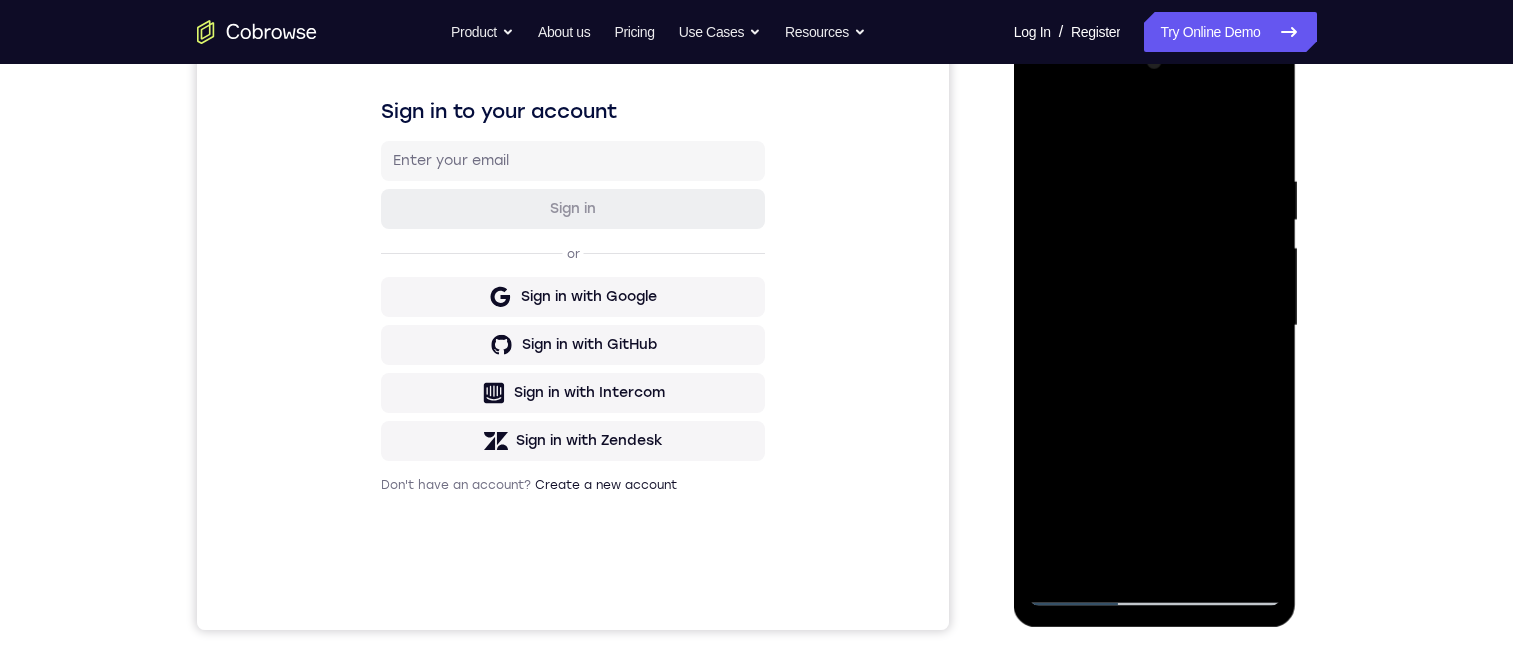 drag, startPoint x: 1224, startPoint y: 272, endPoint x: 1219, endPoint y: 329, distance: 57.21888 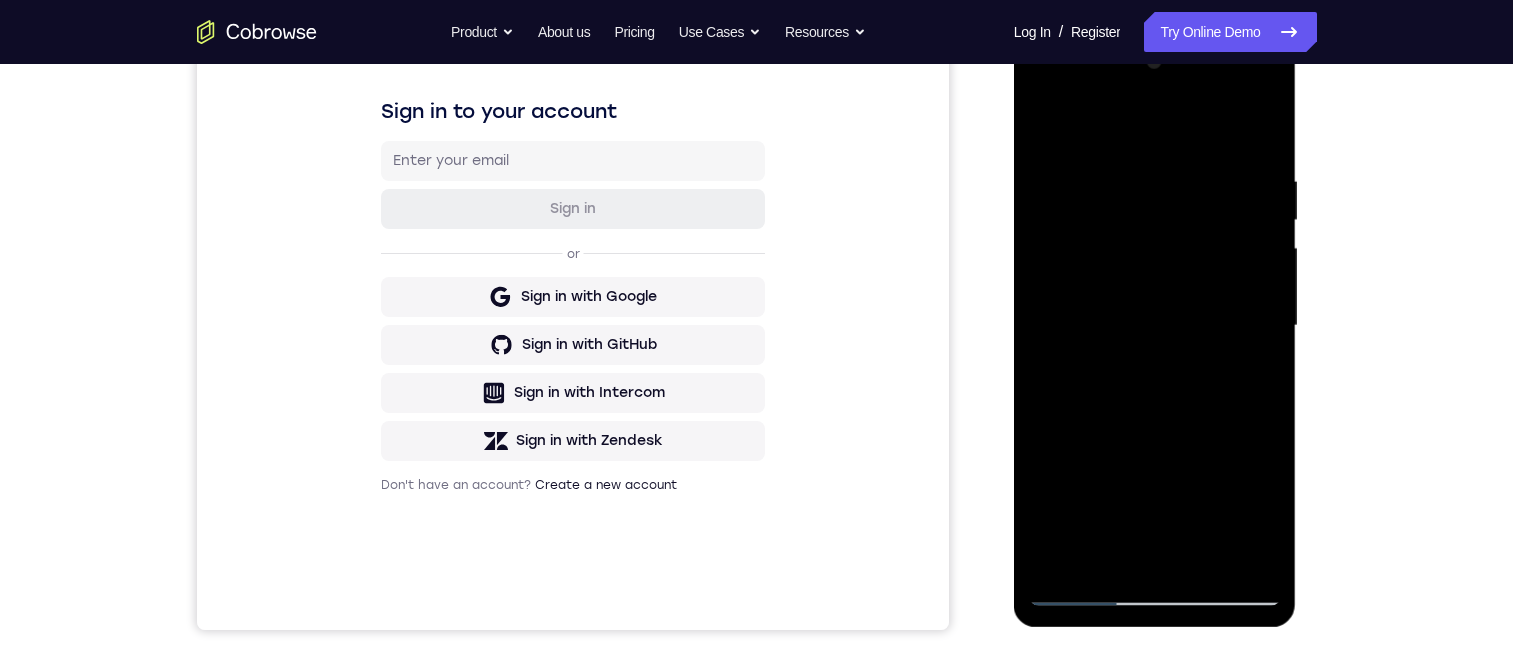 drag, startPoint x: 1234, startPoint y: 315, endPoint x: 1268, endPoint y: 83, distance: 234.47815 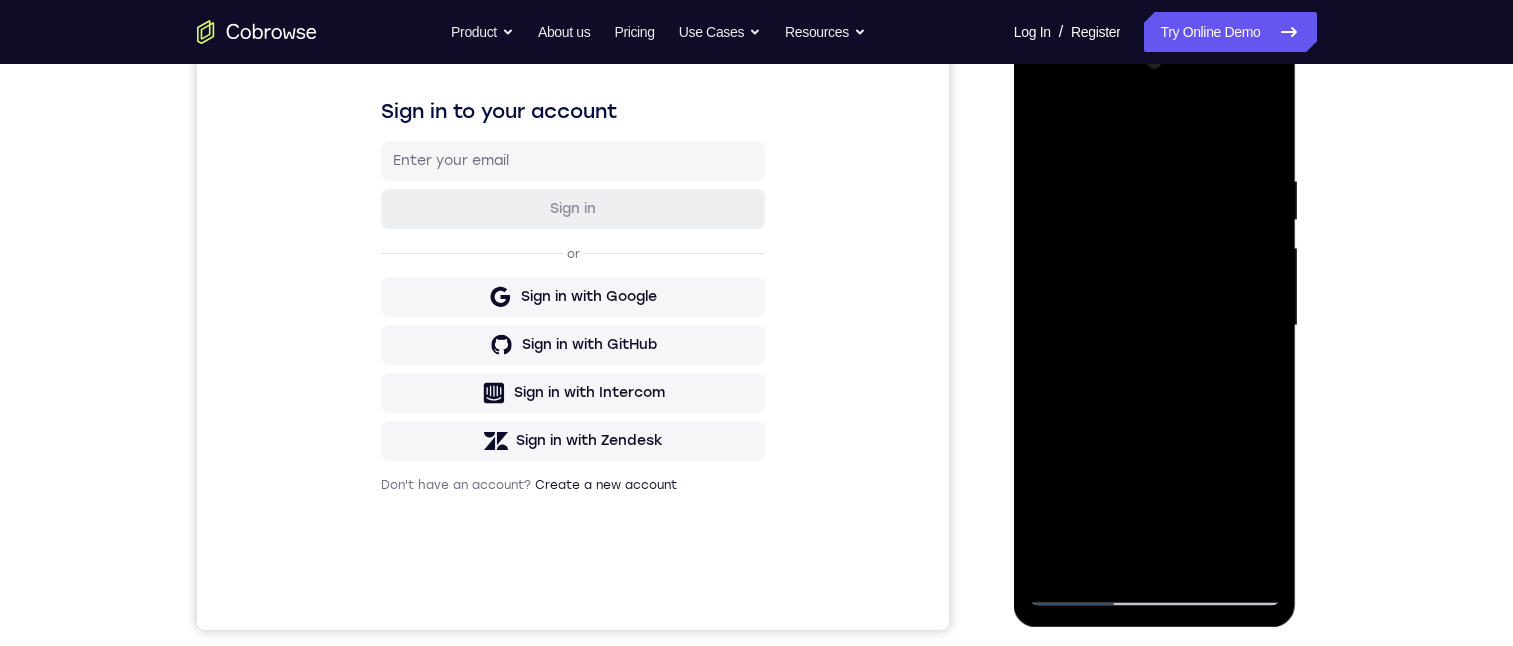 drag, startPoint x: 1203, startPoint y: 347, endPoint x: 1239, endPoint y: 165, distance: 185.52628 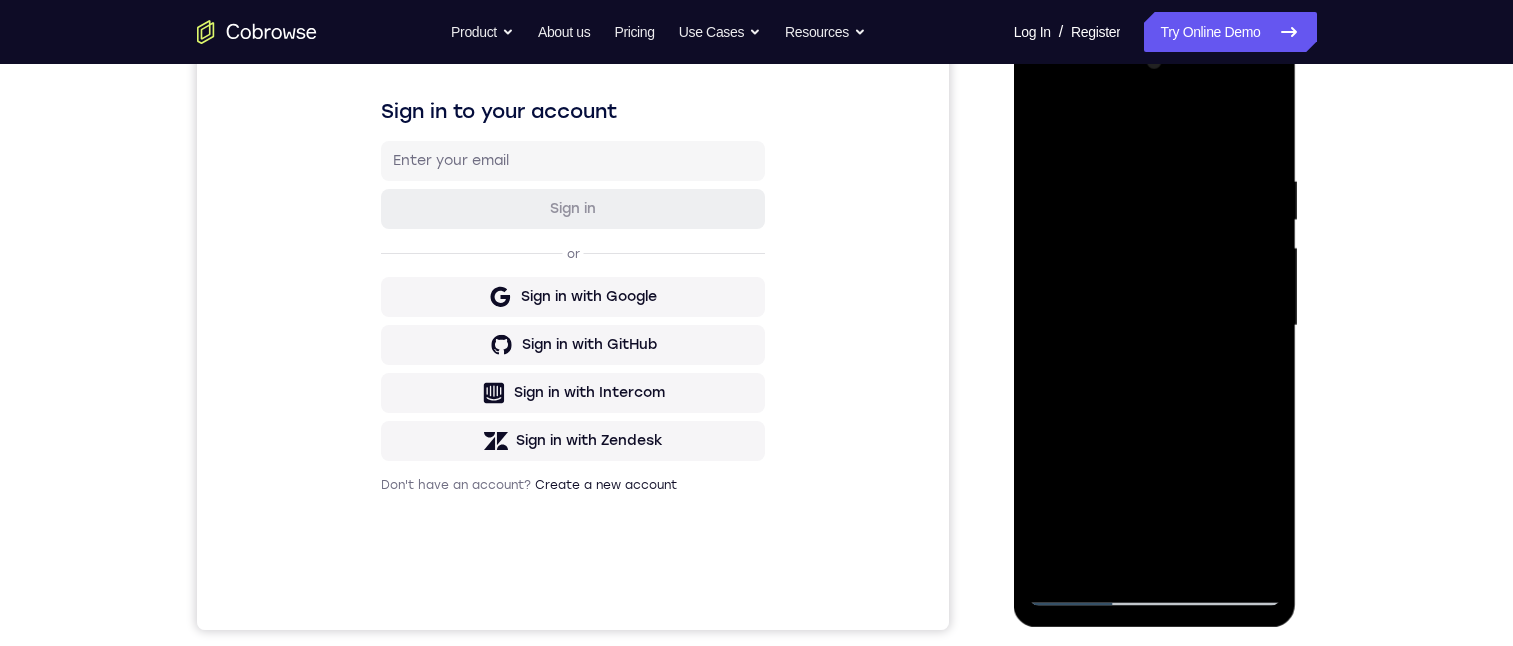 drag, startPoint x: 1216, startPoint y: 268, endPoint x: 1210, endPoint y: 333, distance: 65.27634 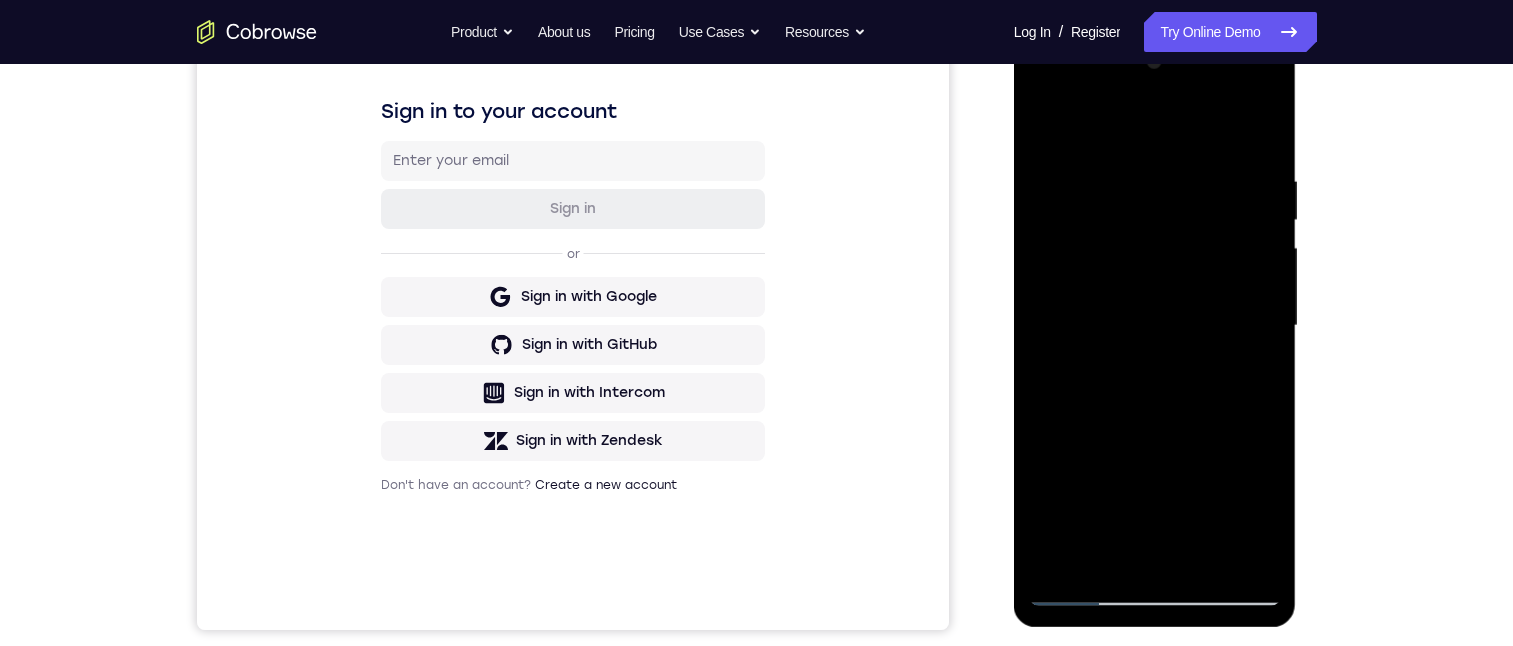 drag, startPoint x: 1147, startPoint y: 407, endPoint x: 1144, endPoint y: 376, distance: 31.144823 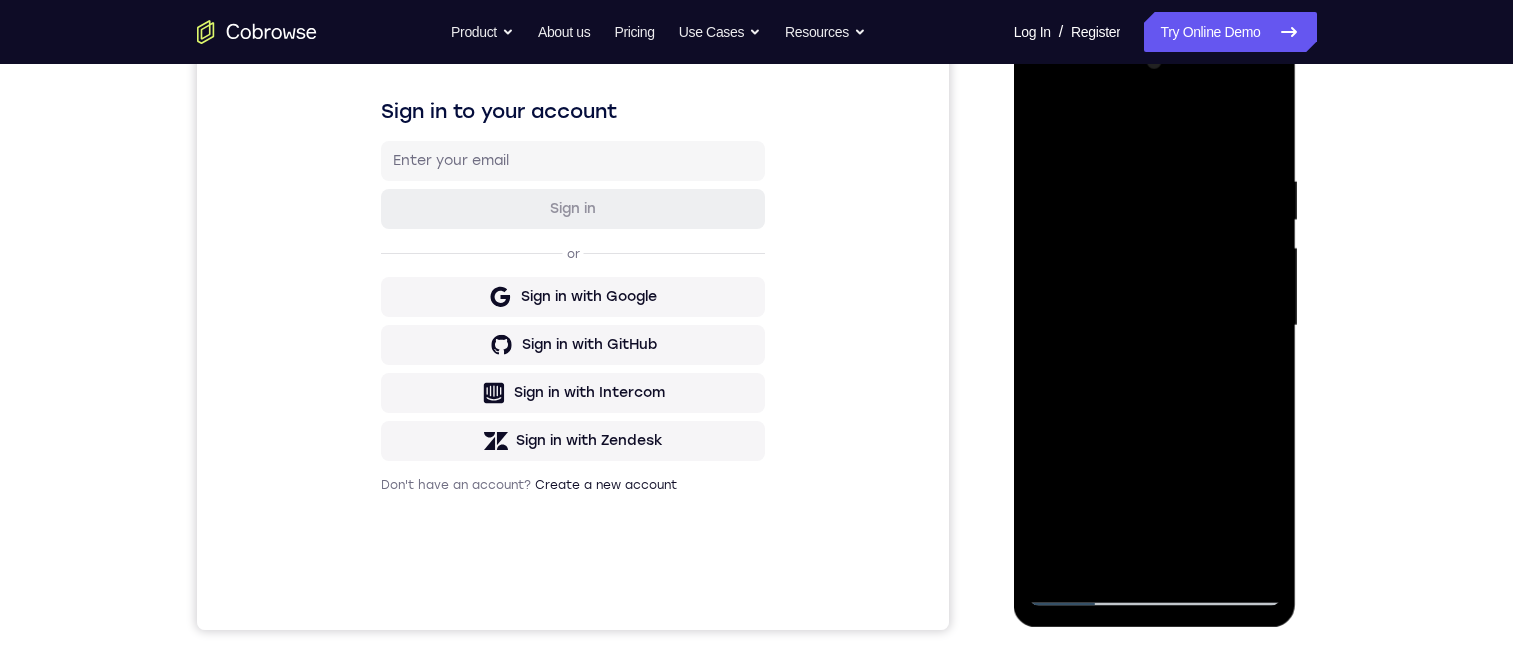 drag, startPoint x: 1169, startPoint y: 415, endPoint x: 1252, endPoint y: 193, distance: 237.00844 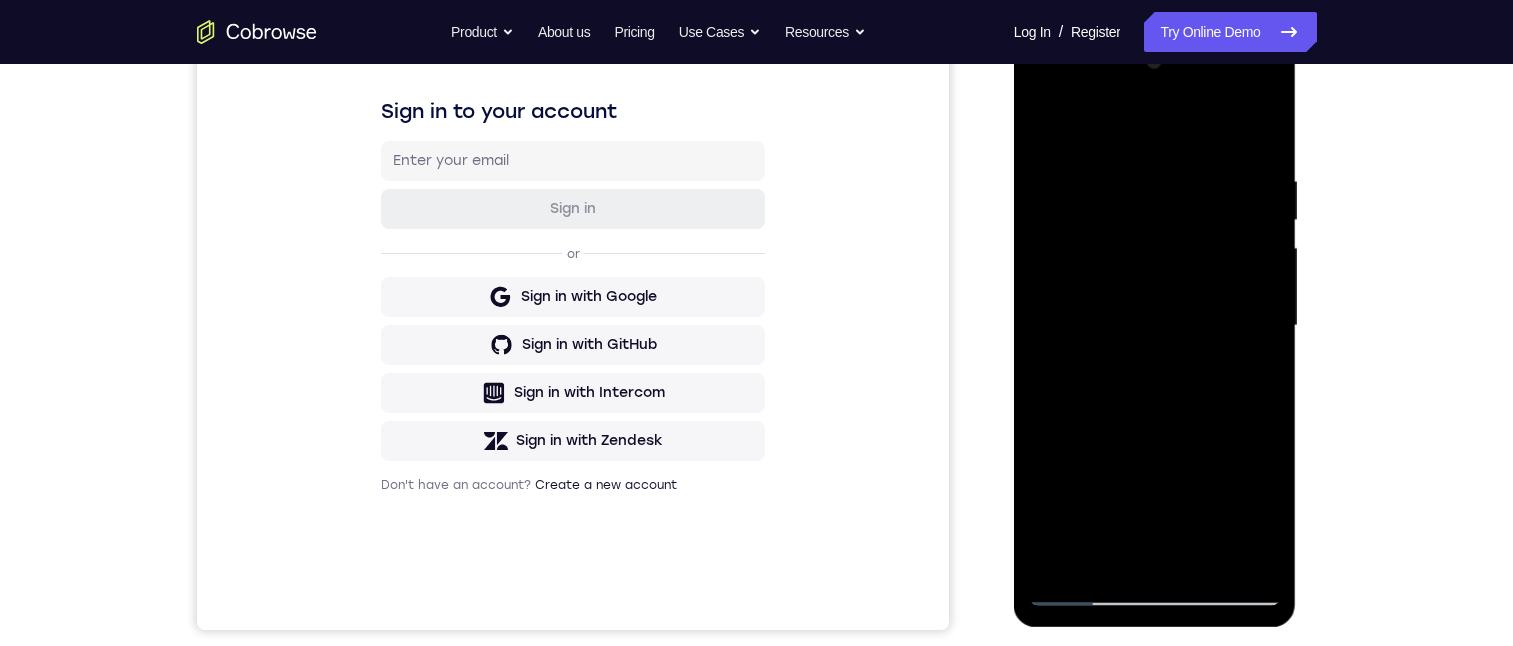 drag, startPoint x: 1223, startPoint y: 424, endPoint x: 1235, endPoint y: 258, distance: 166.43317 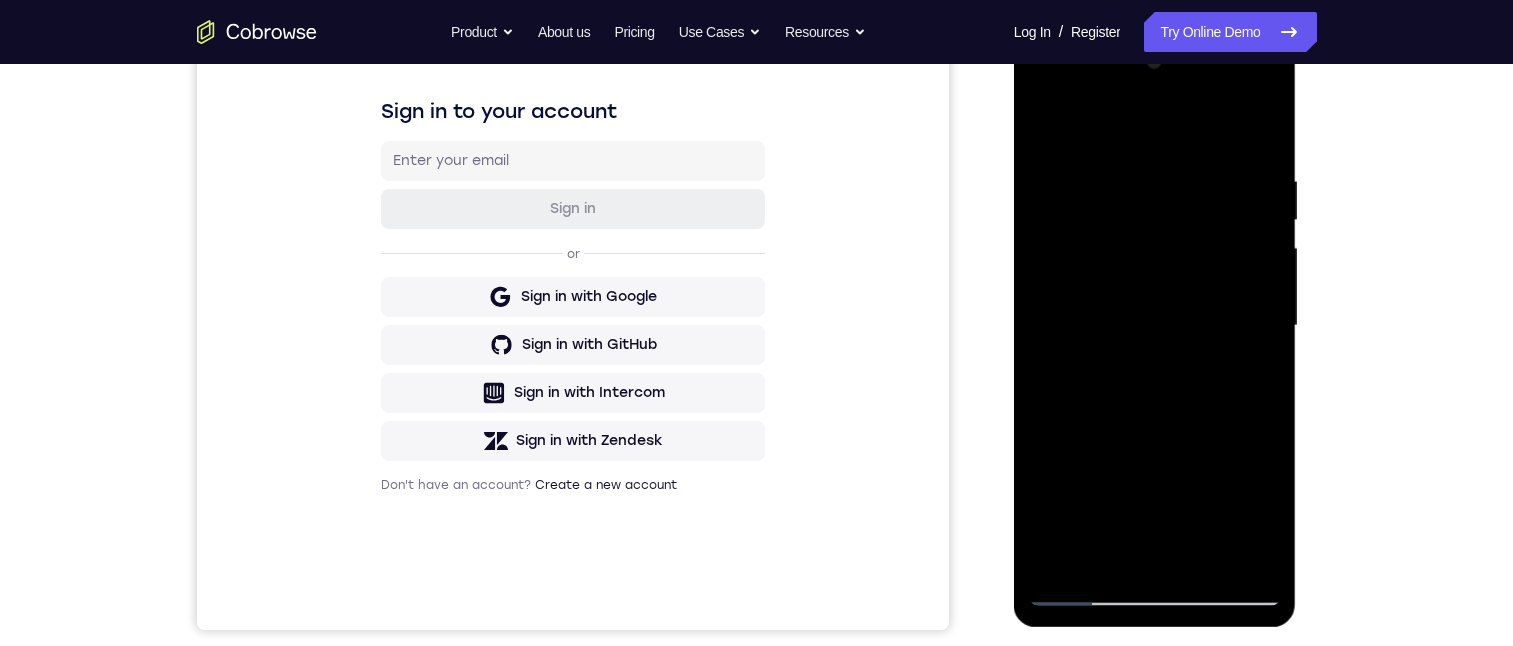drag, startPoint x: 1257, startPoint y: 168, endPoint x: 1251, endPoint y: 68, distance: 100.17984 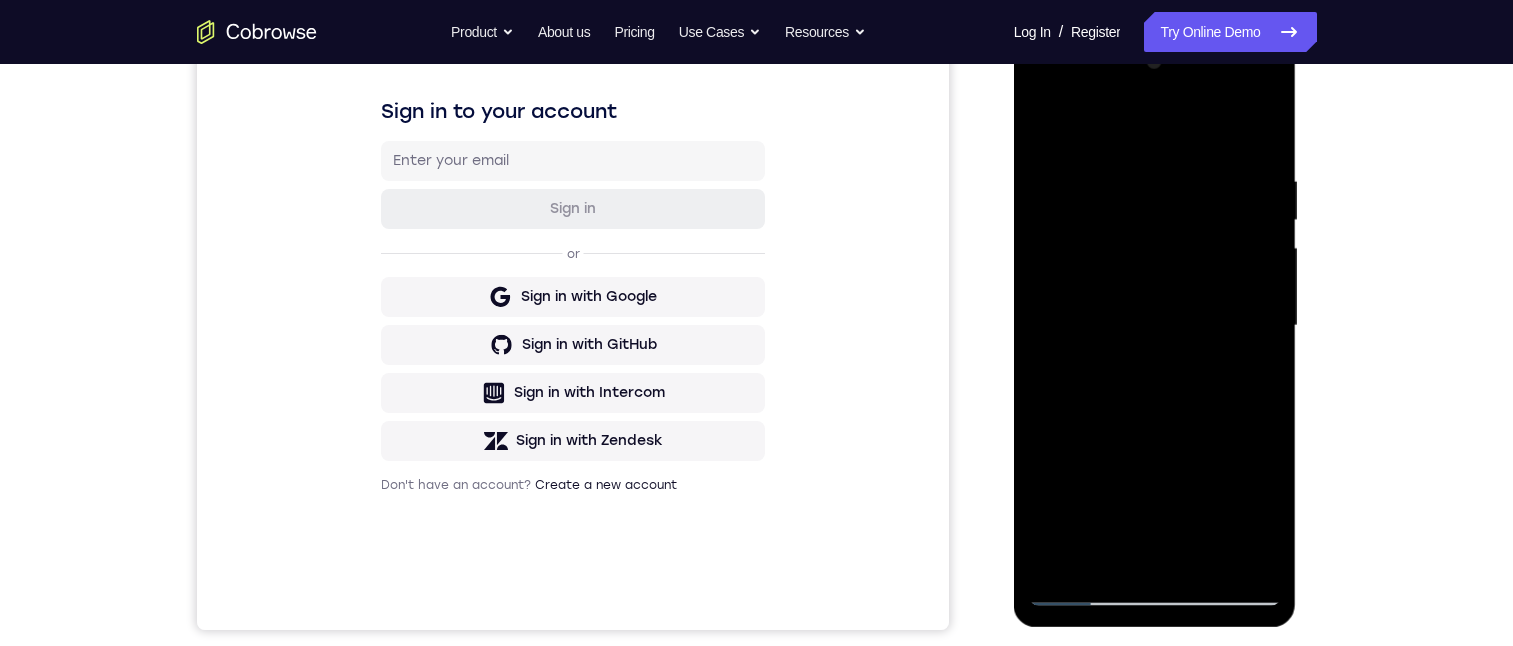 drag, startPoint x: 1199, startPoint y: 326, endPoint x: 1200, endPoint y: 203, distance: 123.00407 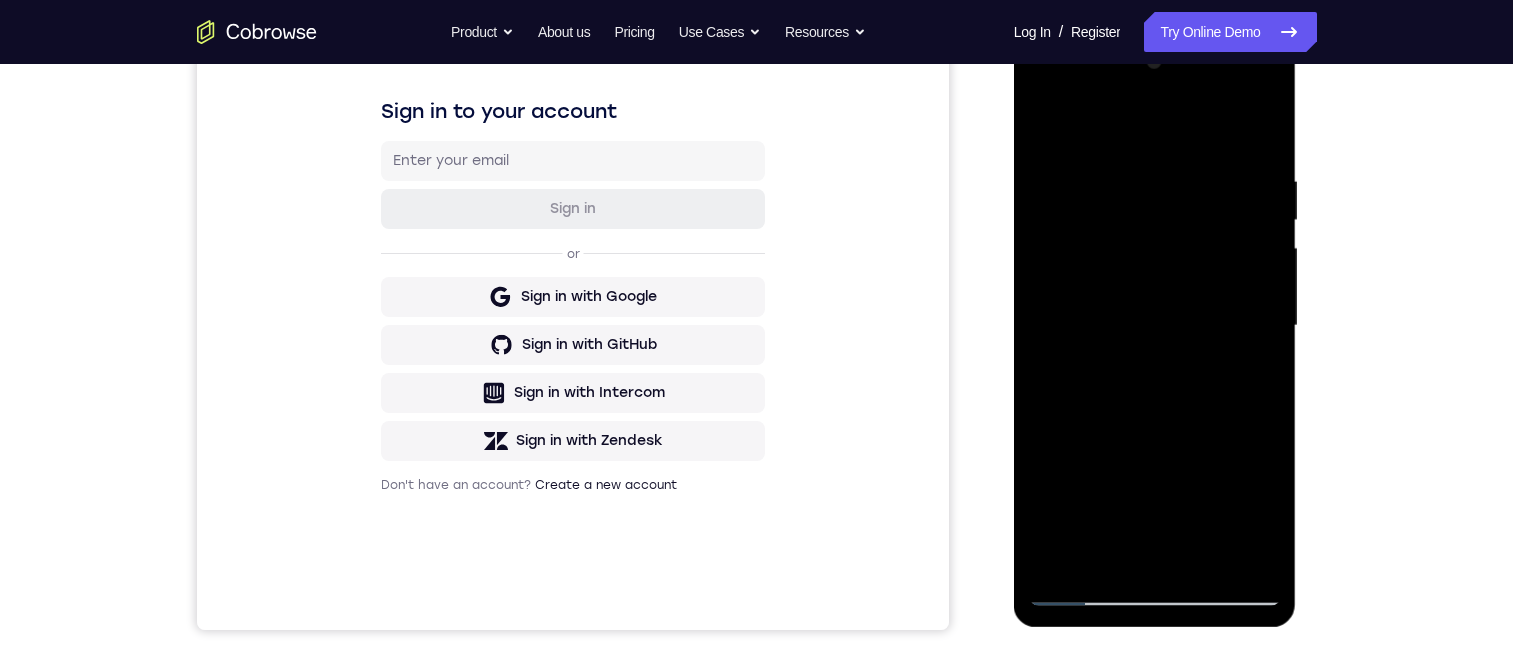 click at bounding box center [1155, 326] 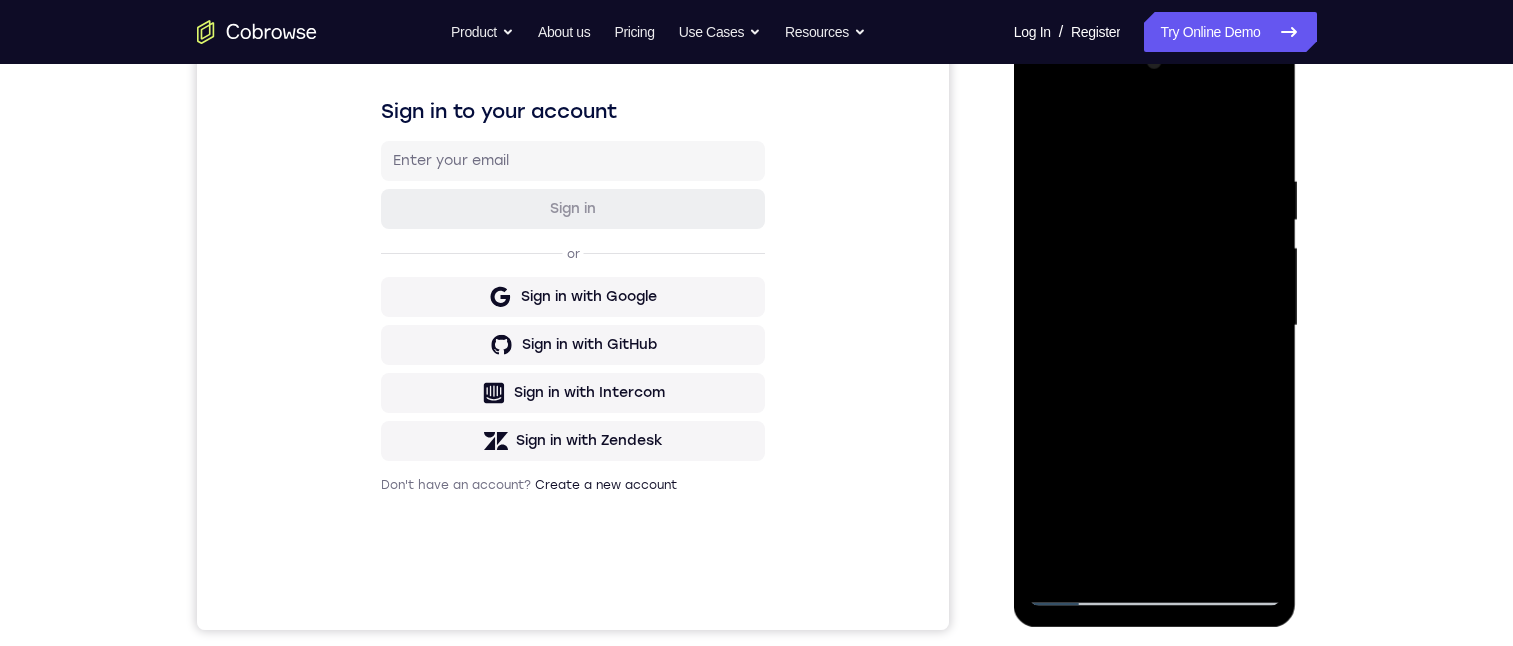 click at bounding box center [1155, 326] 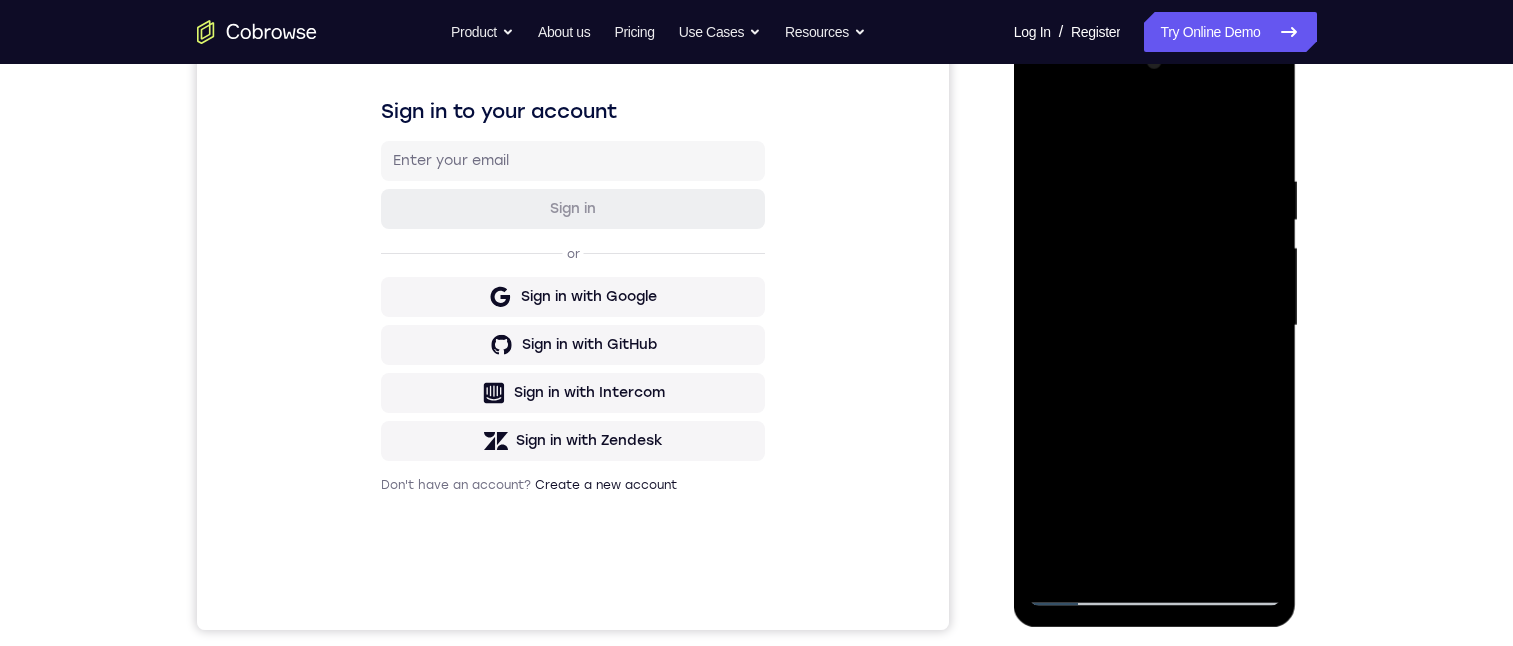 click at bounding box center (1155, 326) 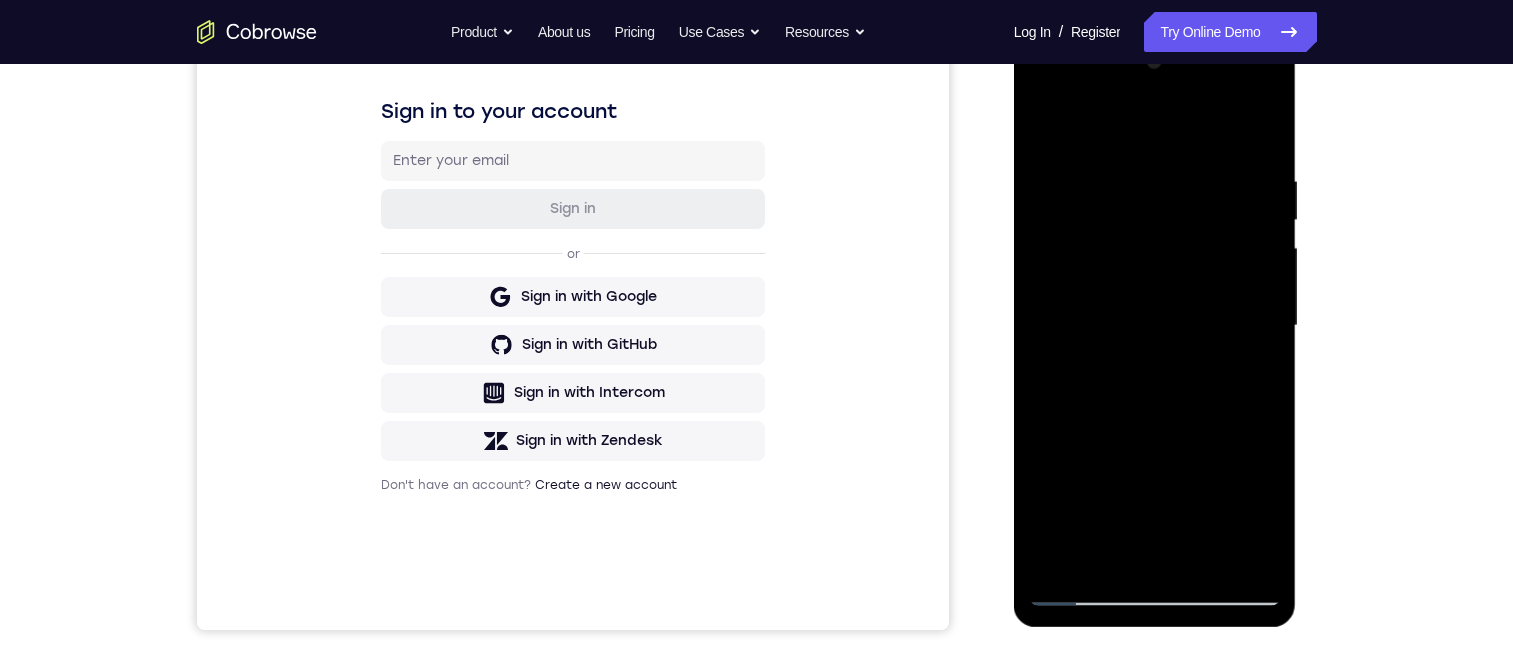 click at bounding box center [1155, 326] 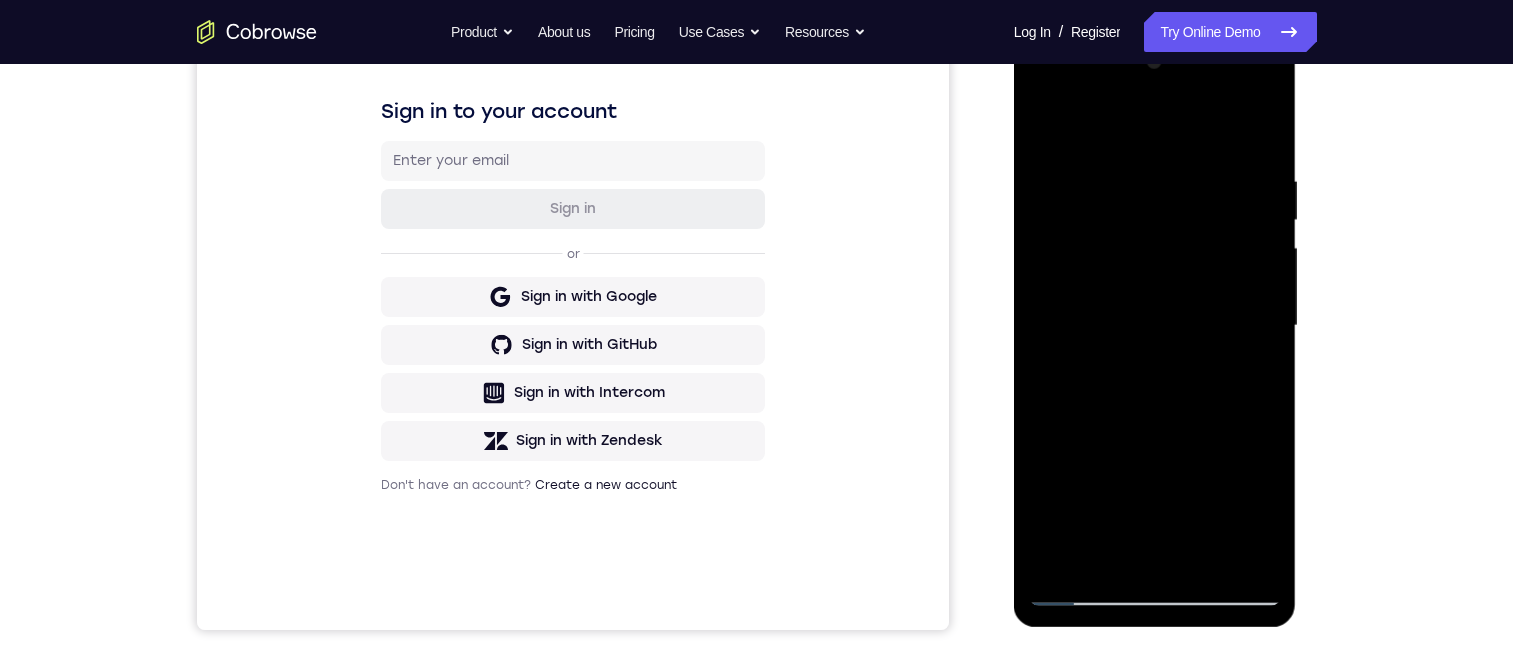 drag, startPoint x: 1224, startPoint y: 363, endPoint x: 1242, endPoint y: 157, distance: 206.78491 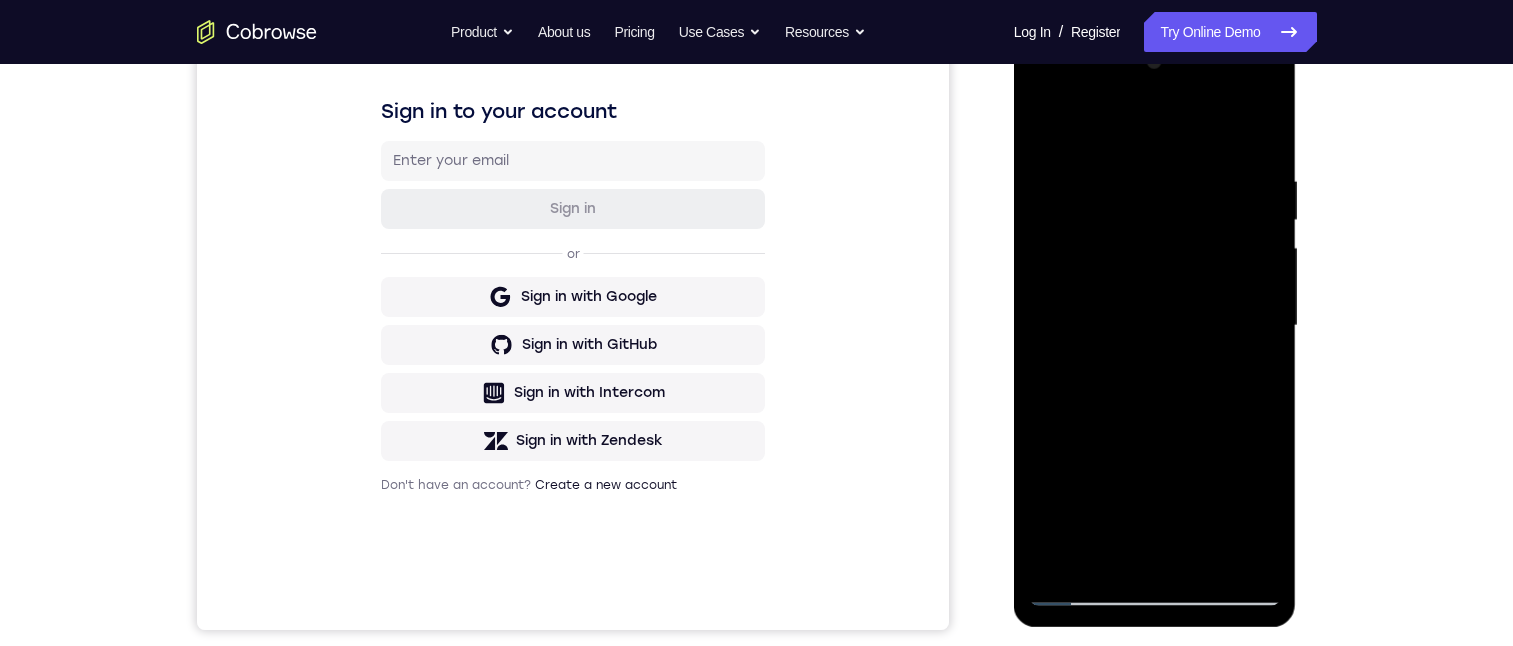 drag, startPoint x: 1123, startPoint y: 392, endPoint x: 1145, endPoint y: 169, distance: 224.08258 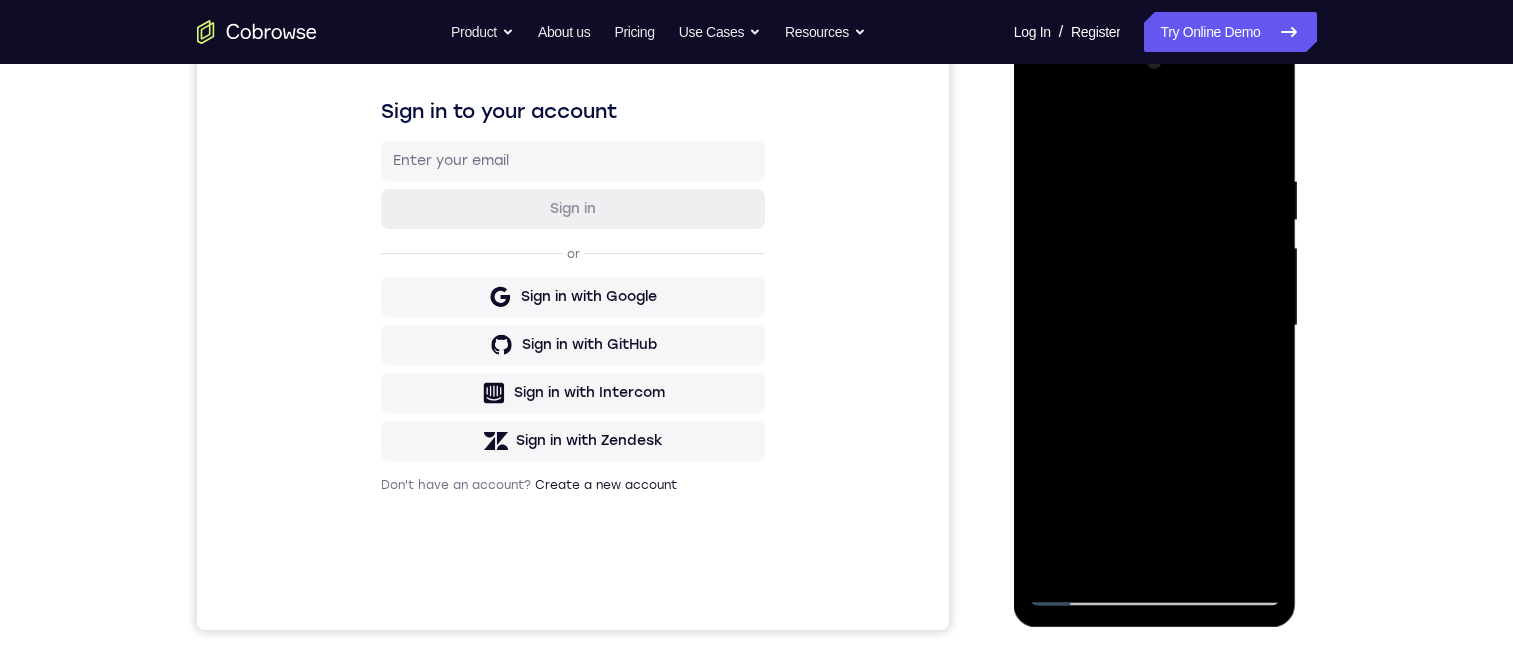 click at bounding box center [1155, 326] 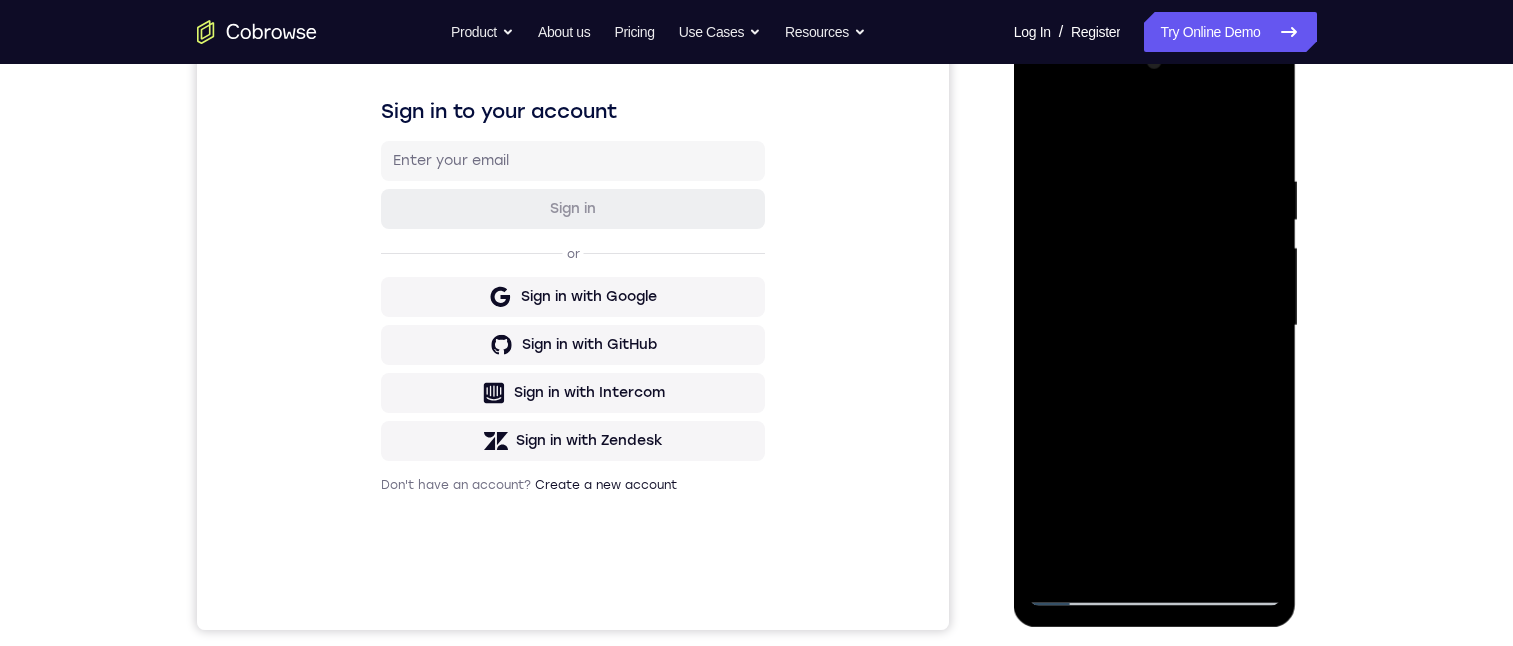click at bounding box center (1155, 326) 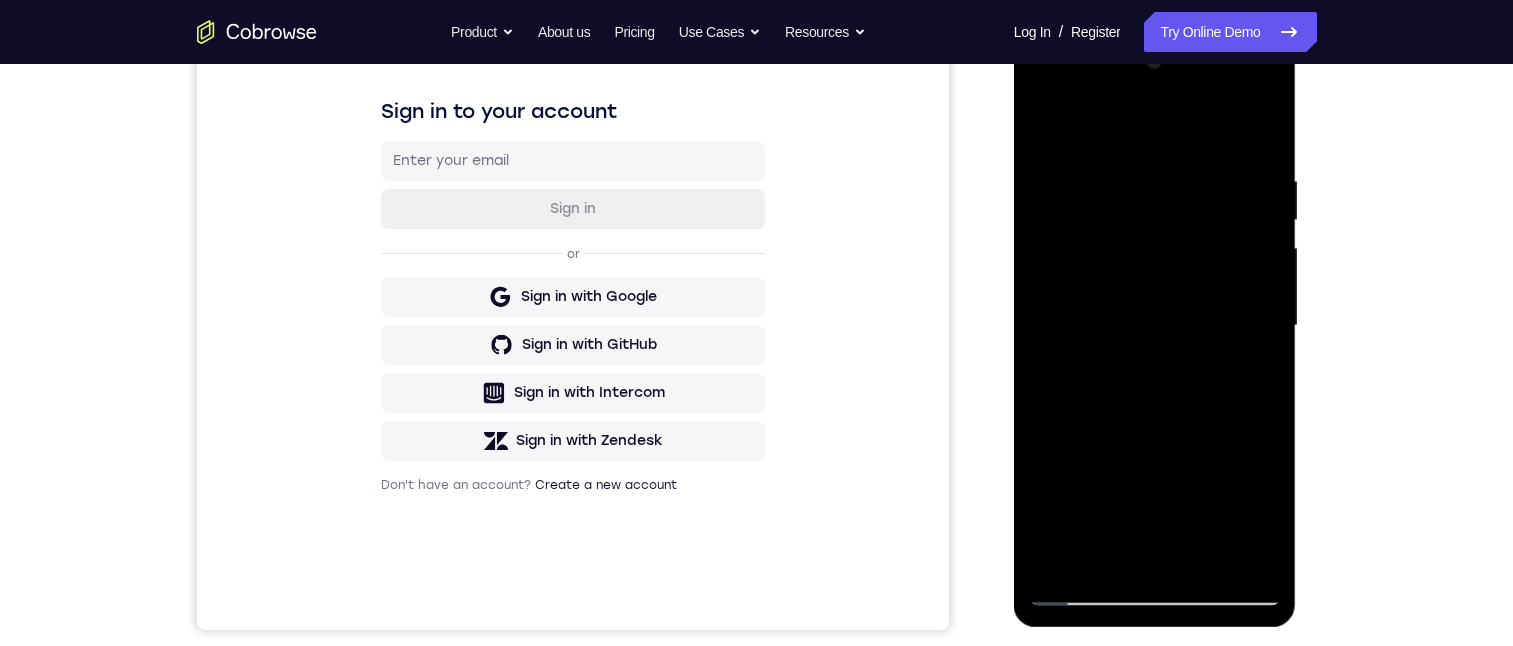 click at bounding box center (1155, 326) 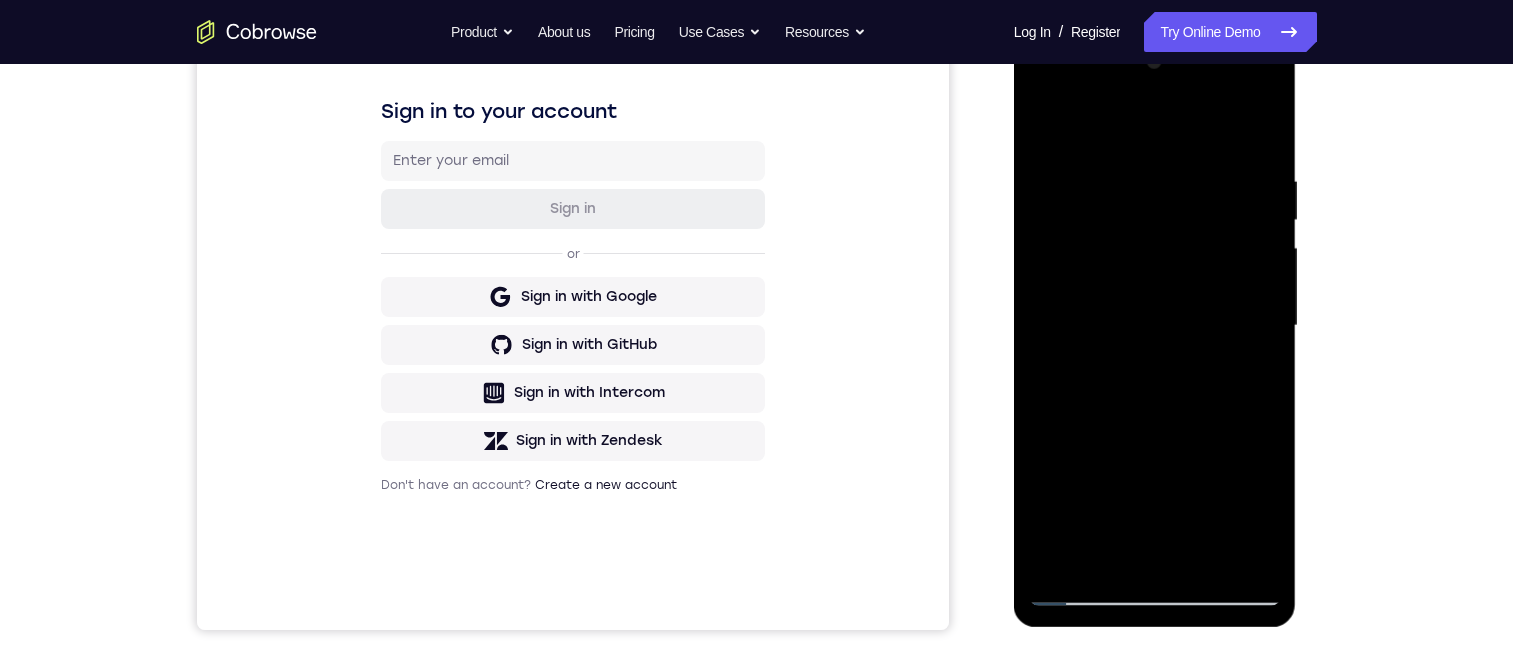 click at bounding box center (1155, 326) 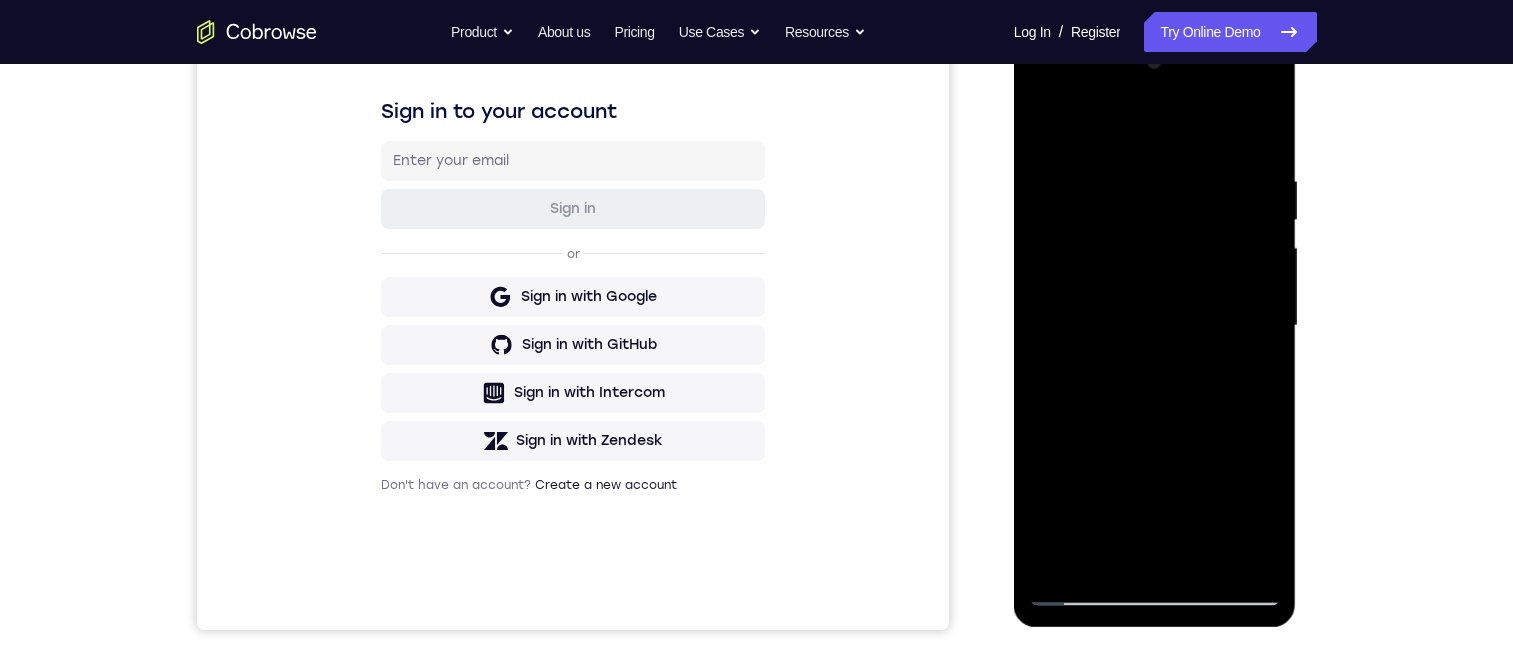 click at bounding box center (1155, 326) 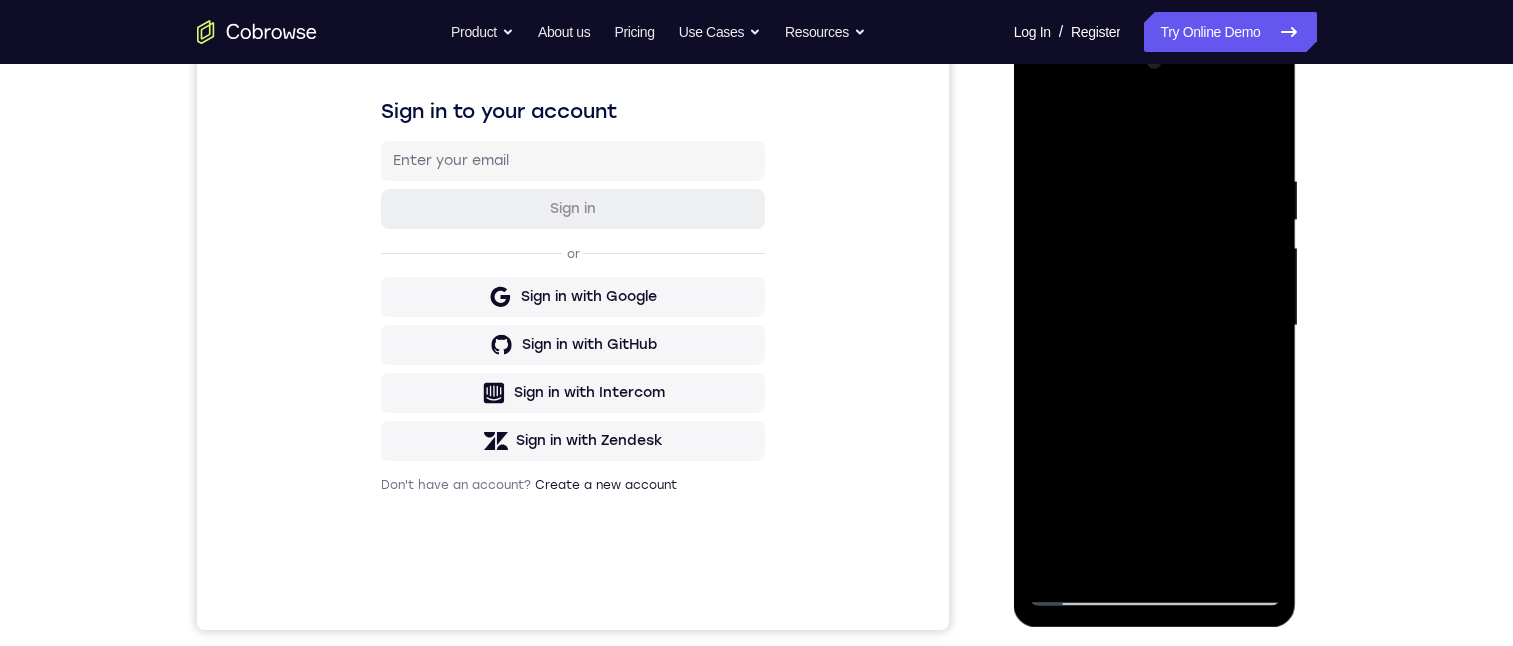 click at bounding box center [1155, 326] 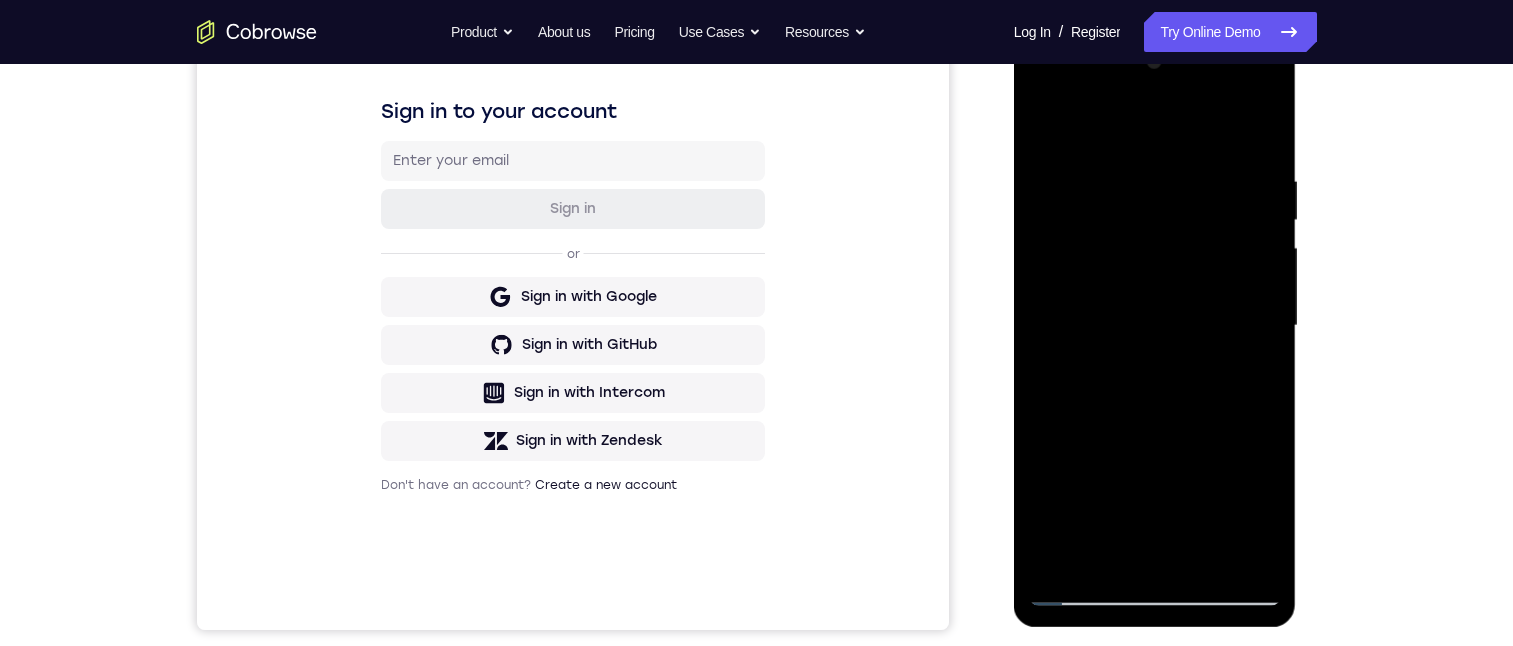 click at bounding box center (1155, 326) 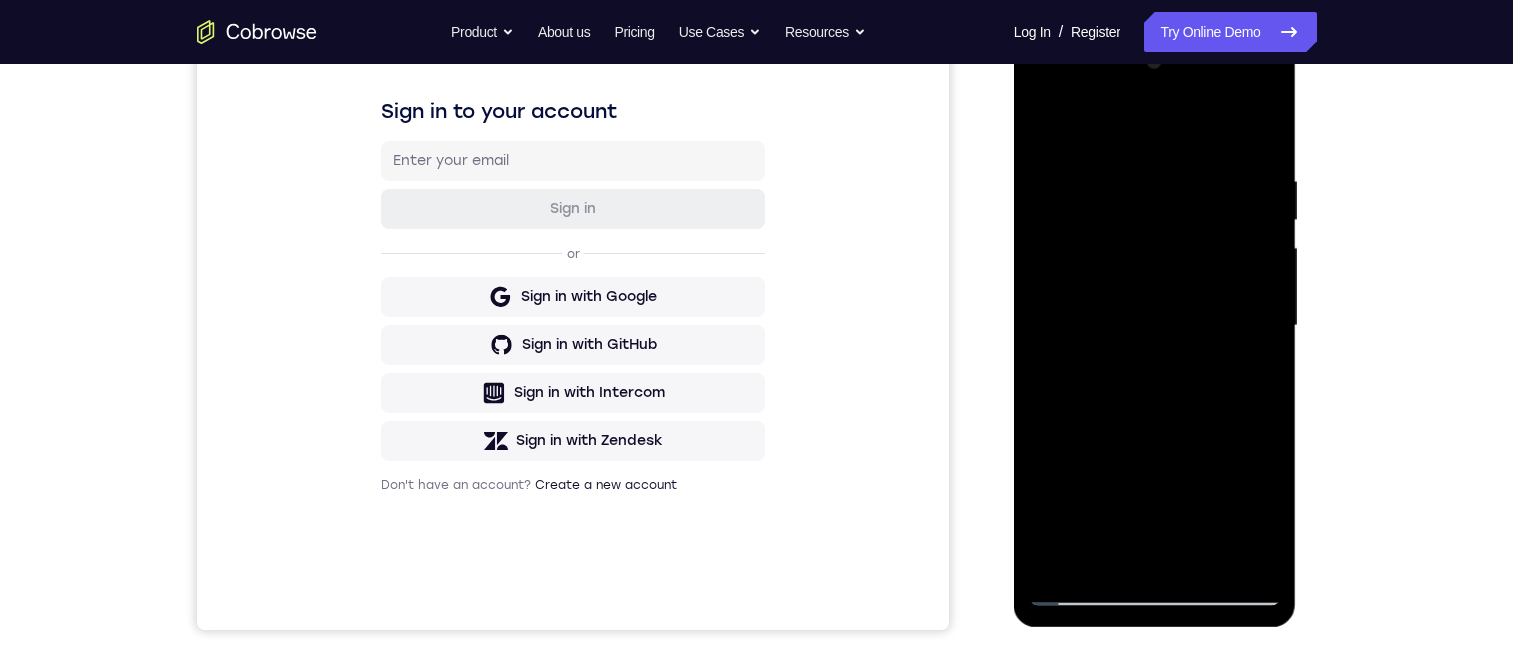 click at bounding box center (1155, 326) 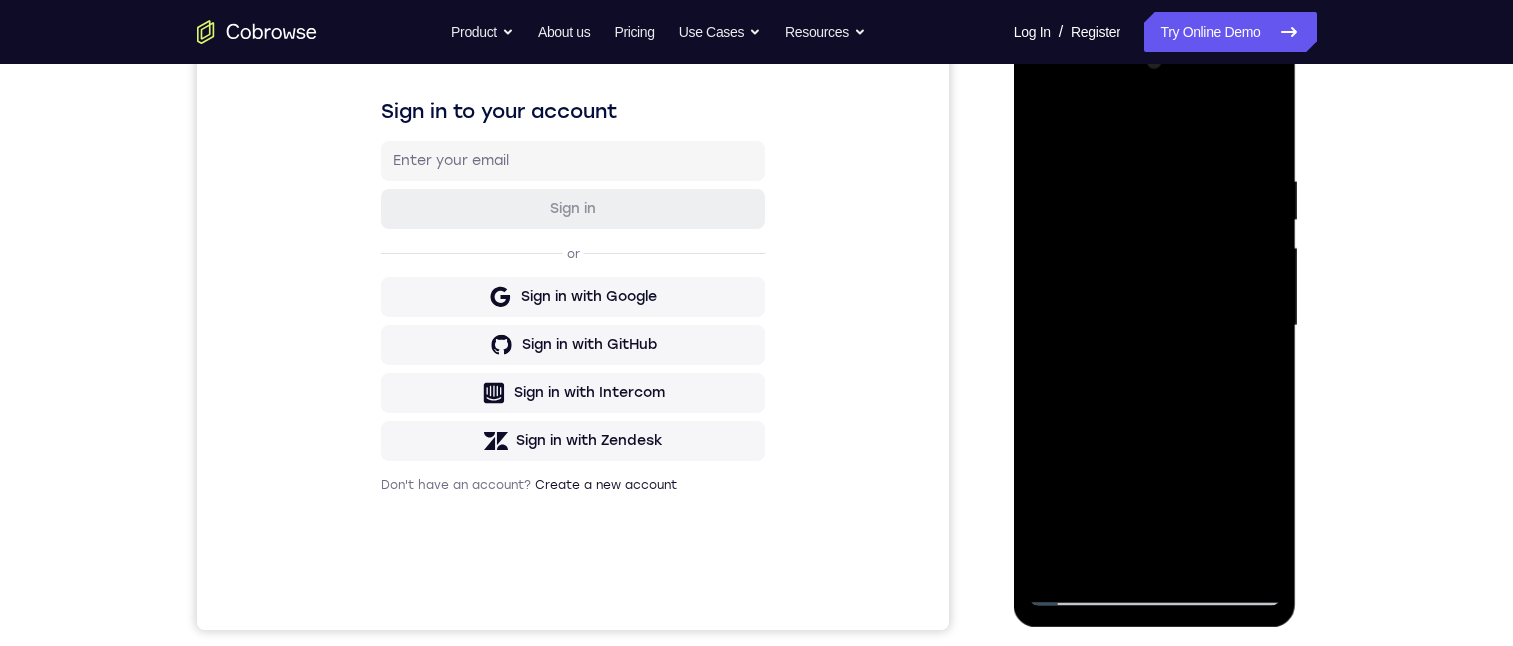 click at bounding box center [1155, 326] 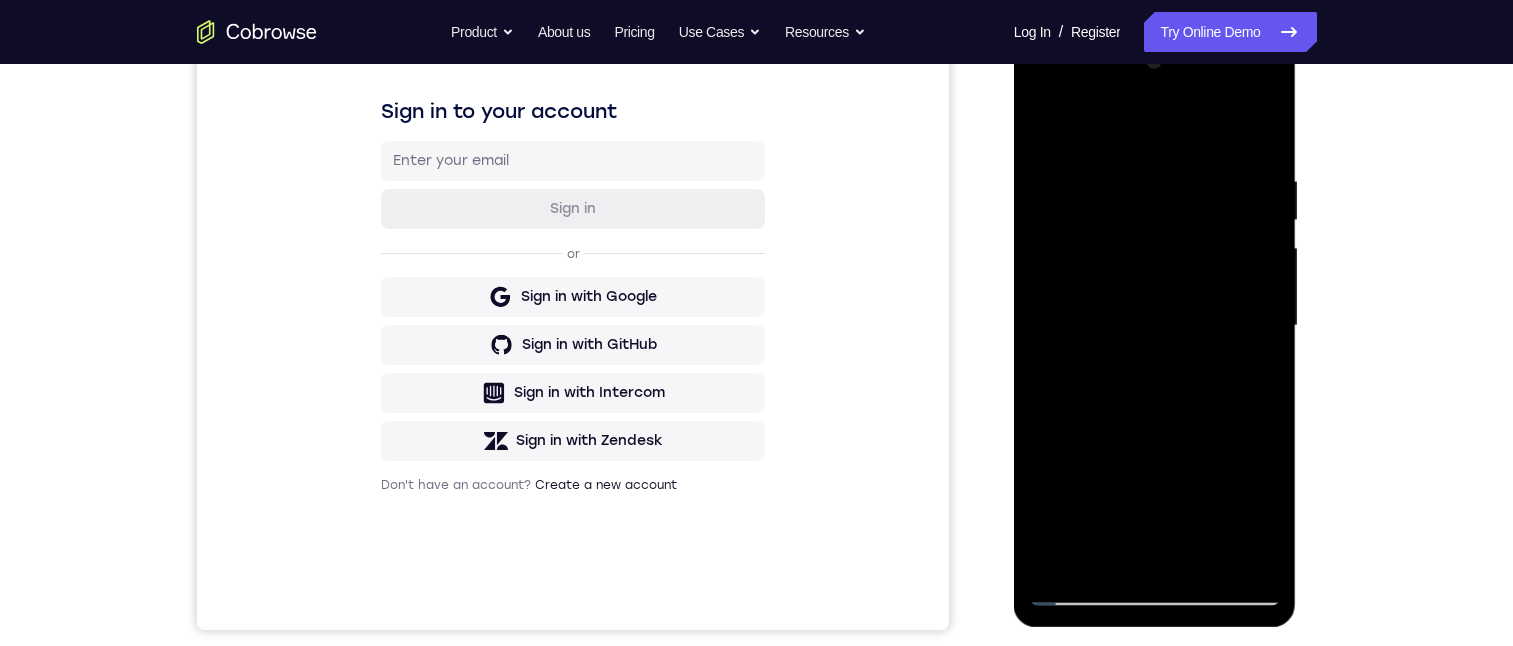 click at bounding box center (1155, 326) 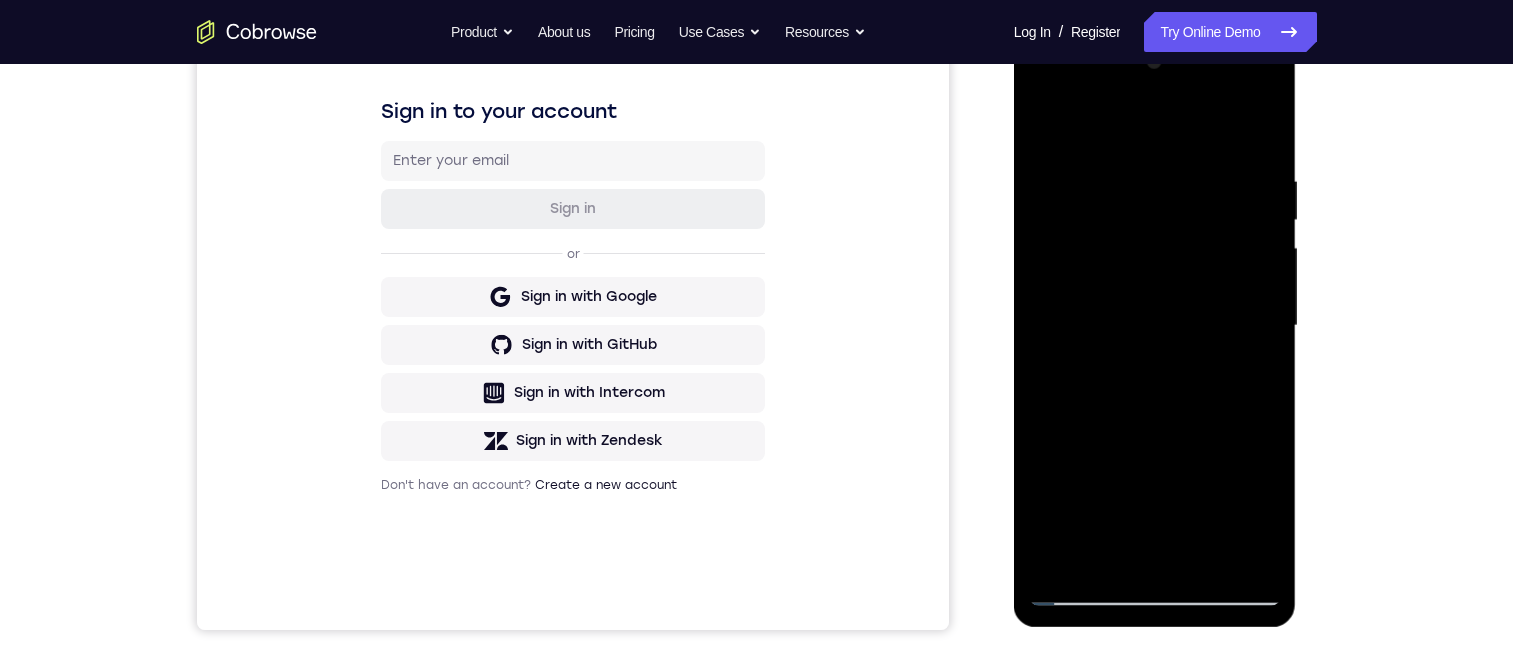 click at bounding box center (1155, 326) 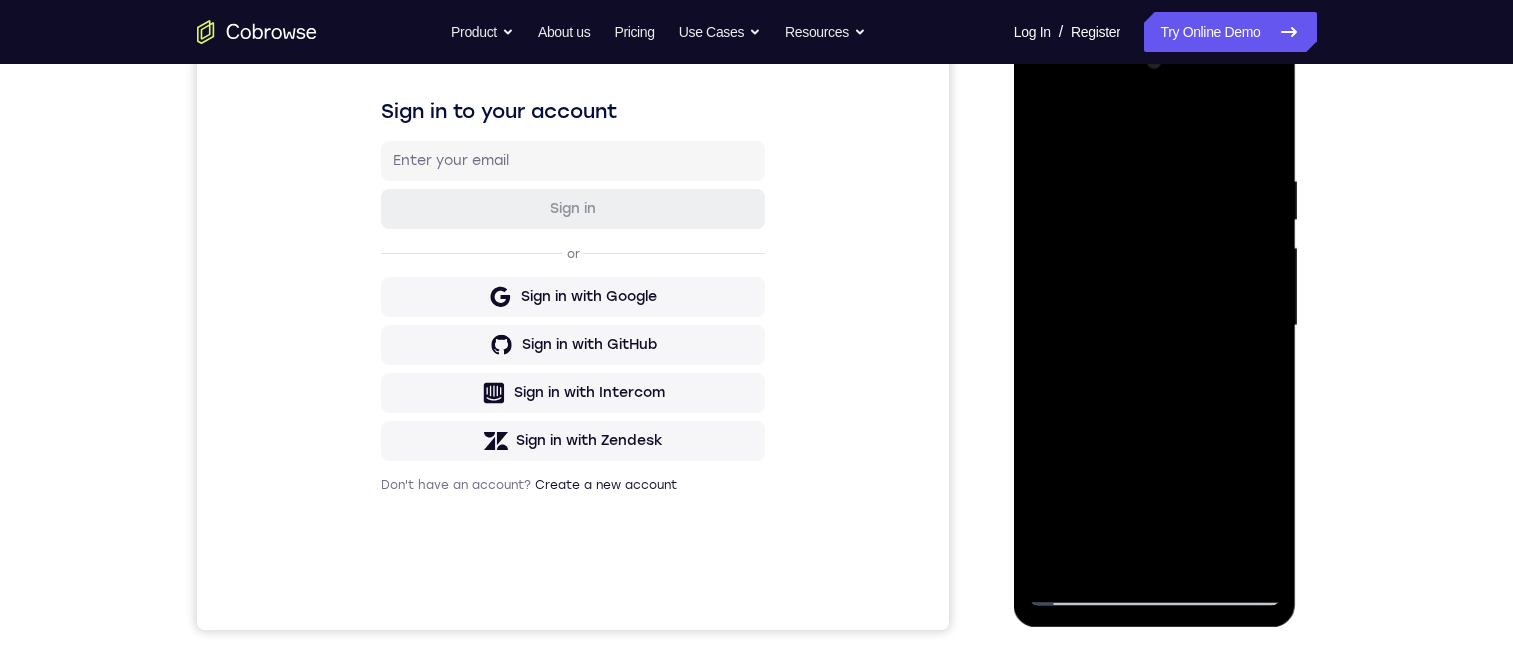 click at bounding box center (1155, 326) 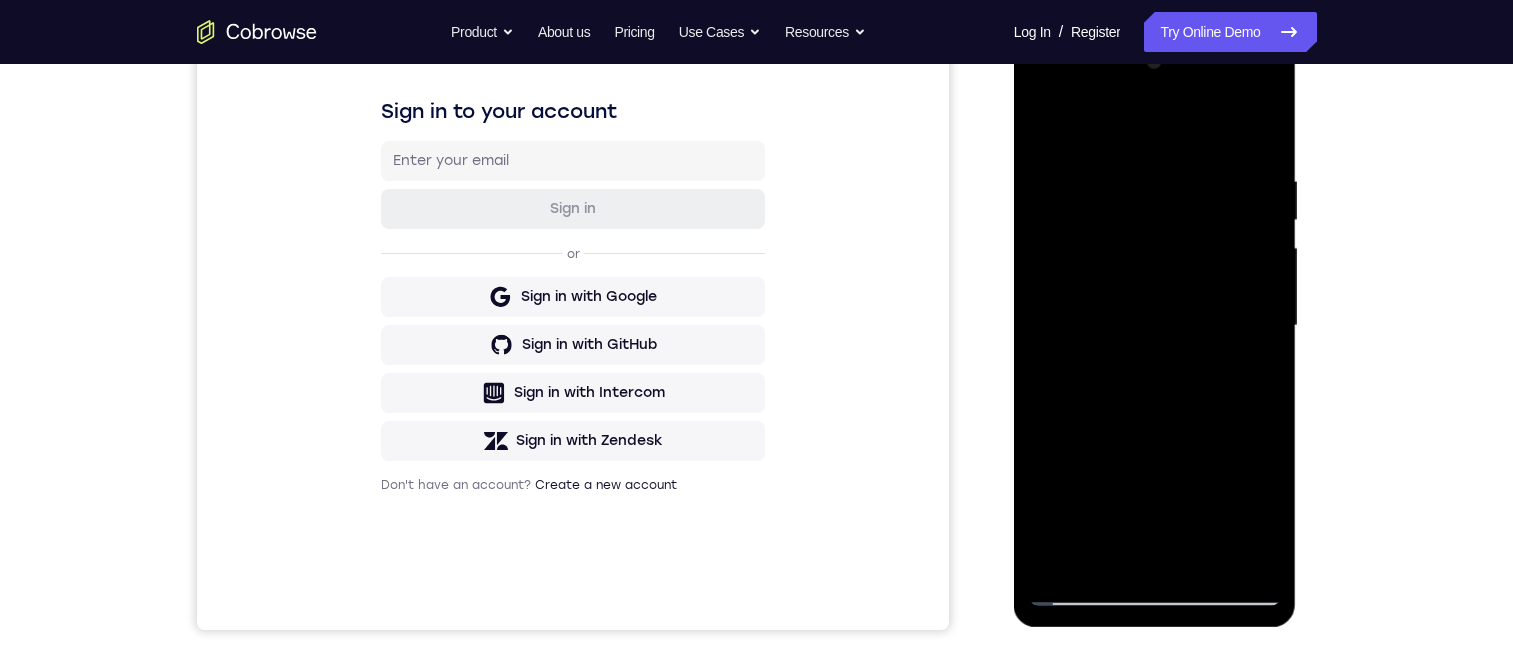 click at bounding box center [1155, 326] 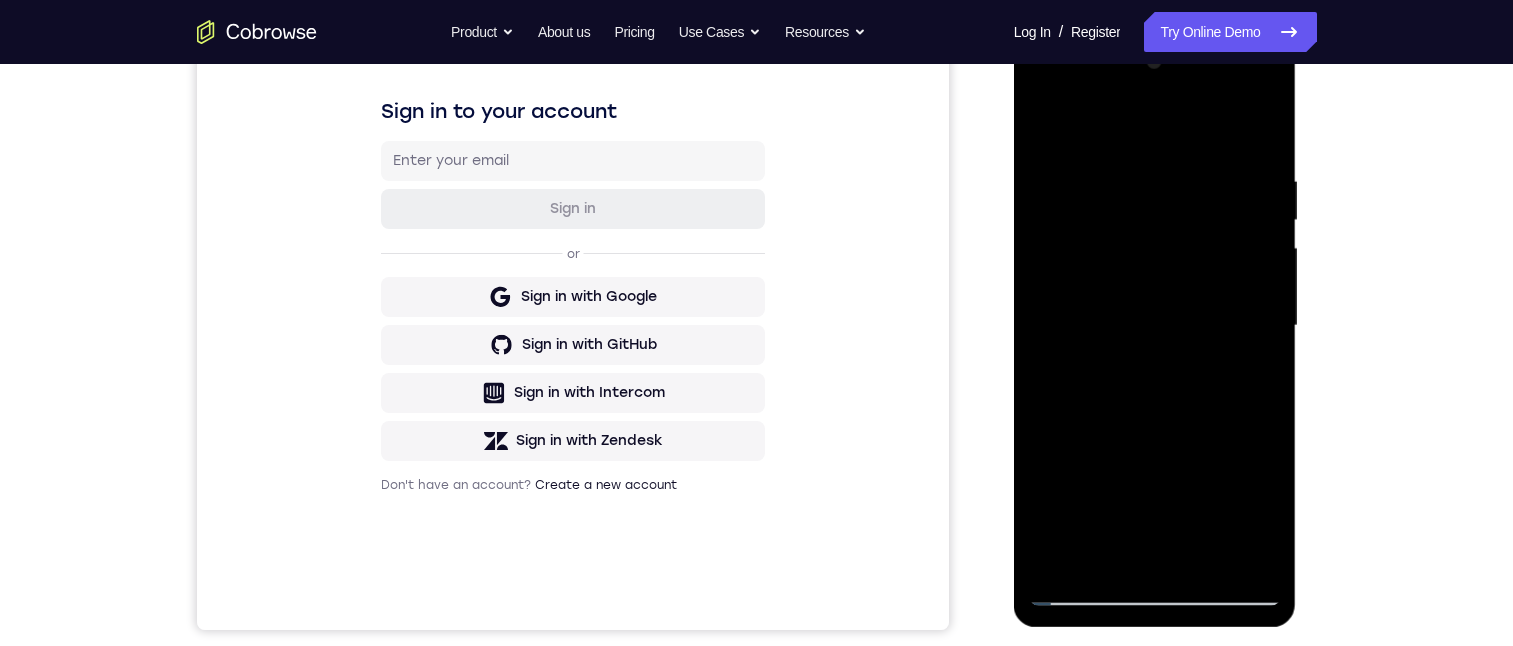 click at bounding box center [1155, 326] 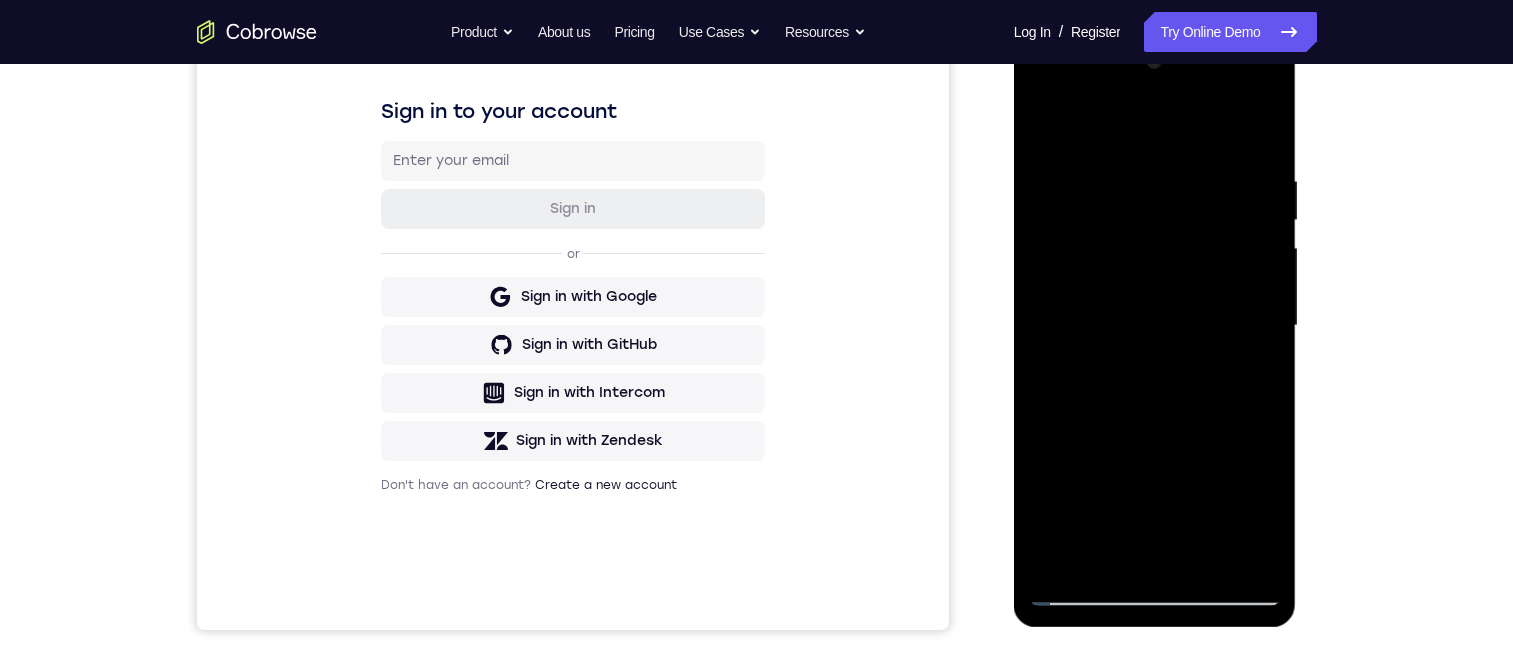click at bounding box center (1155, 326) 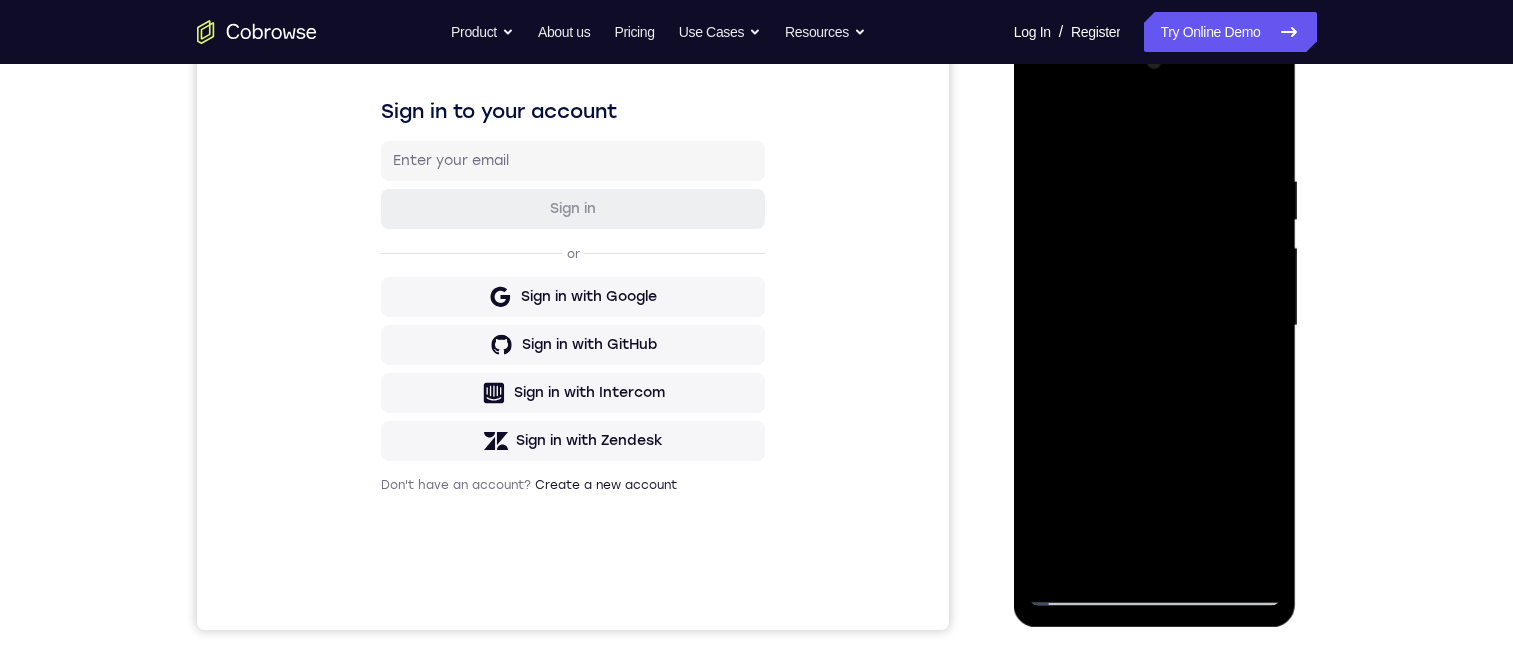 drag, startPoint x: 1217, startPoint y: 459, endPoint x: 1279, endPoint y: 191, distance: 275.07816 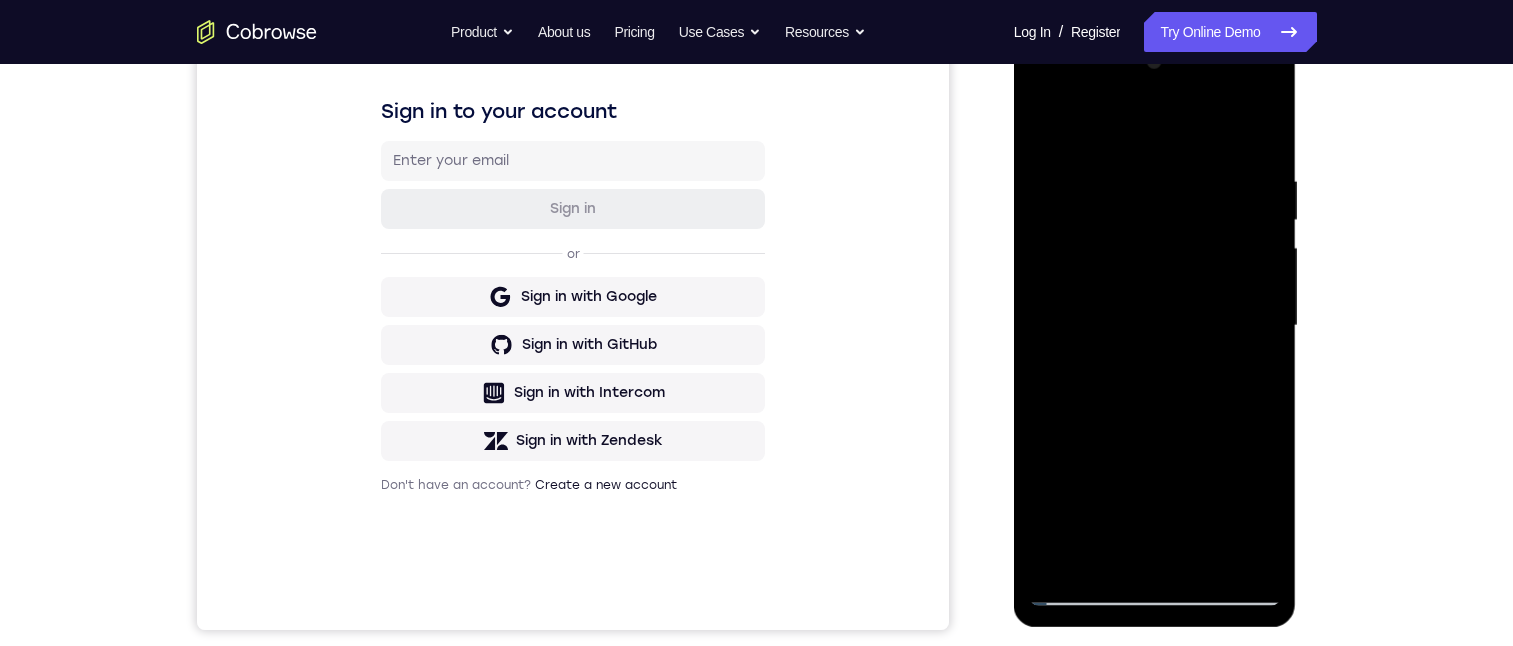 click at bounding box center (1155, 326) 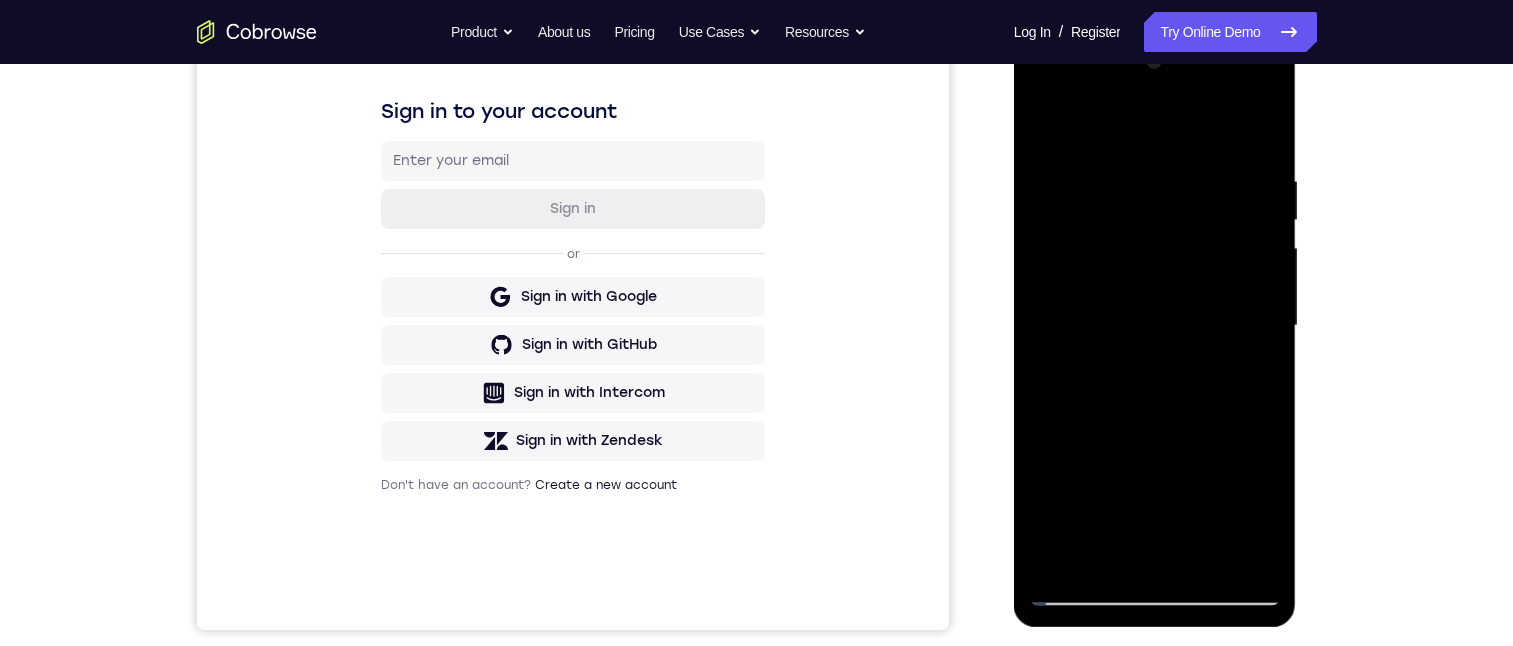 drag, startPoint x: 1175, startPoint y: 267, endPoint x: 1214, endPoint y: 697, distance: 431.76498 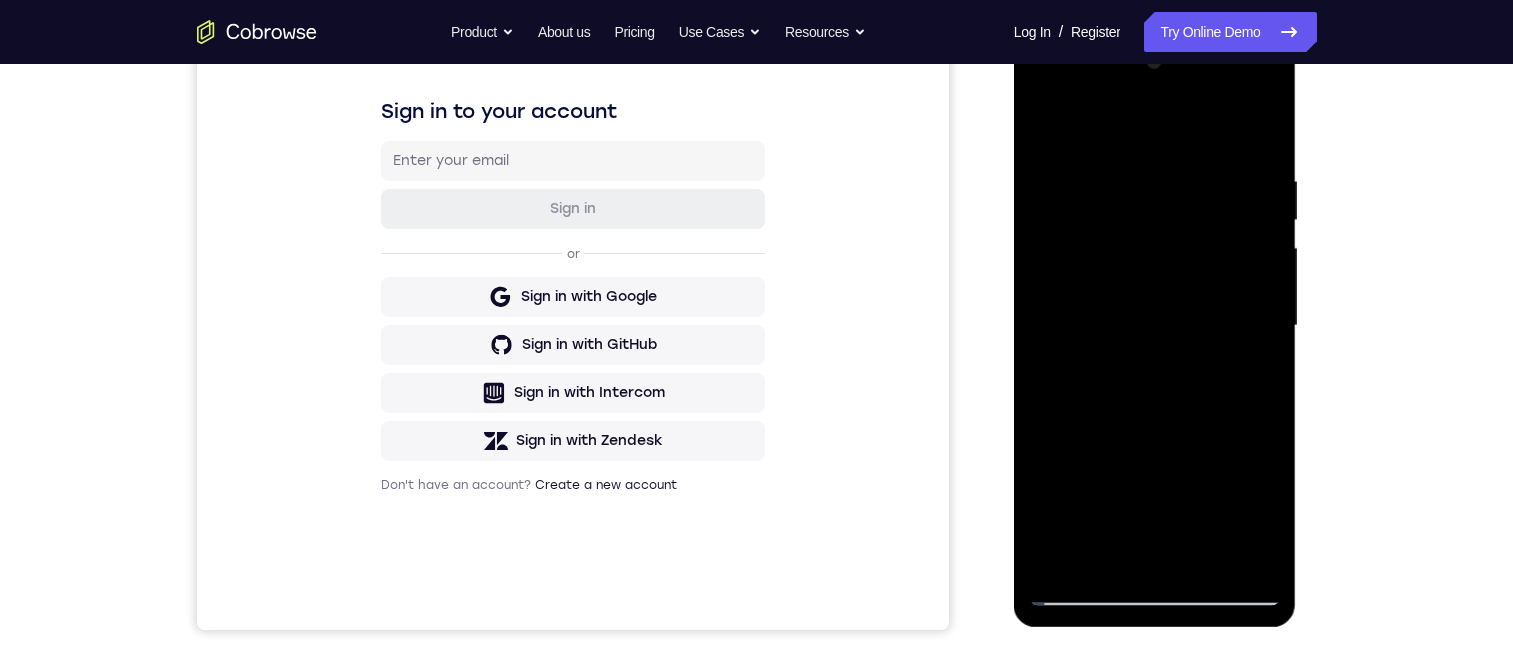 drag, startPoint x: 1168, startPoint y: 268, endPoint x: 1229, endPoint y: 625, distance: 362.17398 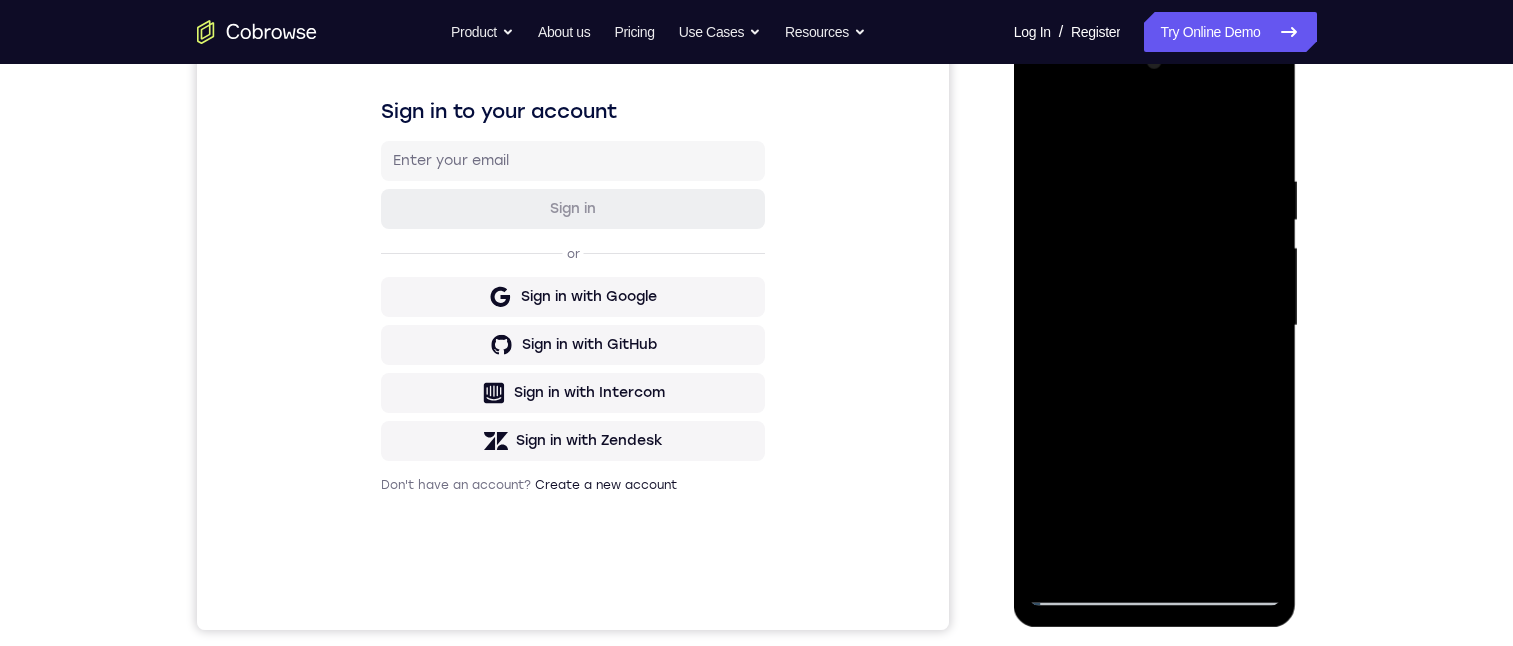 click at bounding box center (1155, 326) 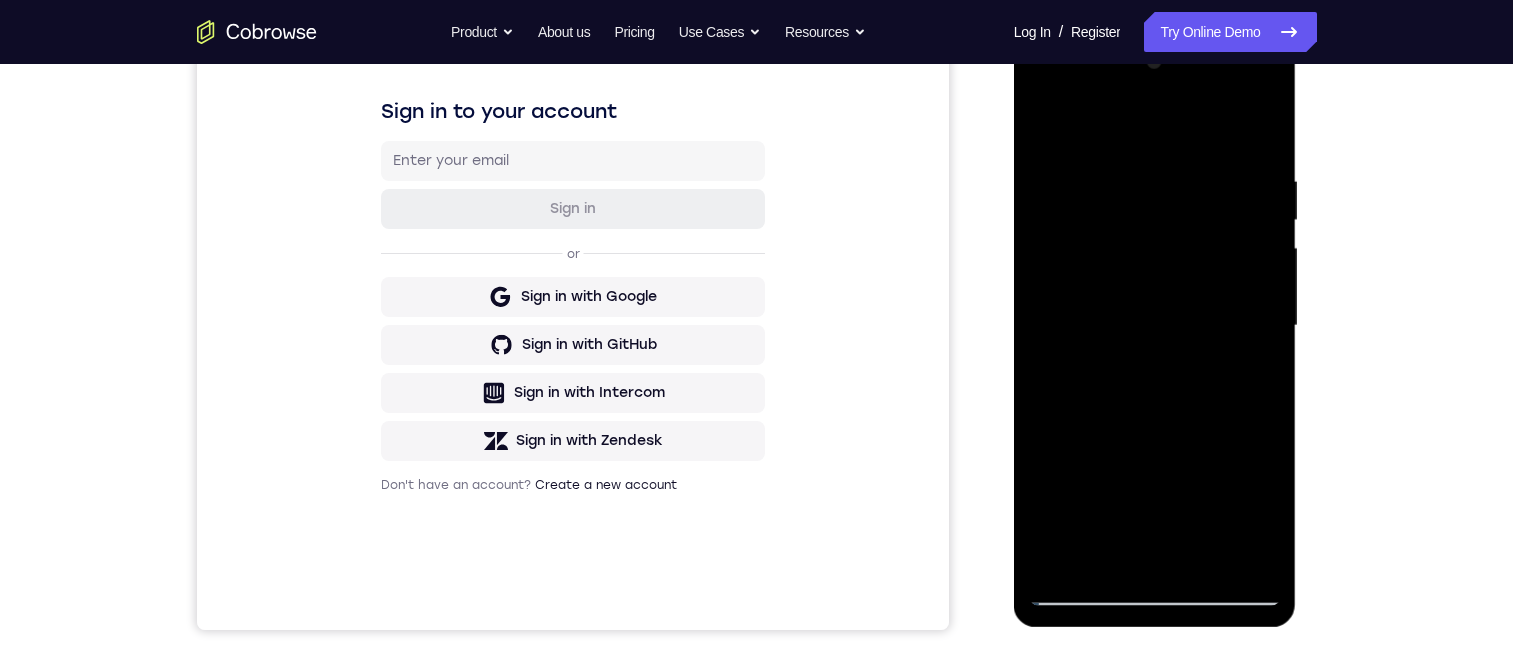 click at bounding box center (1155, 326) 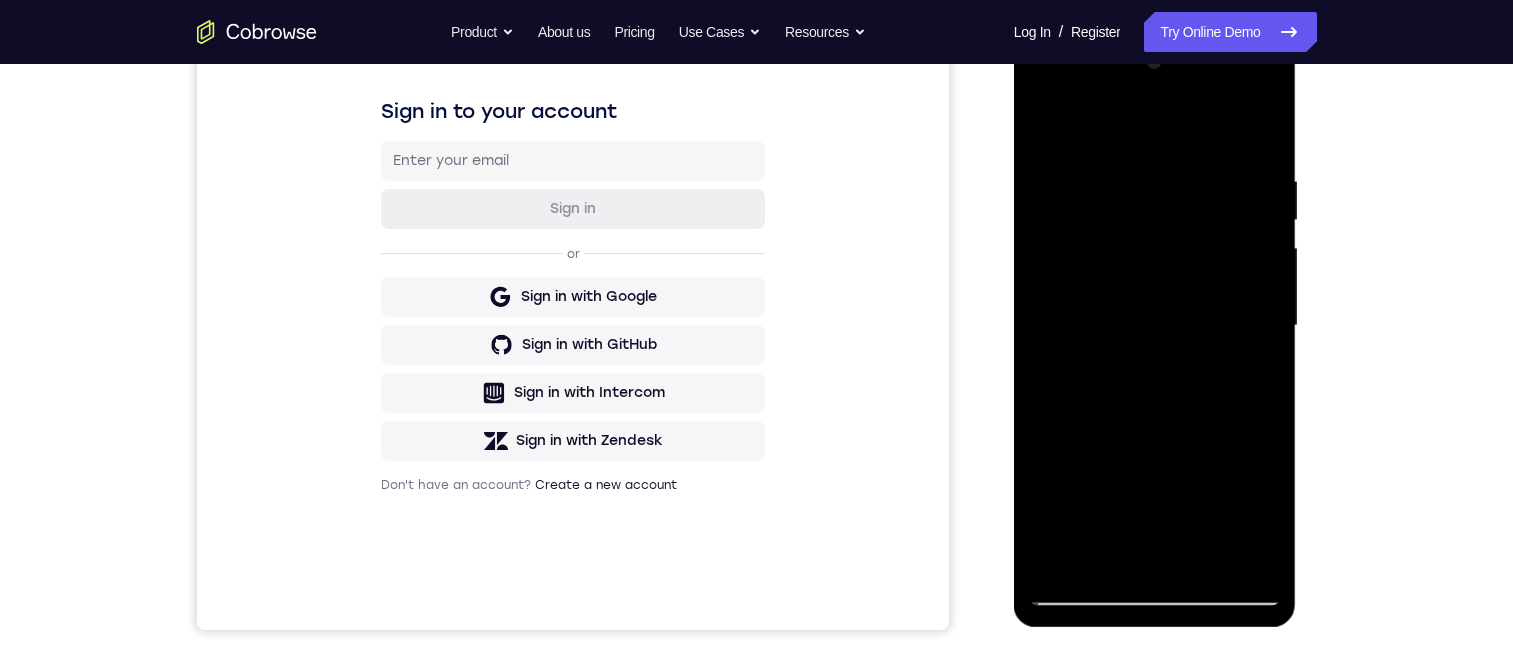click at bounding box center [1155, 326] 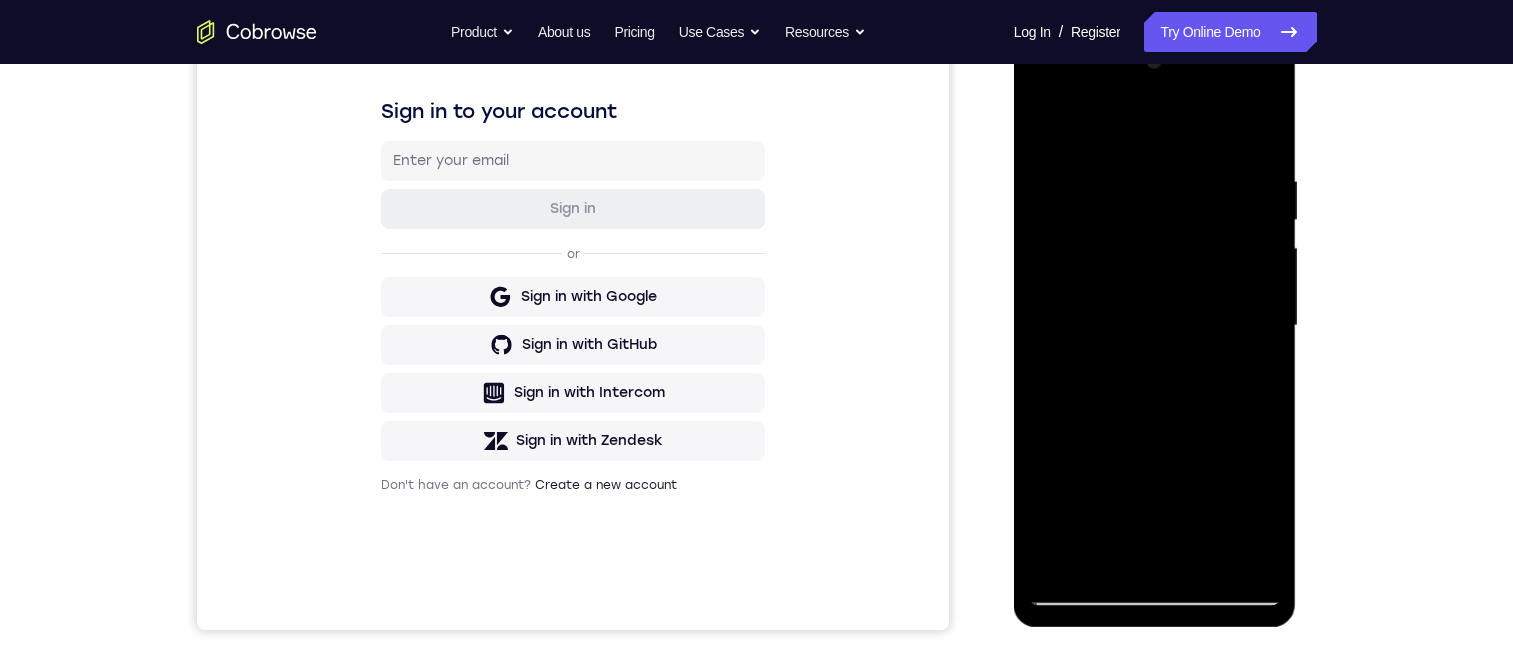 drag, startPoint x: 1182, startPoint y: 459, endPoint x: 1152, endPoint y: 320, distance: 142.20056 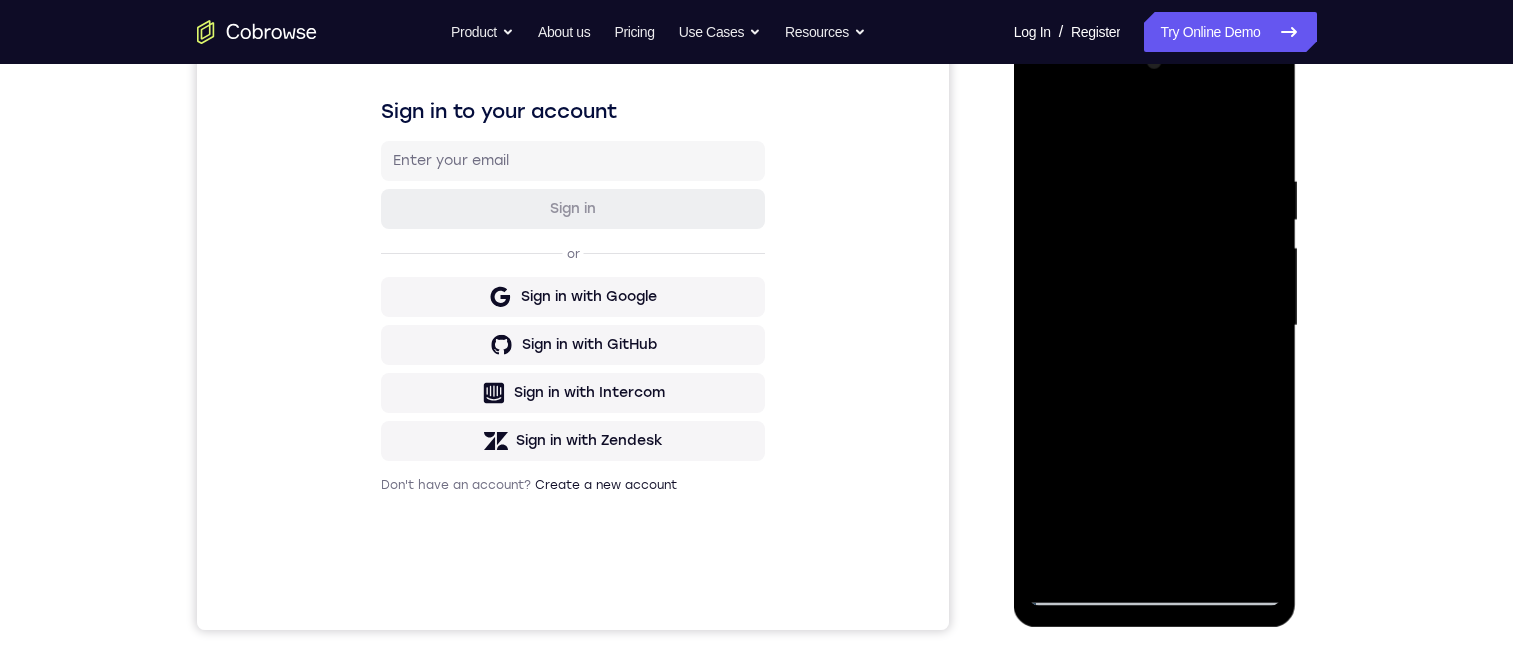 drag, startPoint x: 1152, startPoint y: 463, endPoint x: 1162, endPoint y: 307, distance: 156.32019 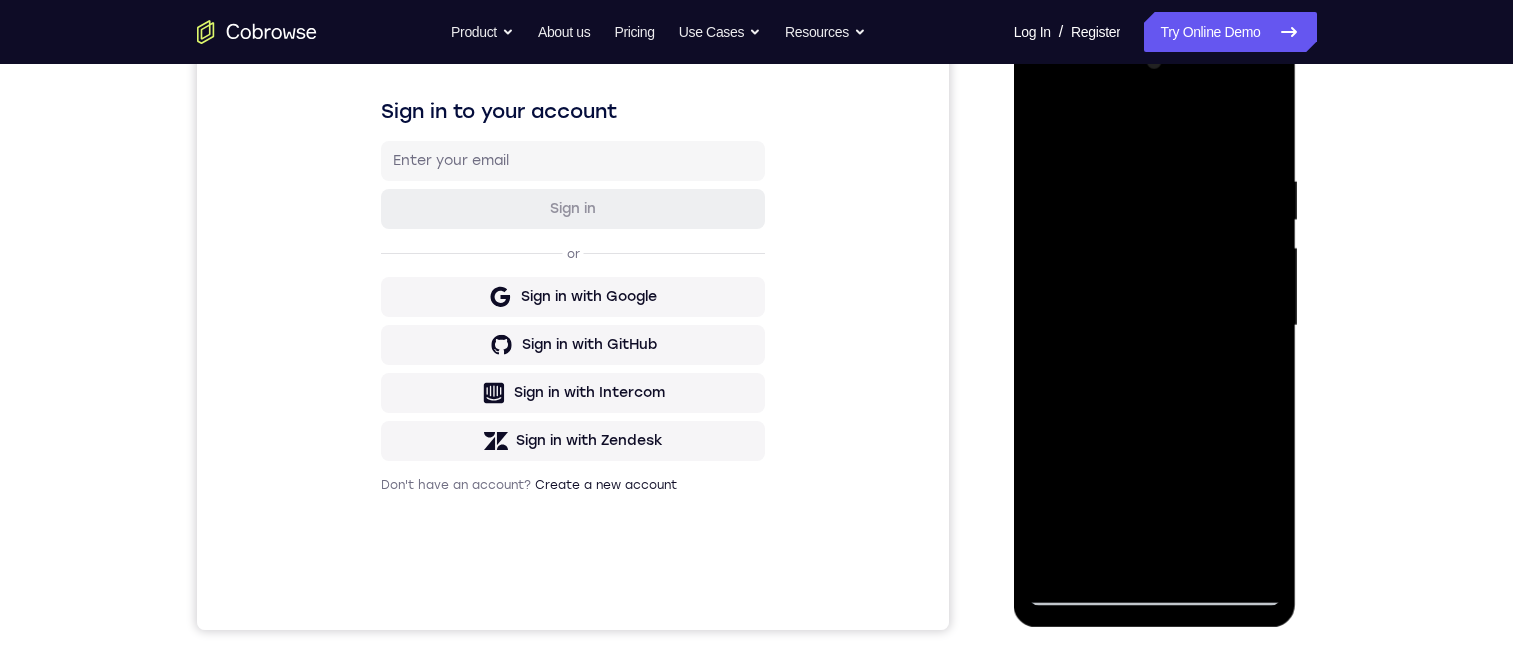 click at bounding box center (1155, 326) 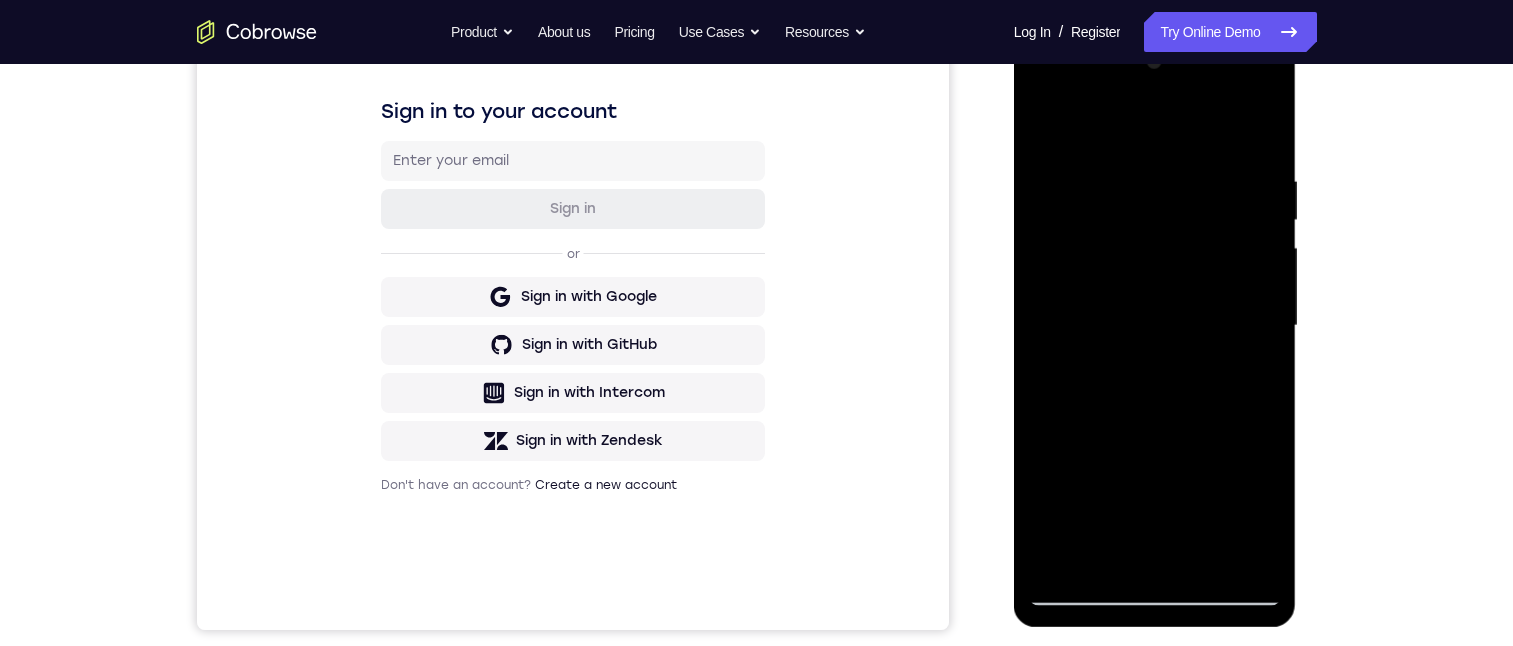 click at bounding box center (1155, 31) 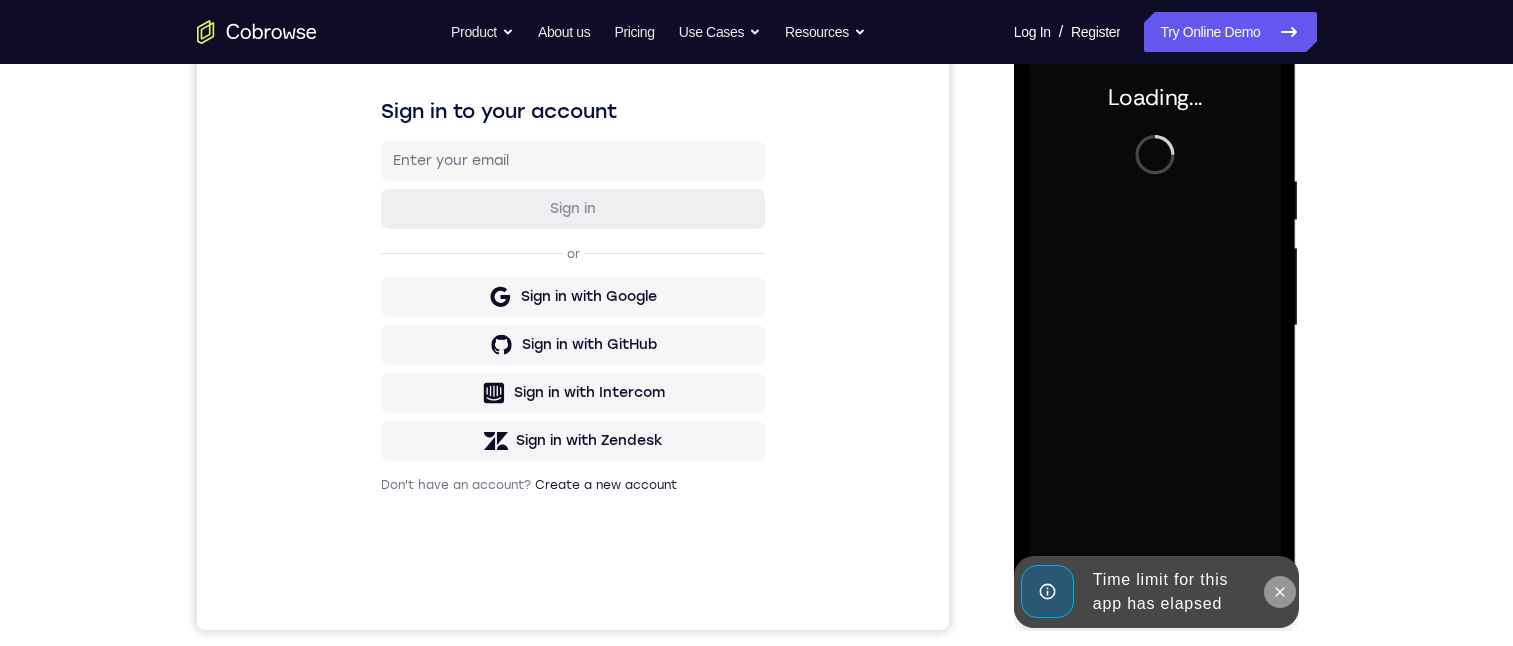 click 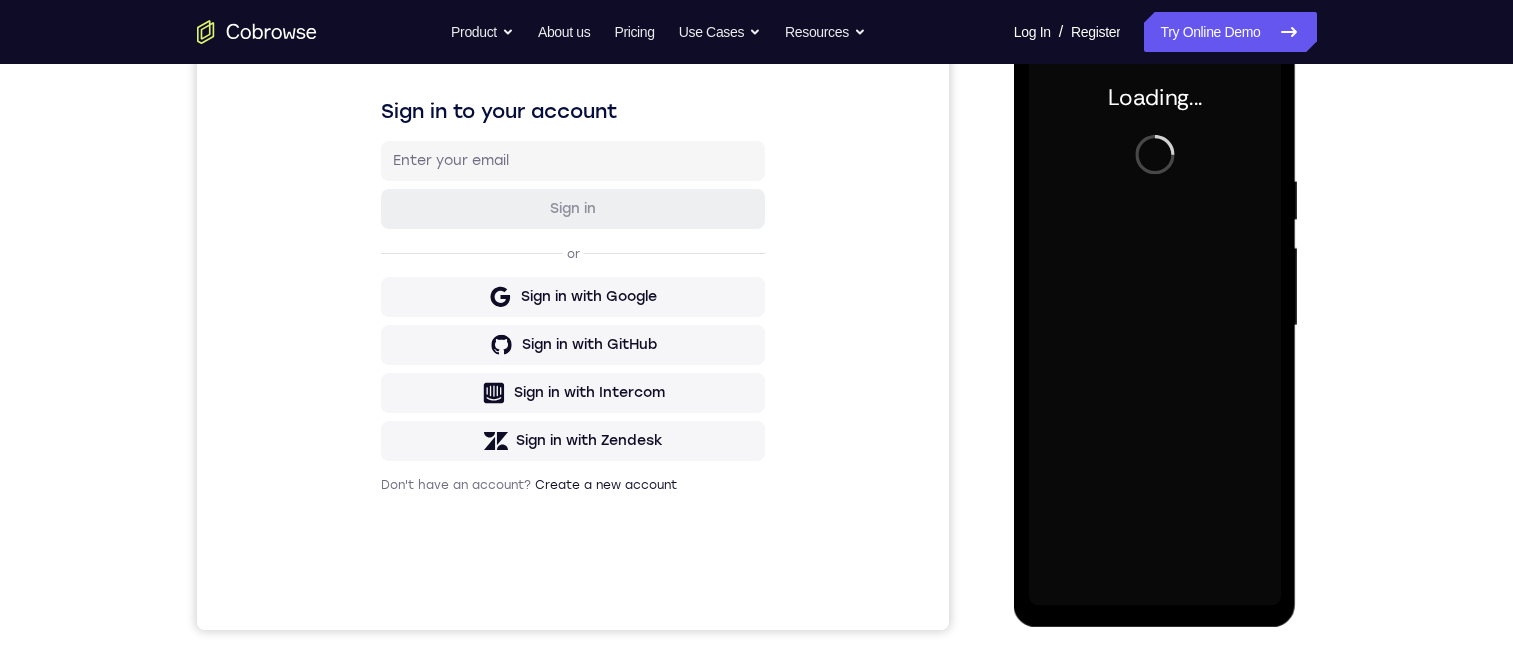 scroll, scrollTop: 200, scrollLeft: 0, axis: vertical 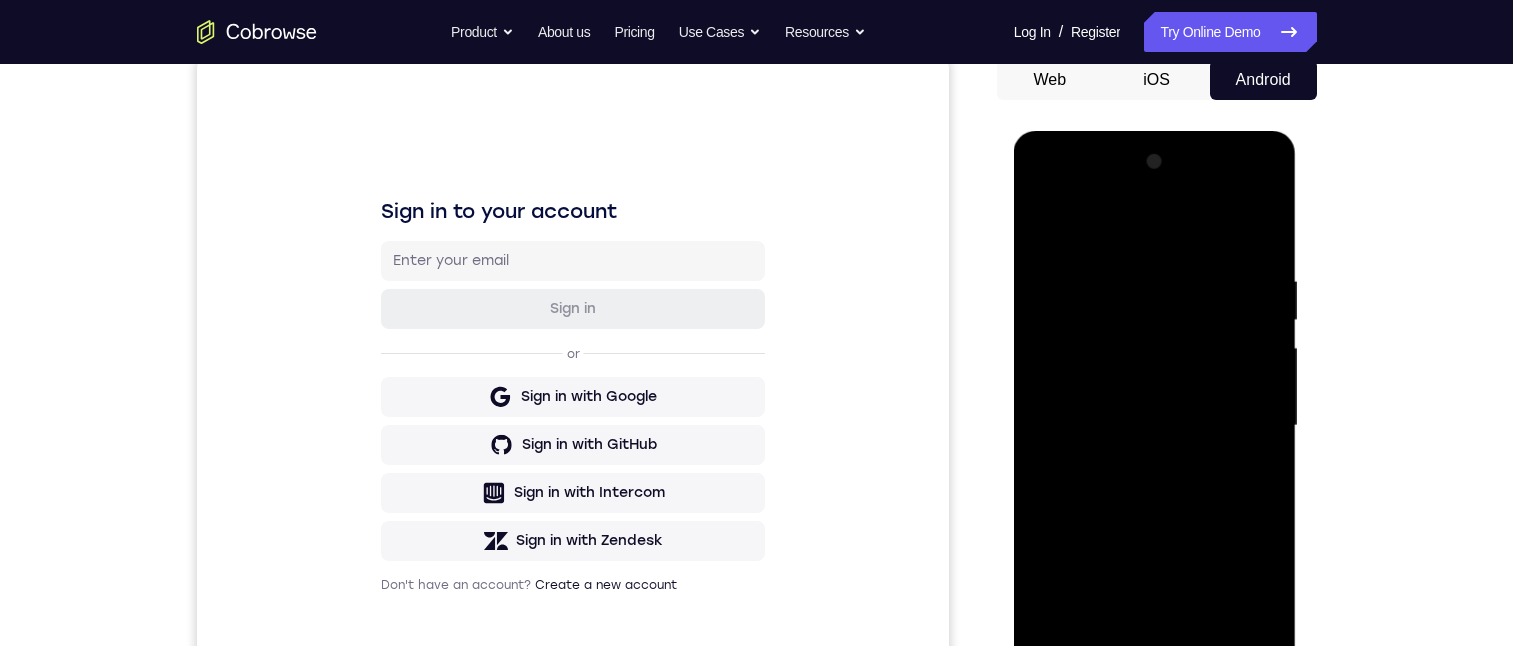 drag, startPoint x: 1163, startPoint y: 692, endPoint x: 2321, endPoint y: 586, distance: 1162.8413 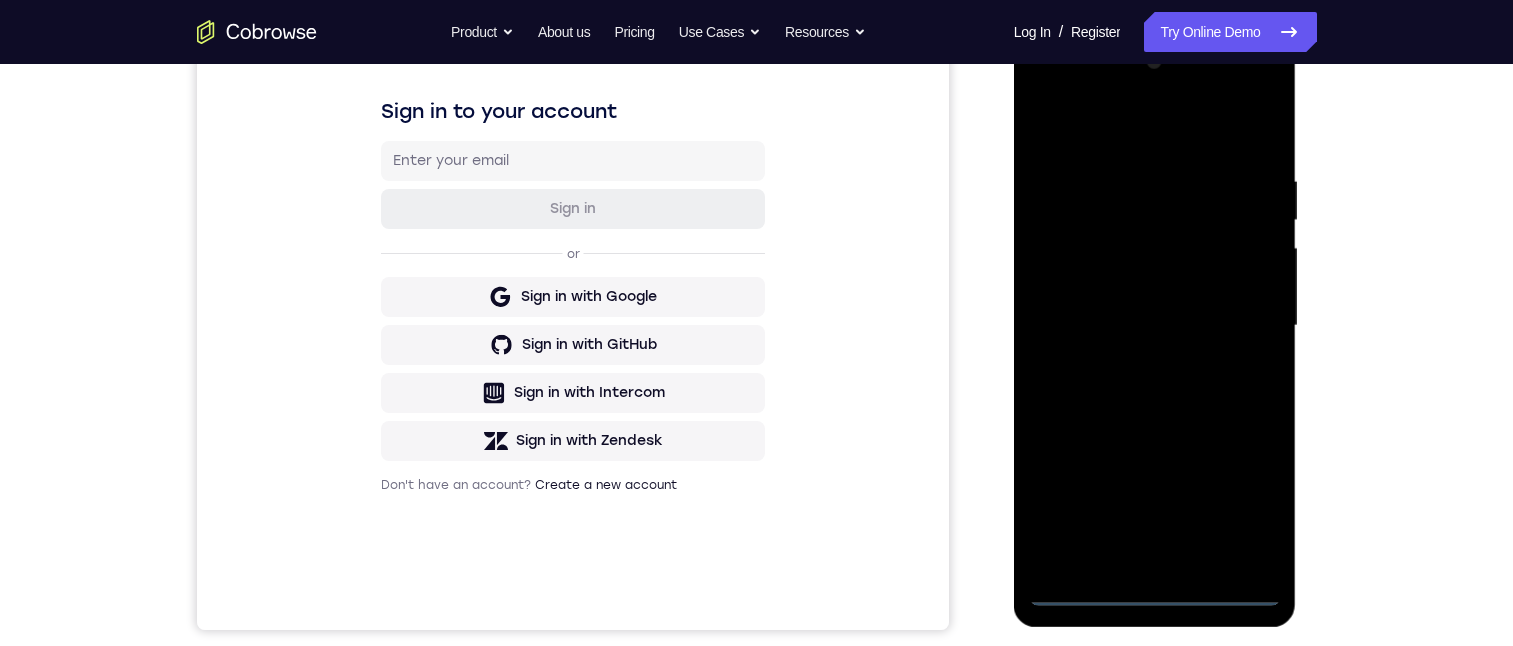 click at bounding box center [1155, 326] 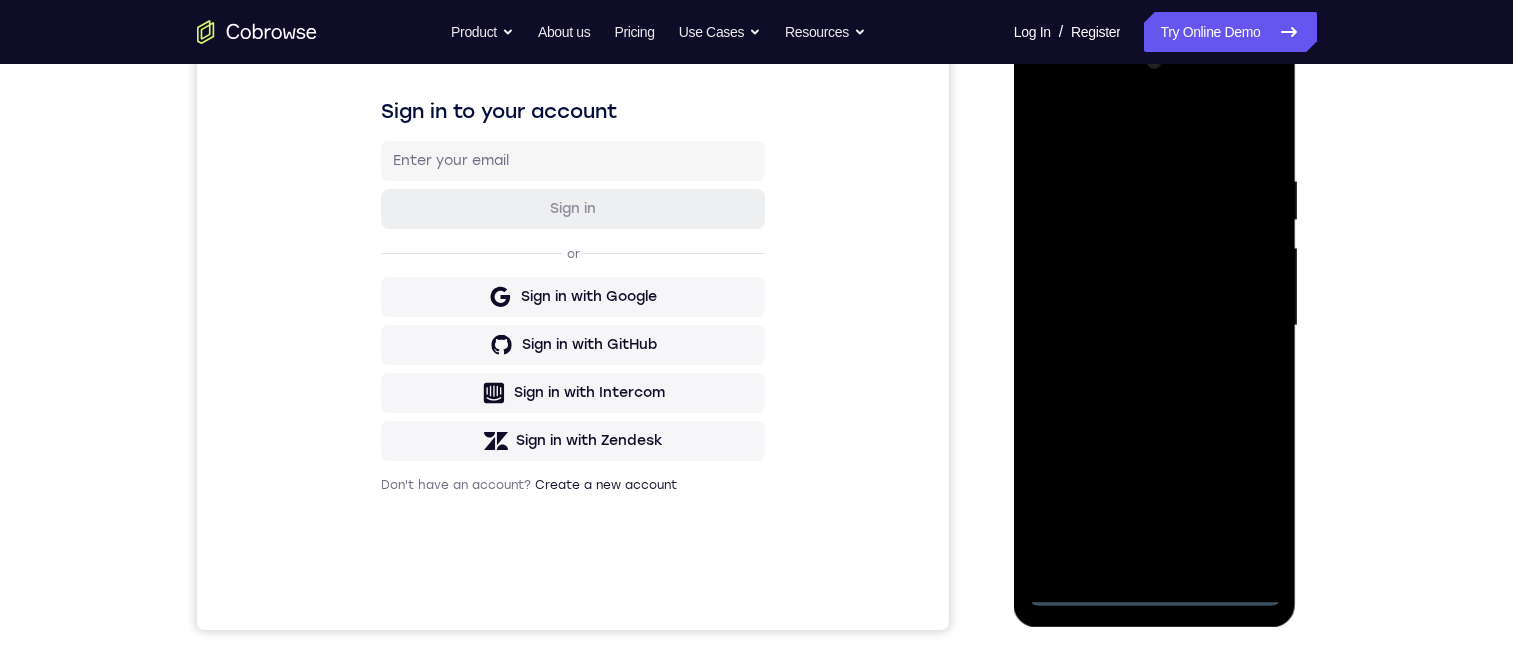 click at bounding box center (1155, 326) 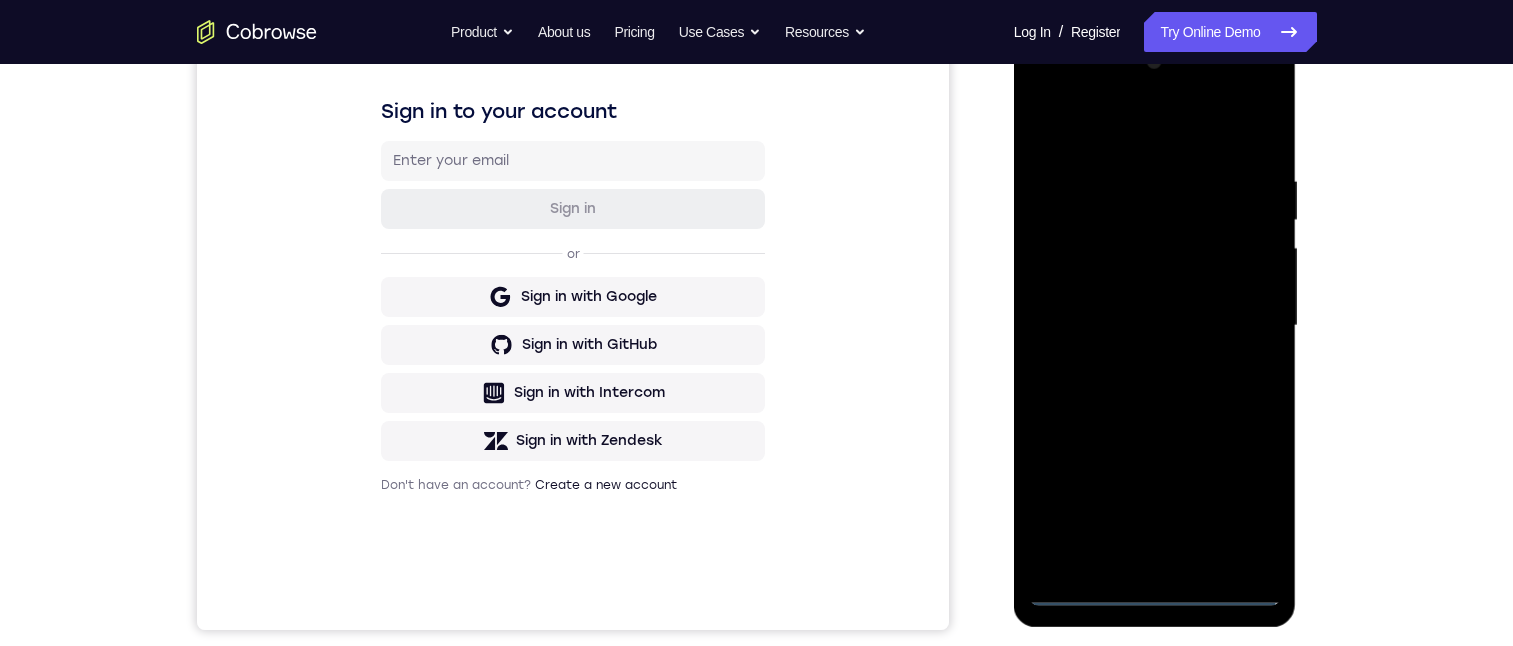 click at bounding box center (1155, 326) 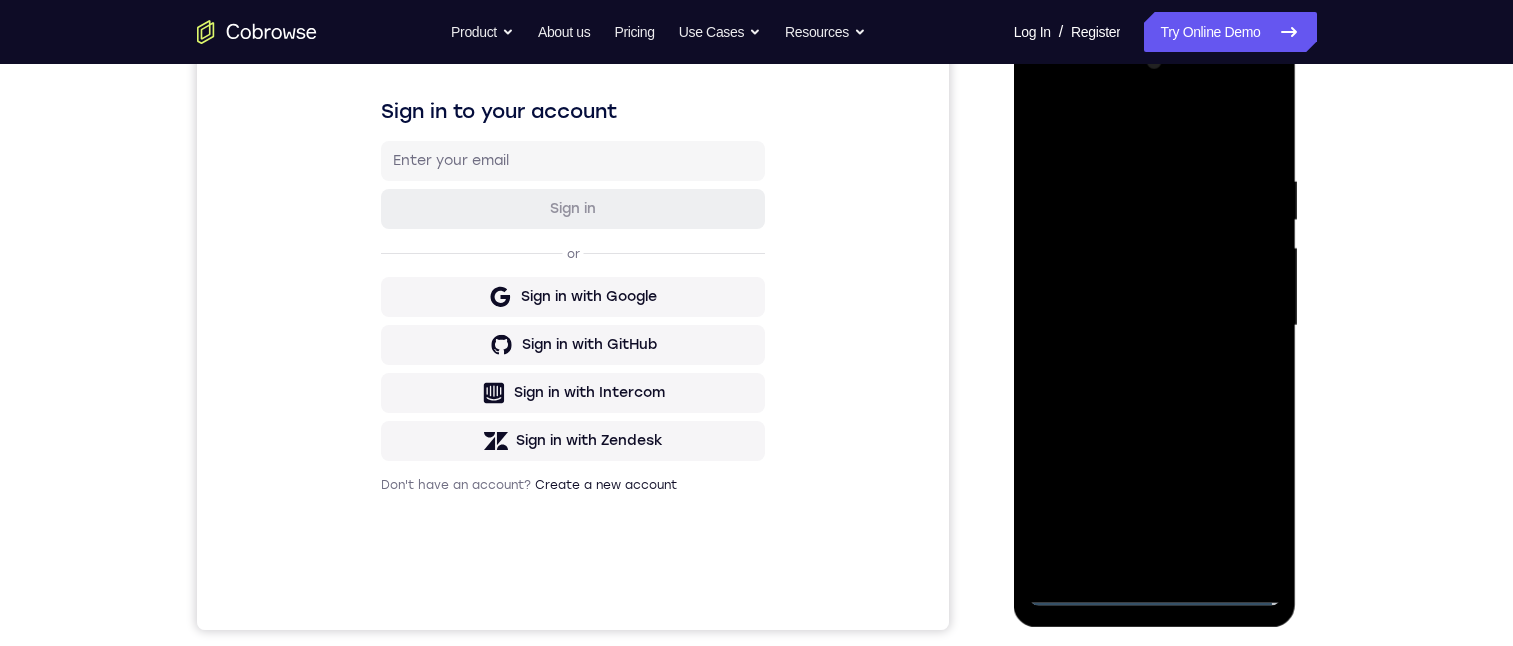 click at bounding box center [1155, 326] 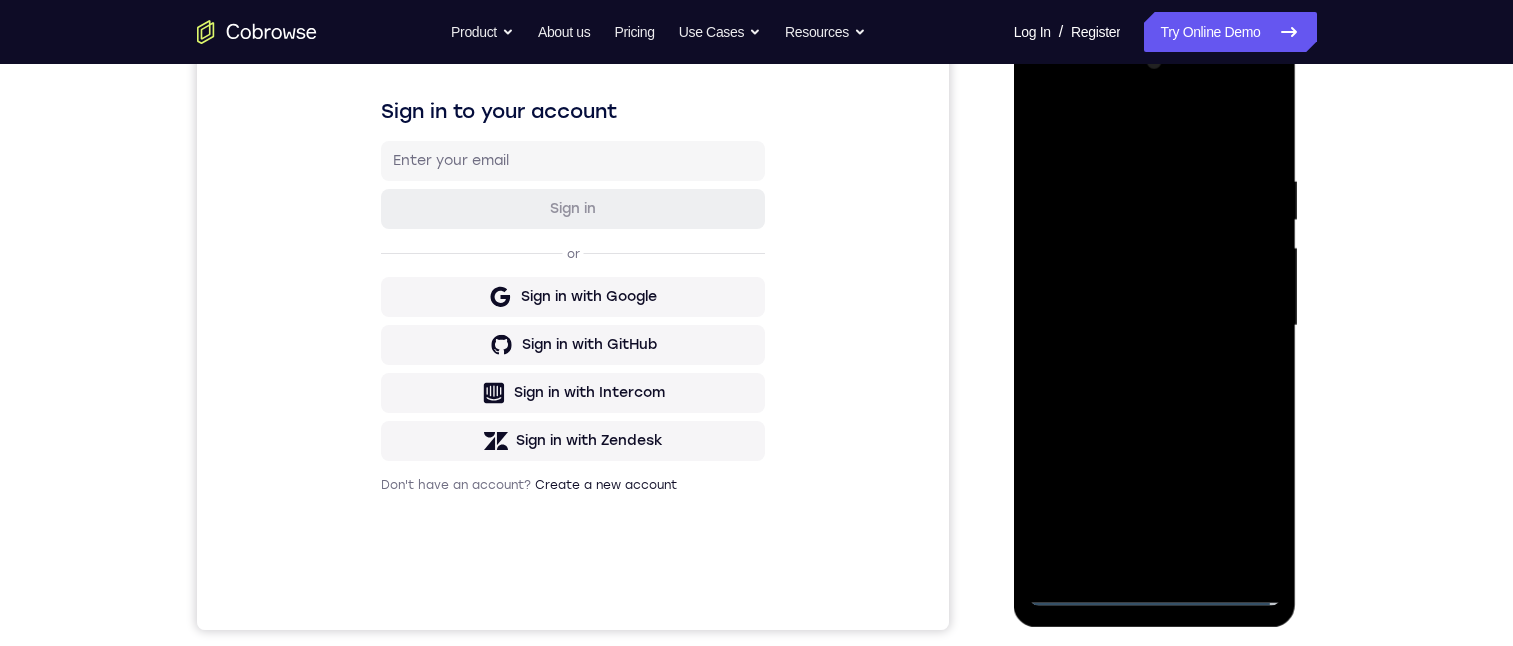 click at bounding box center (1155, 326) 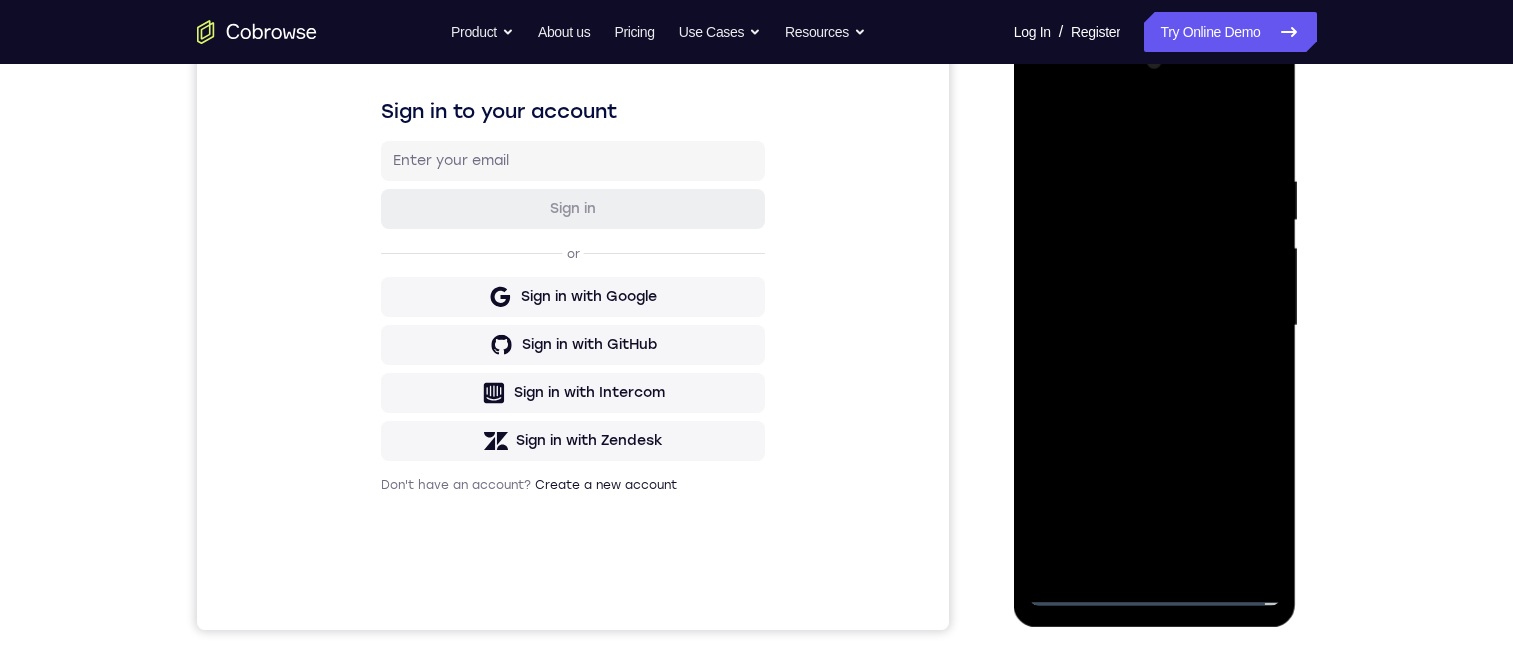 click at bounding box center [1155, 326] 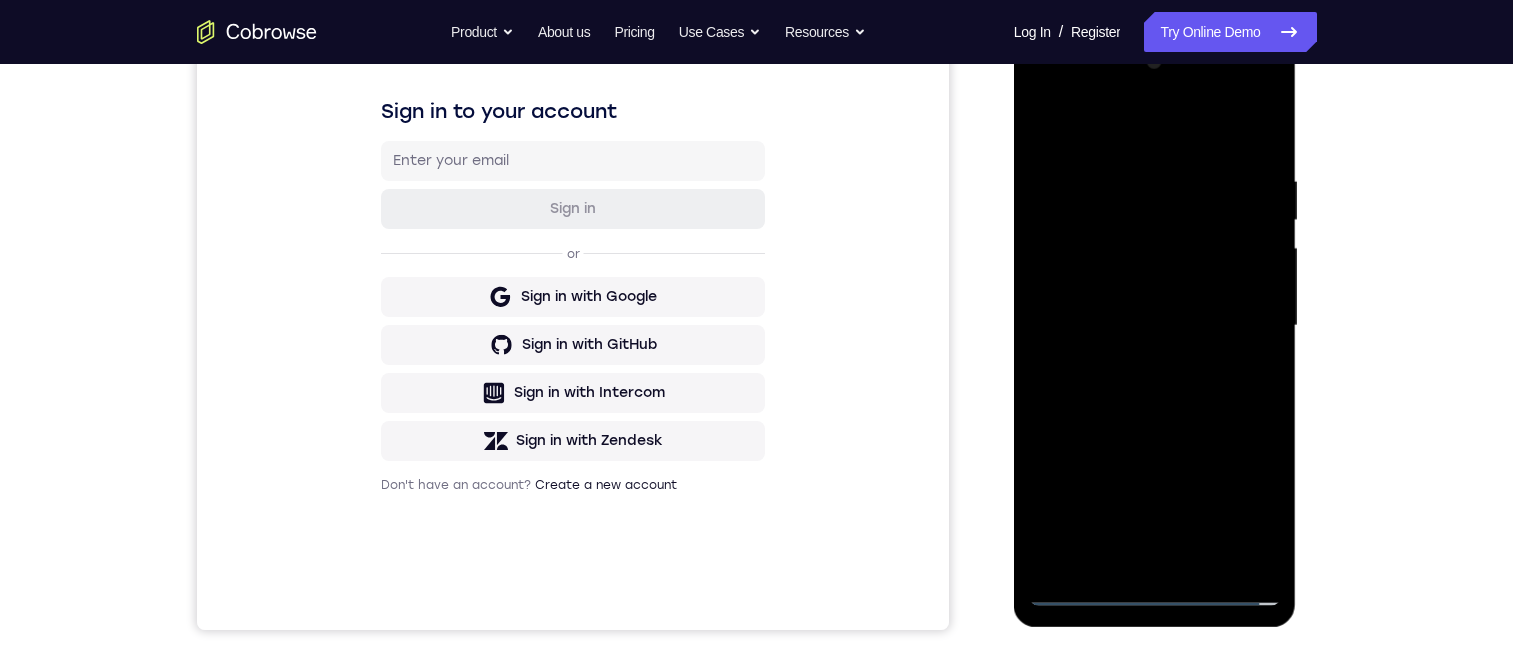 click at bounding box center (1155, 326) 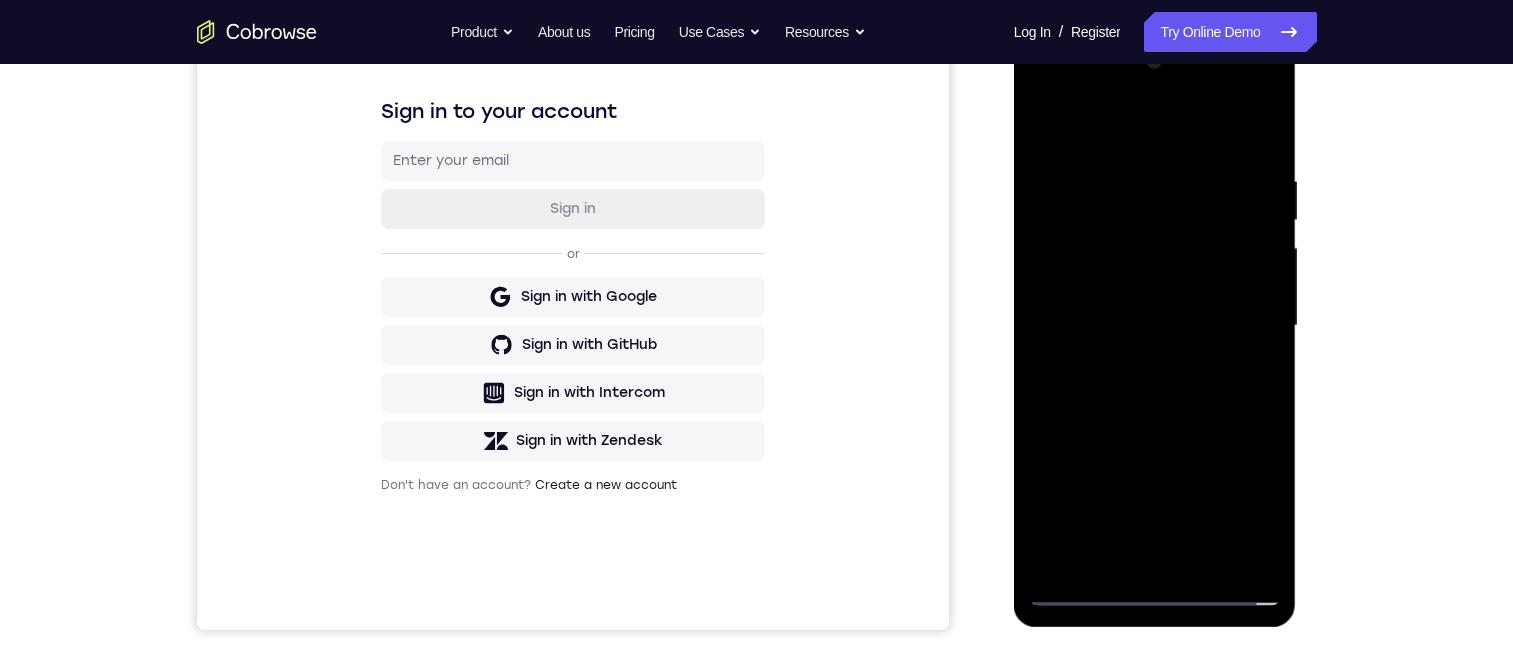 click at bounding box center [1155, 326] 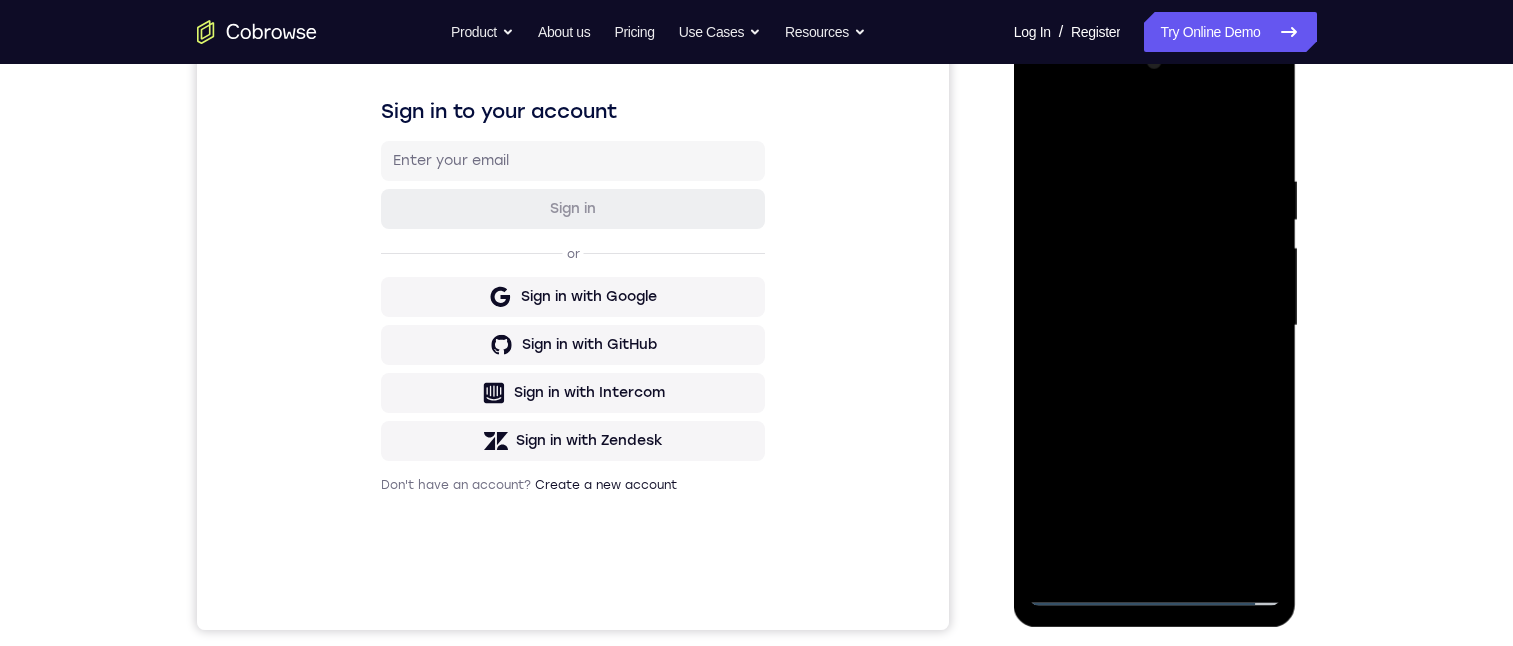 click at bounding box center (1155, 326) 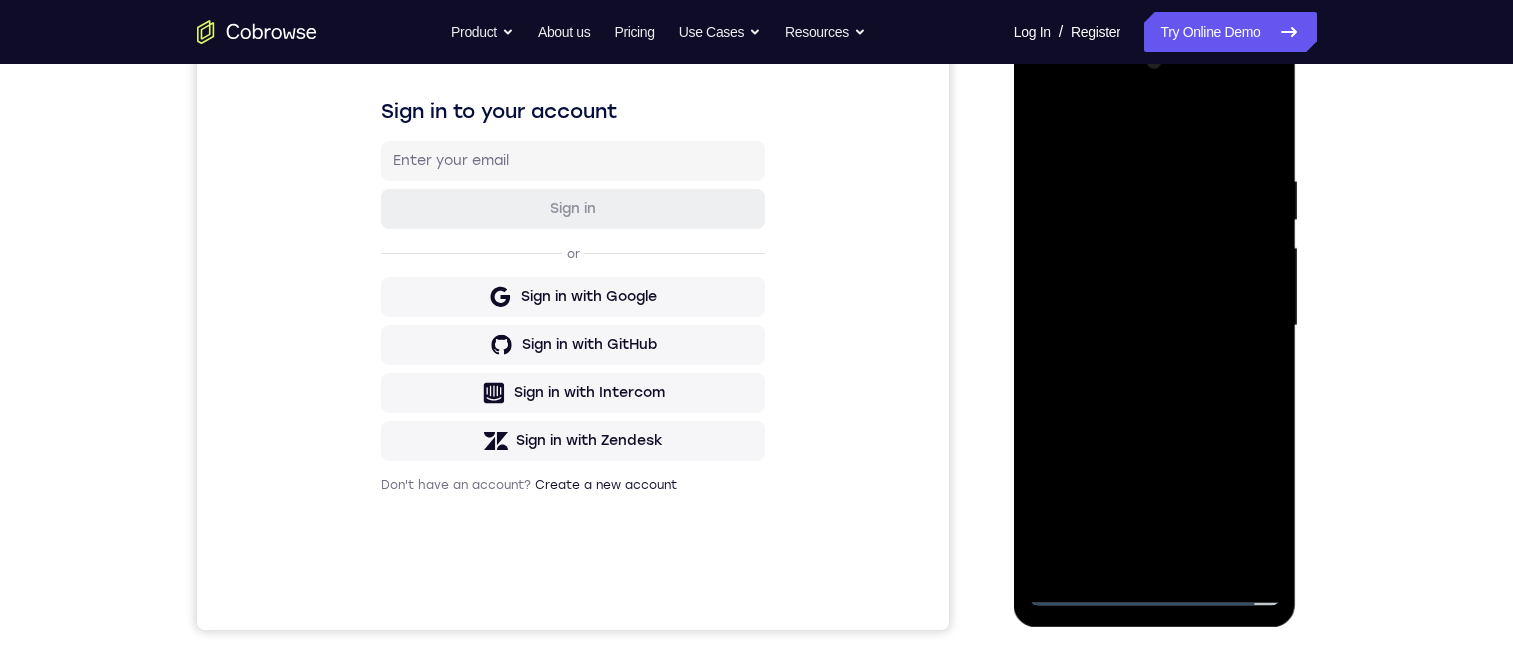 click at bounding box center (1155, 326) 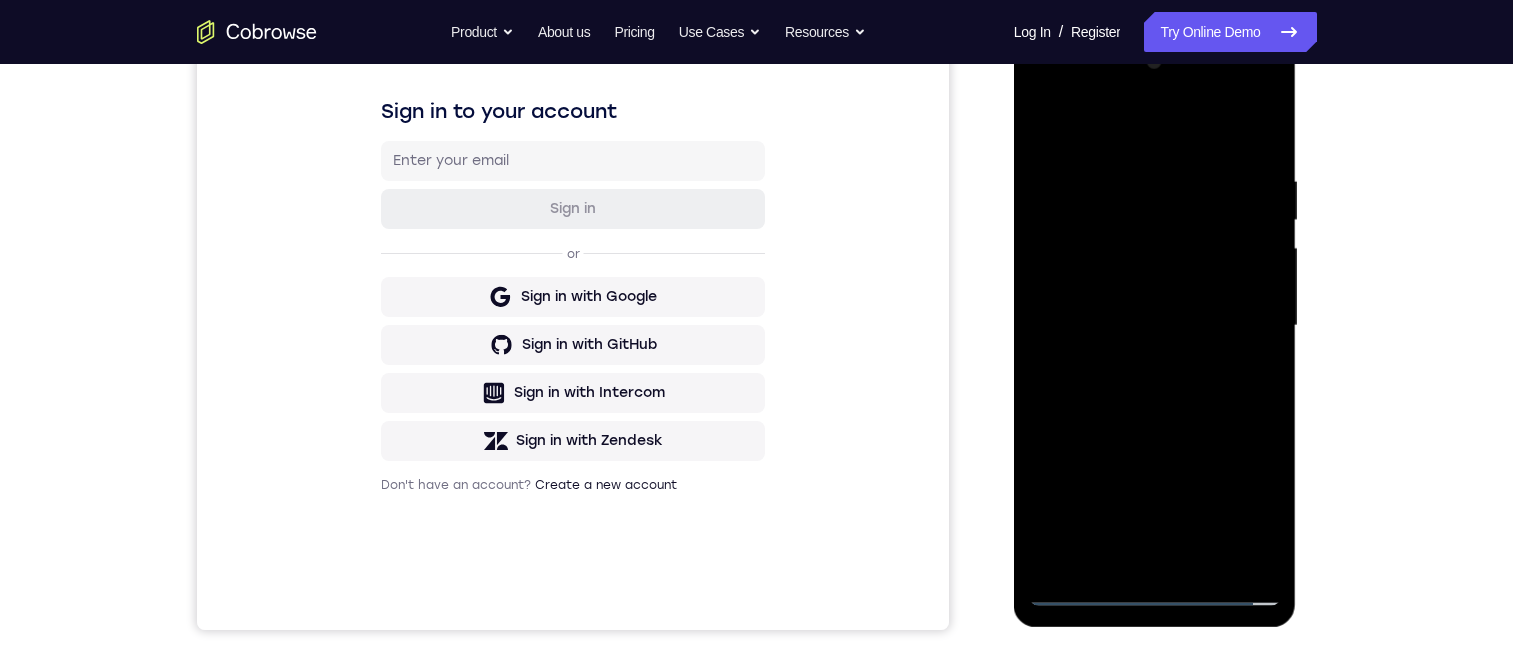 drag, startPoint x: 1113, startPoint y: 122, endPoint x: 1298, endPoint y: 163, distance: 189.48878 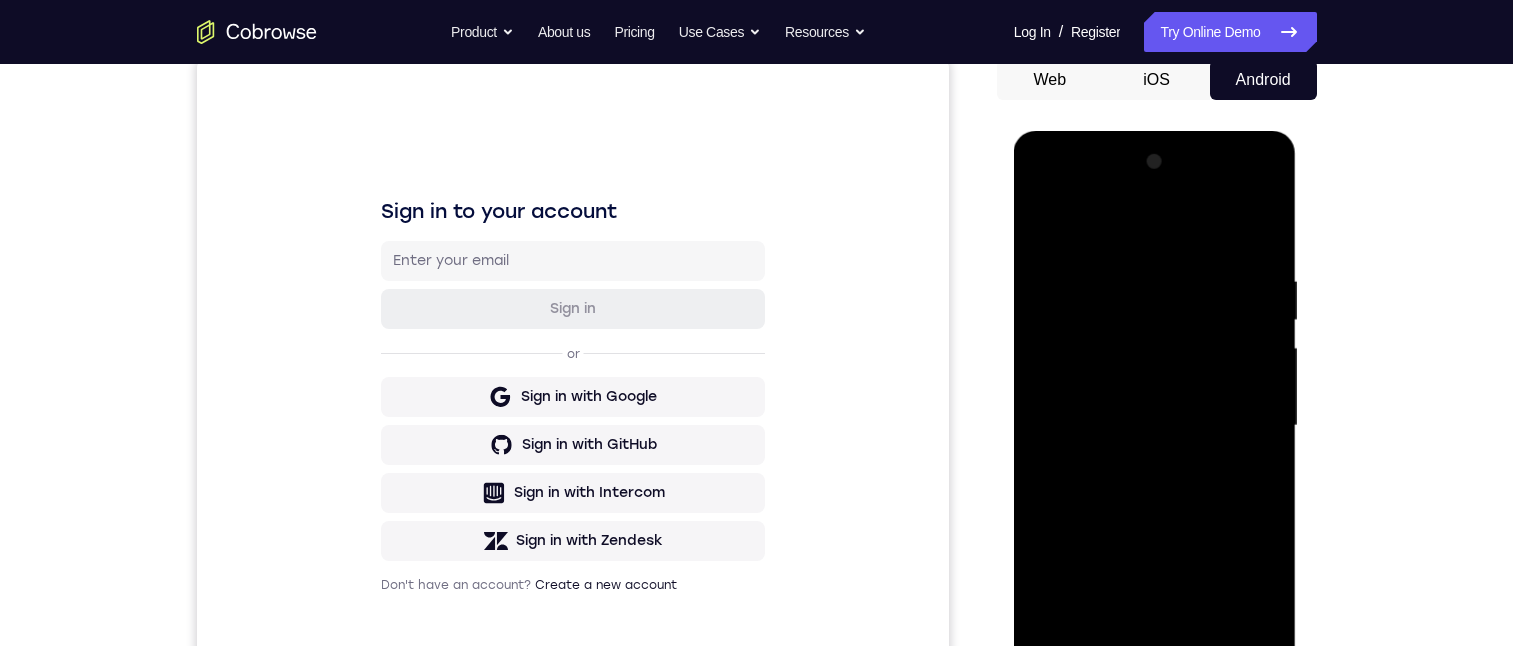 scroll, scrollTop: 400, scrollLeft: 0, axis: vertical 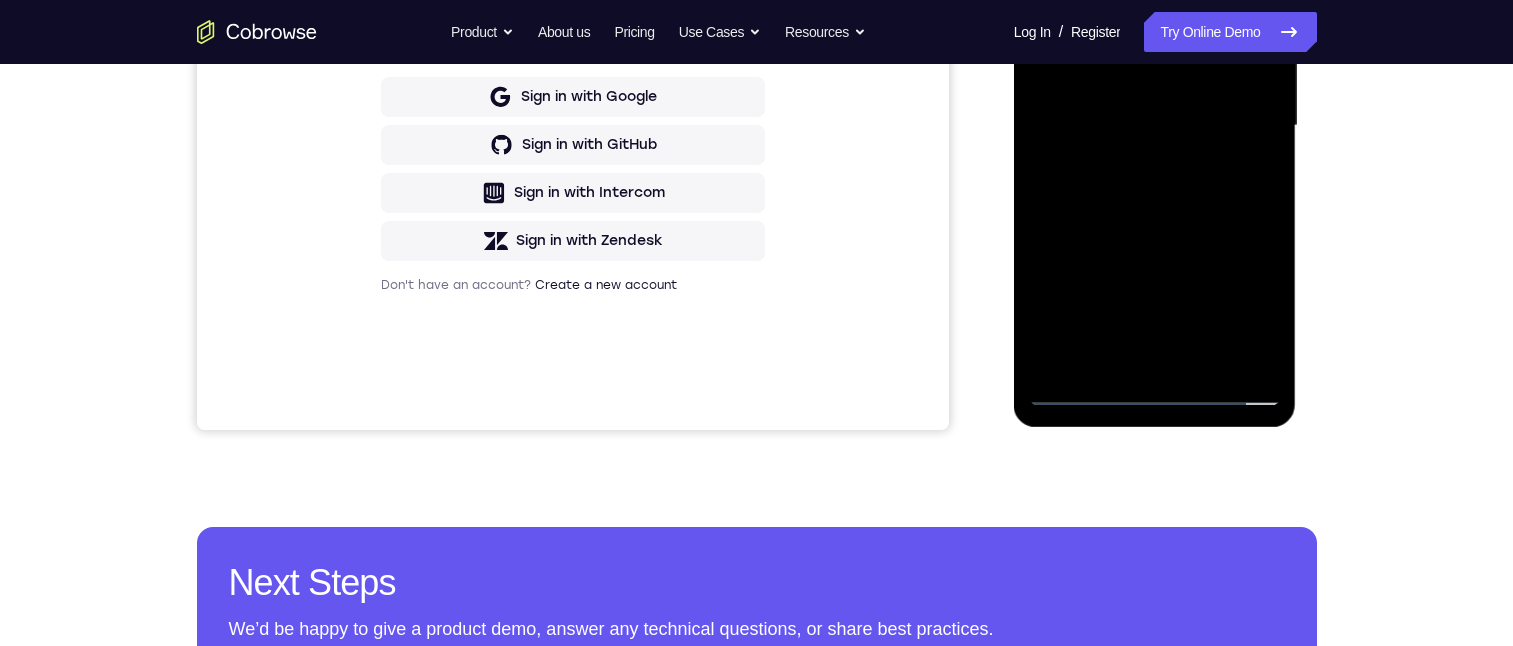 click at bounding box center (1155, 126) 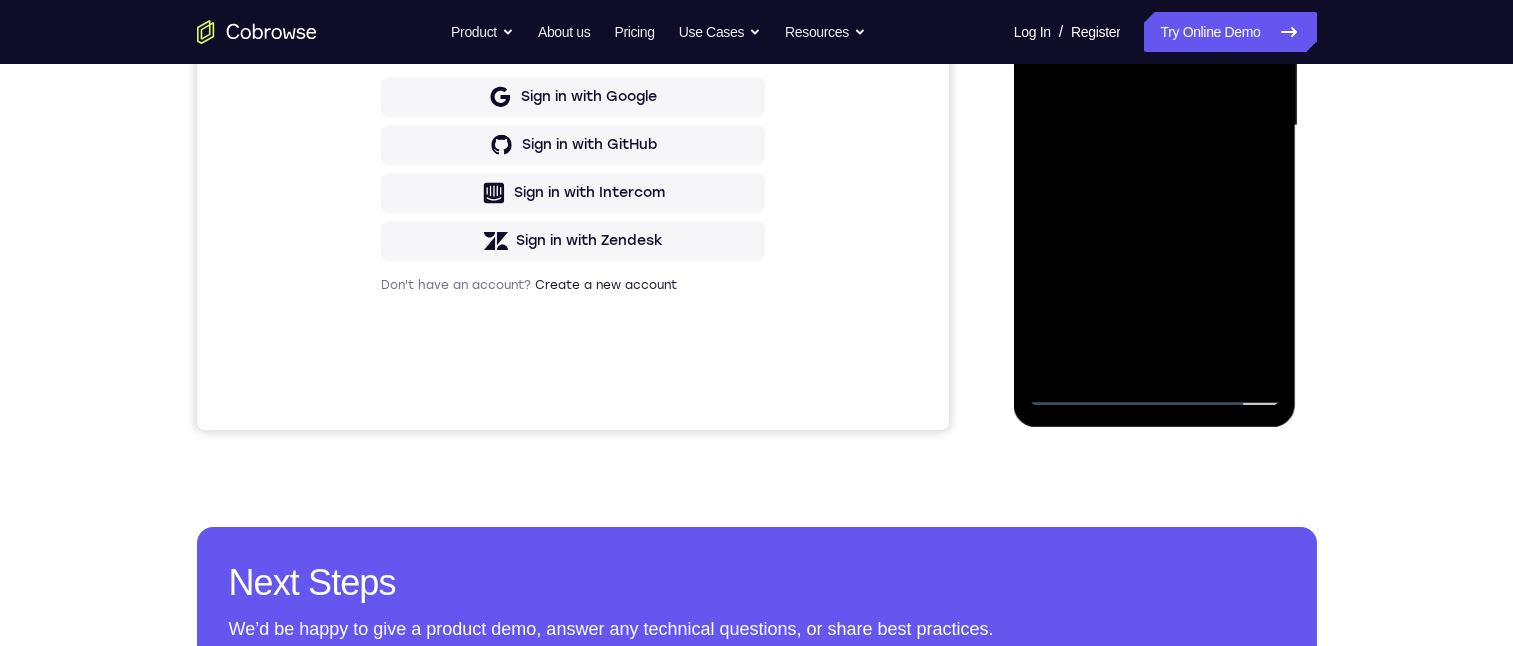 click at bounding box center [1155, 126] 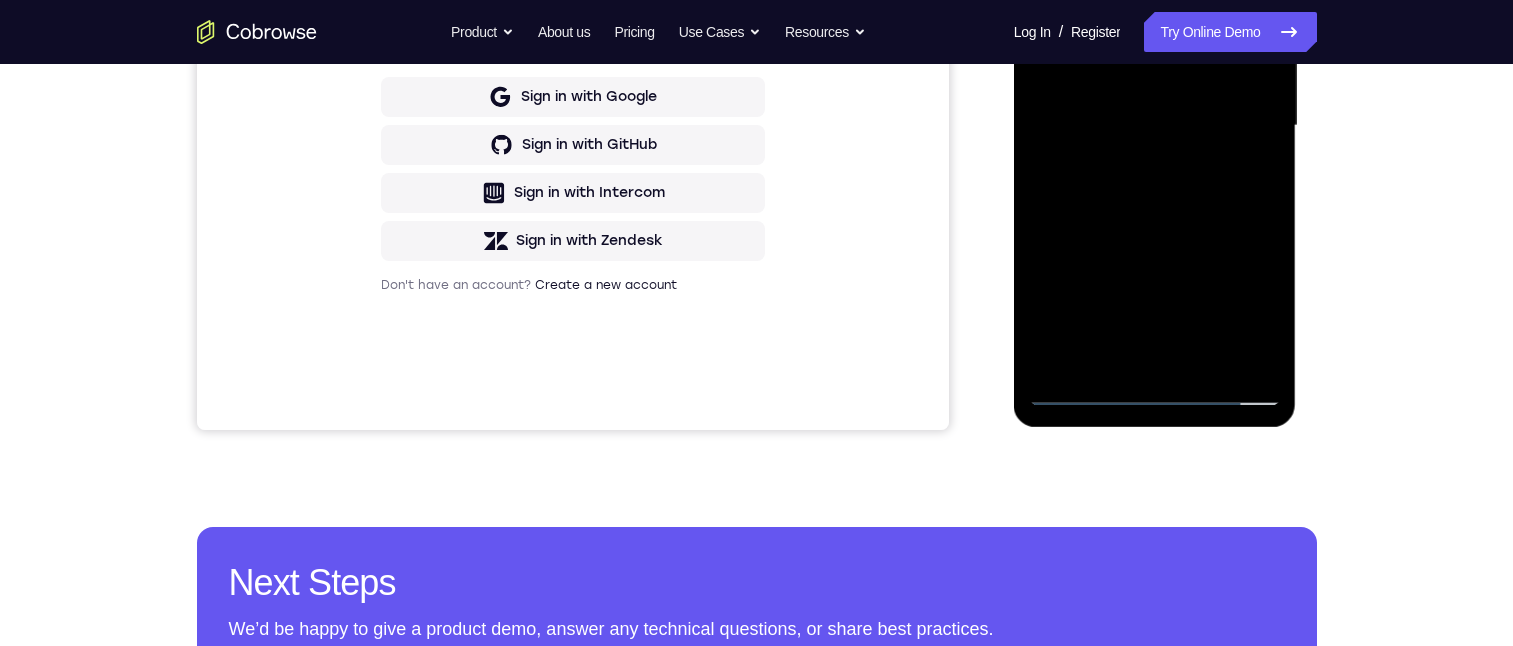 click at bounding box center (1155, 126) 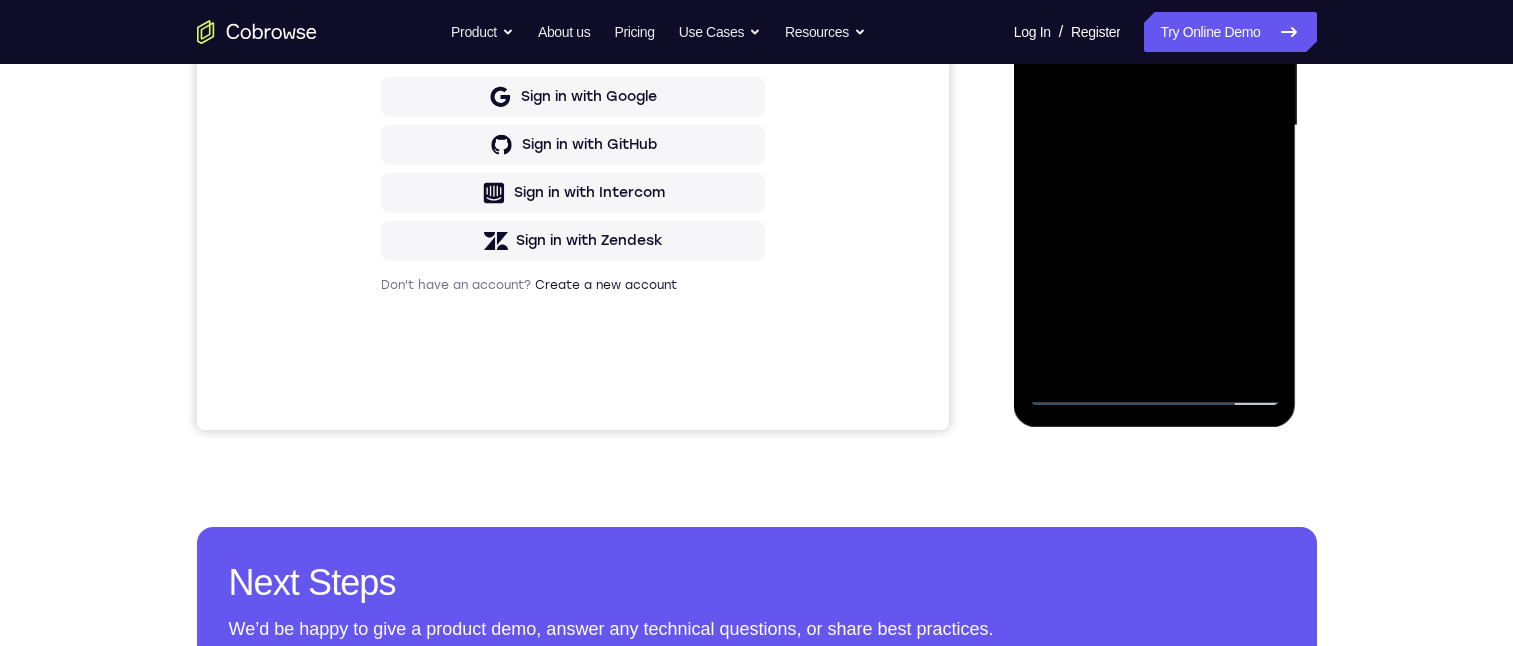 click at bounding box center (1155, 126) 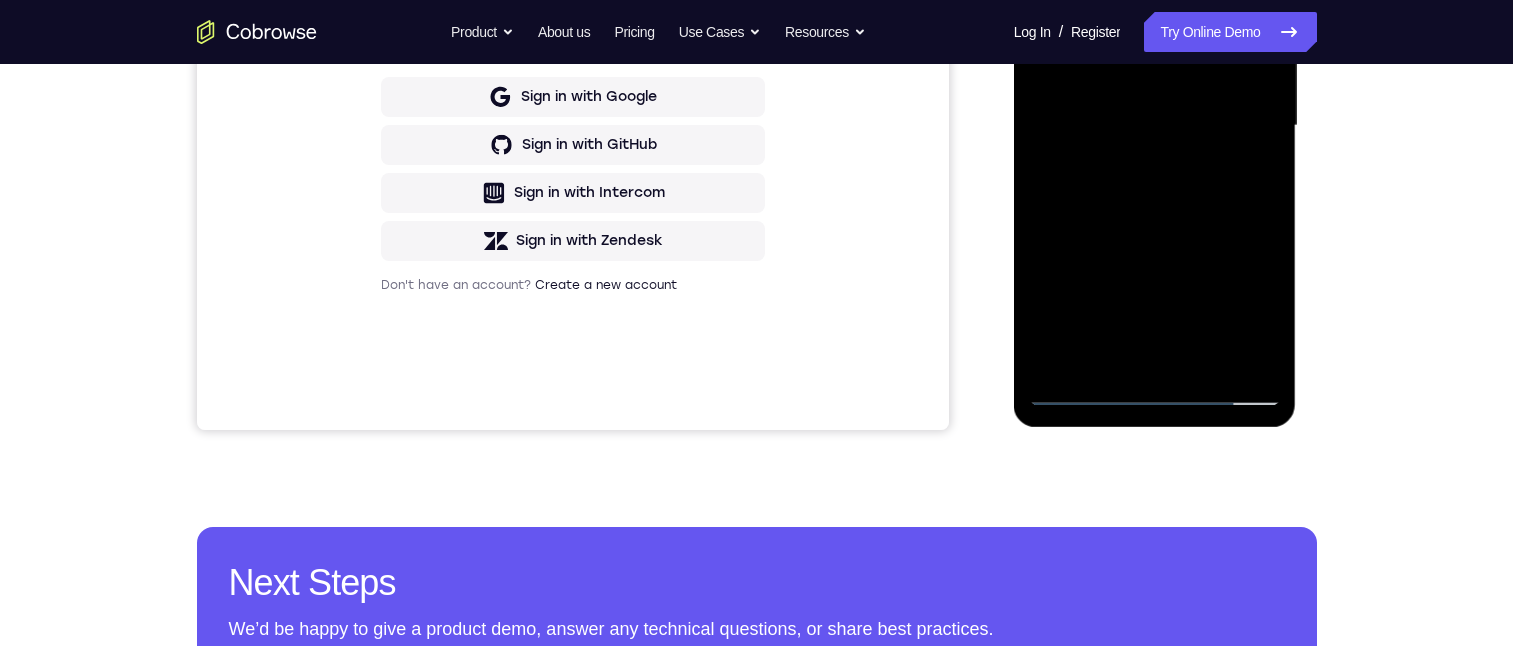 click at bounding box center [1155, 126] 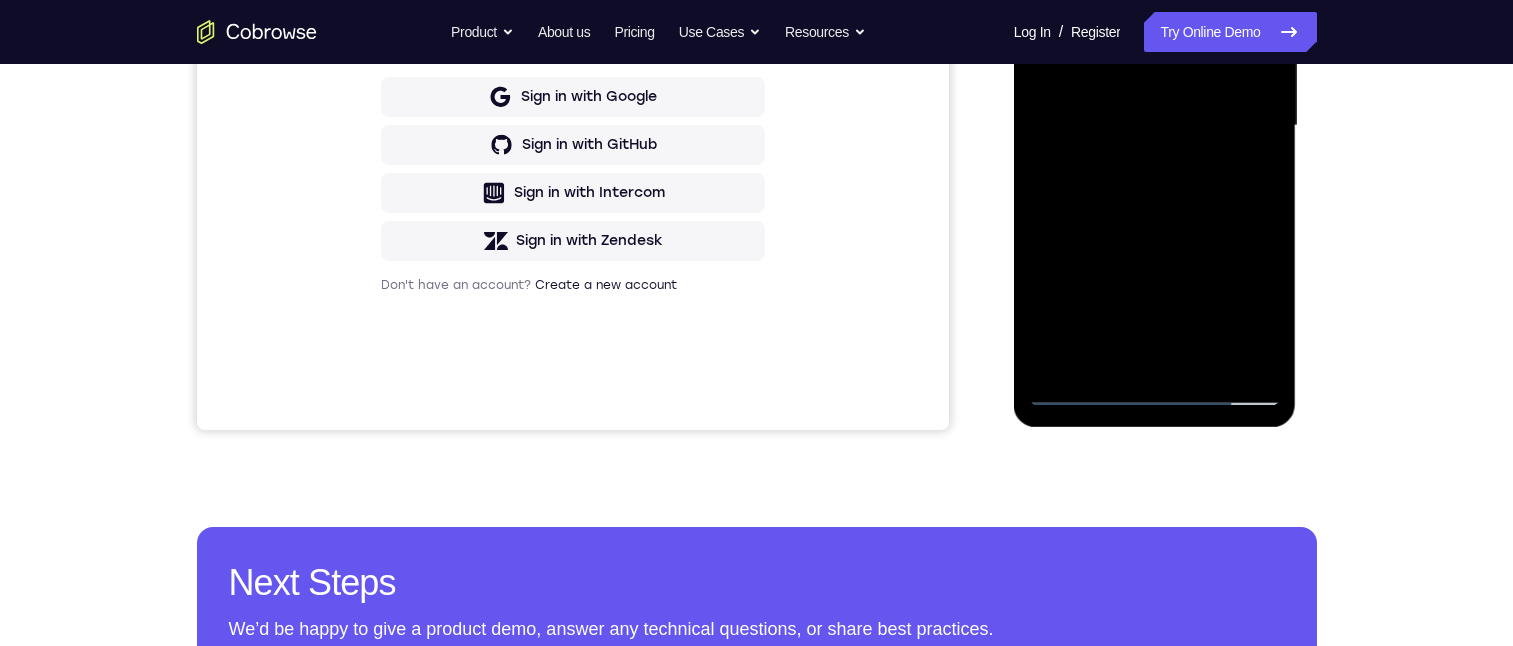 drag, startPoint x: 1196, startPoint y: -24, endPoint x: 1049, endPoint y: -21, distance: 147.03061 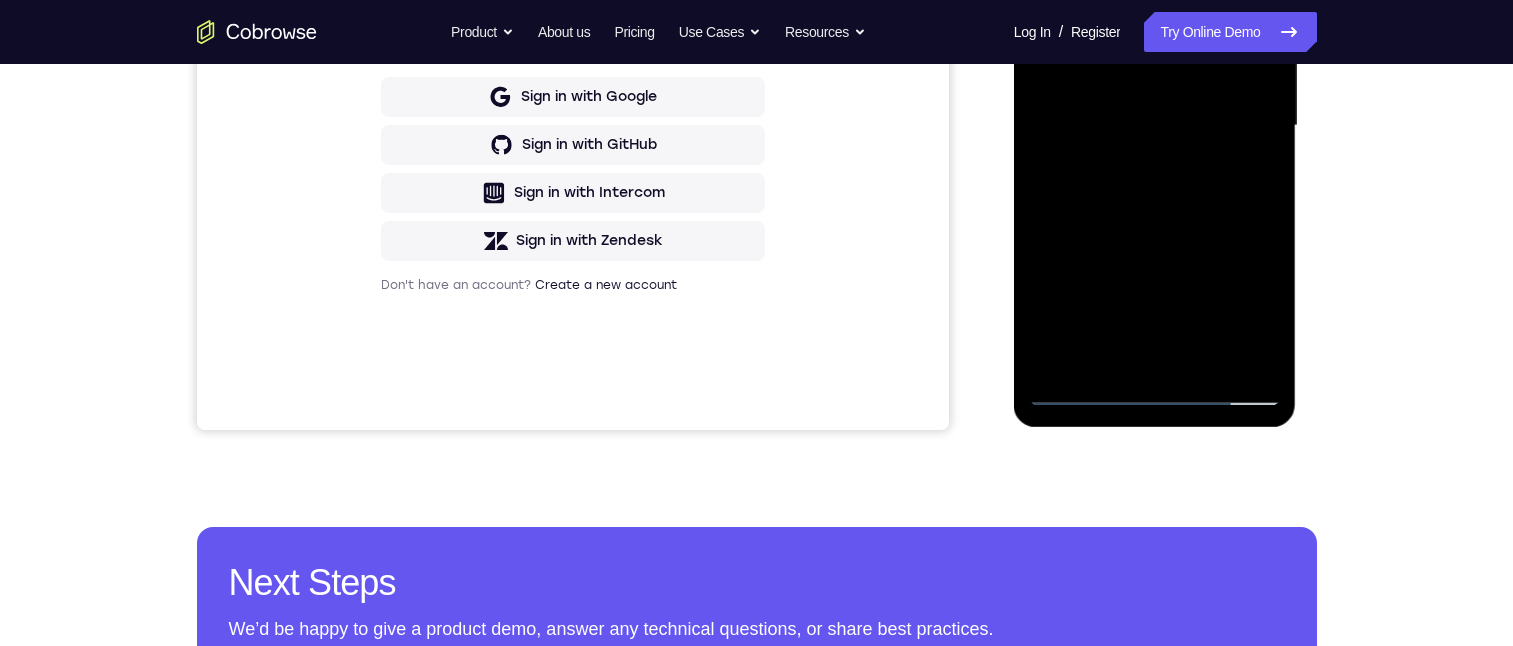 scroll, scrollTop: 300, scrollLeft: 0, axis: vertical 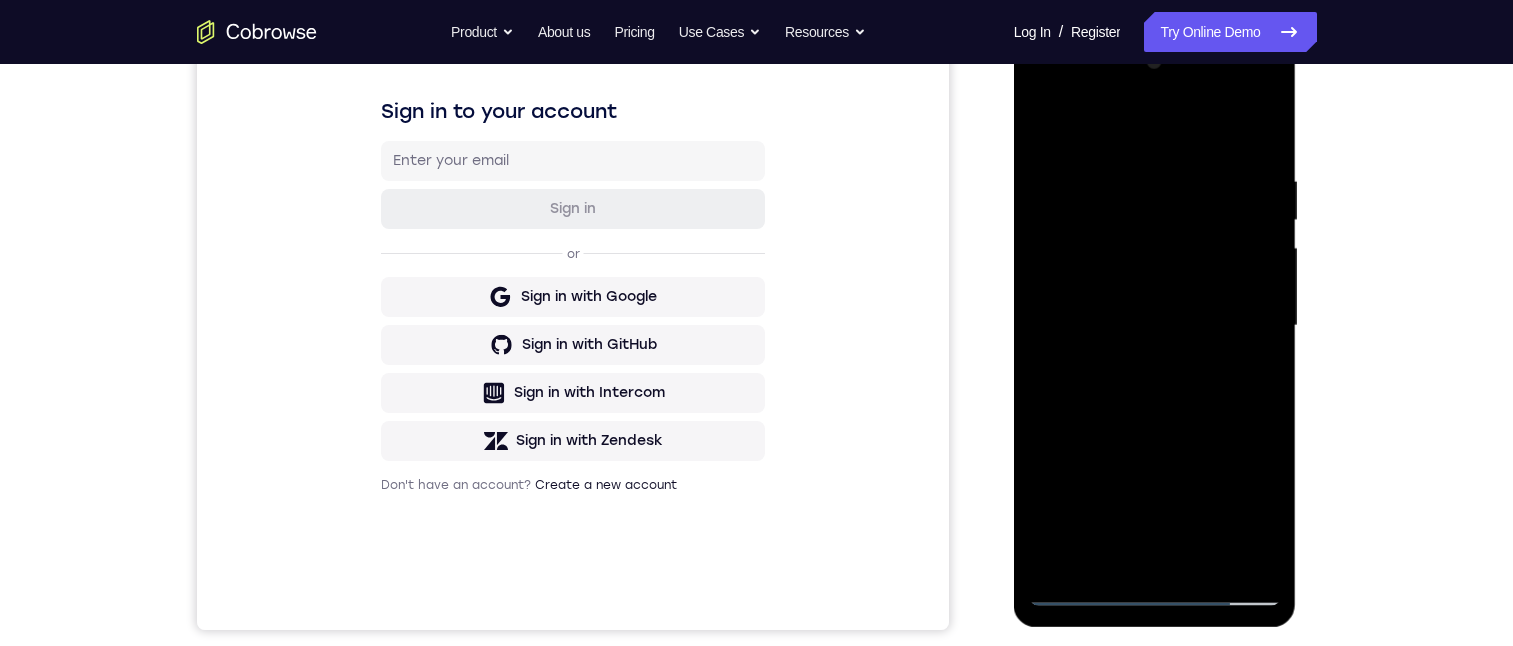 click at bounding box center (1155, 326) 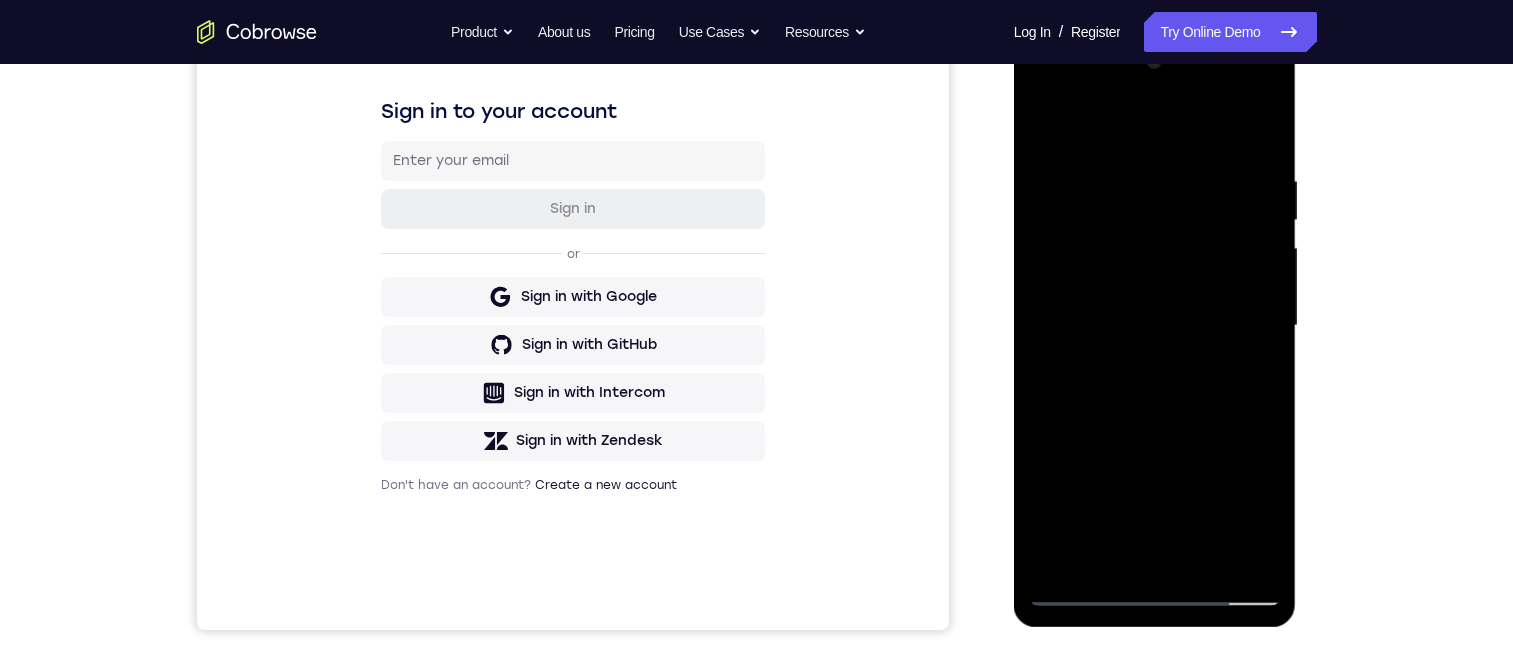 click at bounding box center (1155, 326) 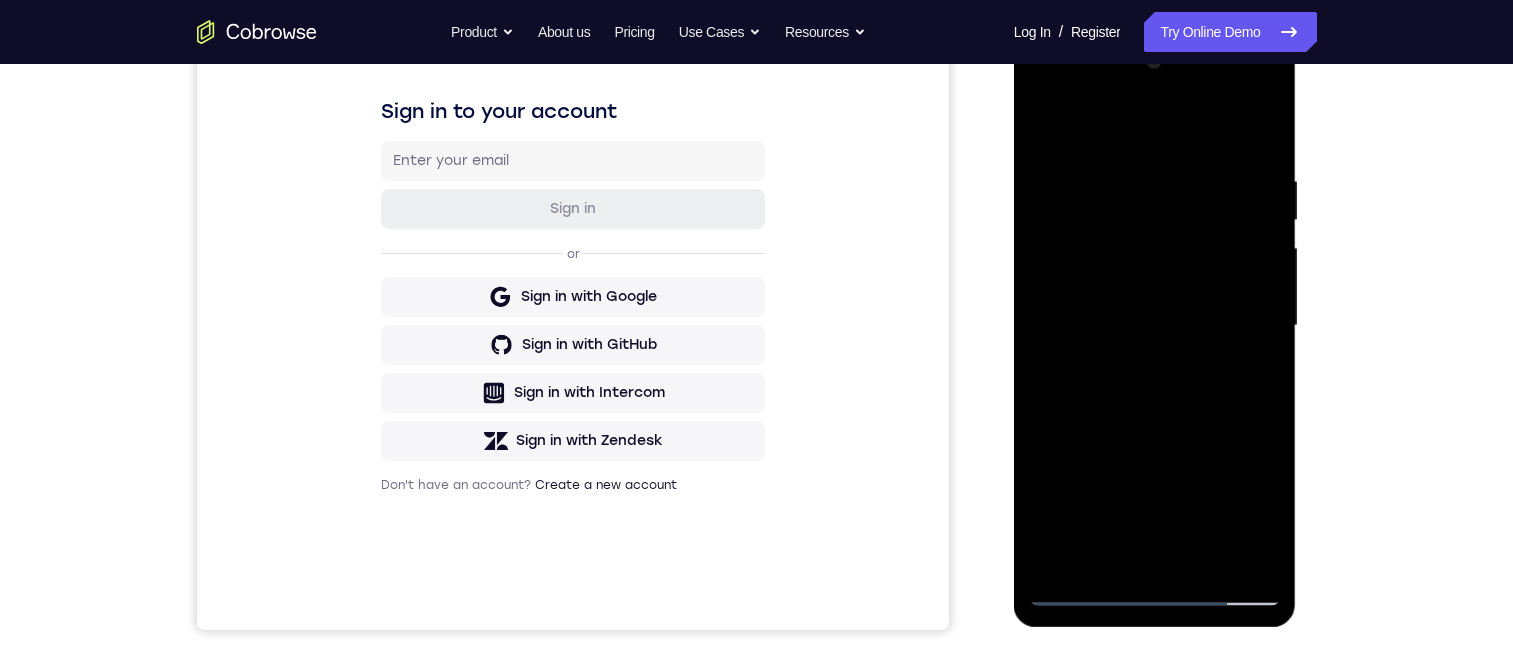 click at bounding box center (1155, 326) 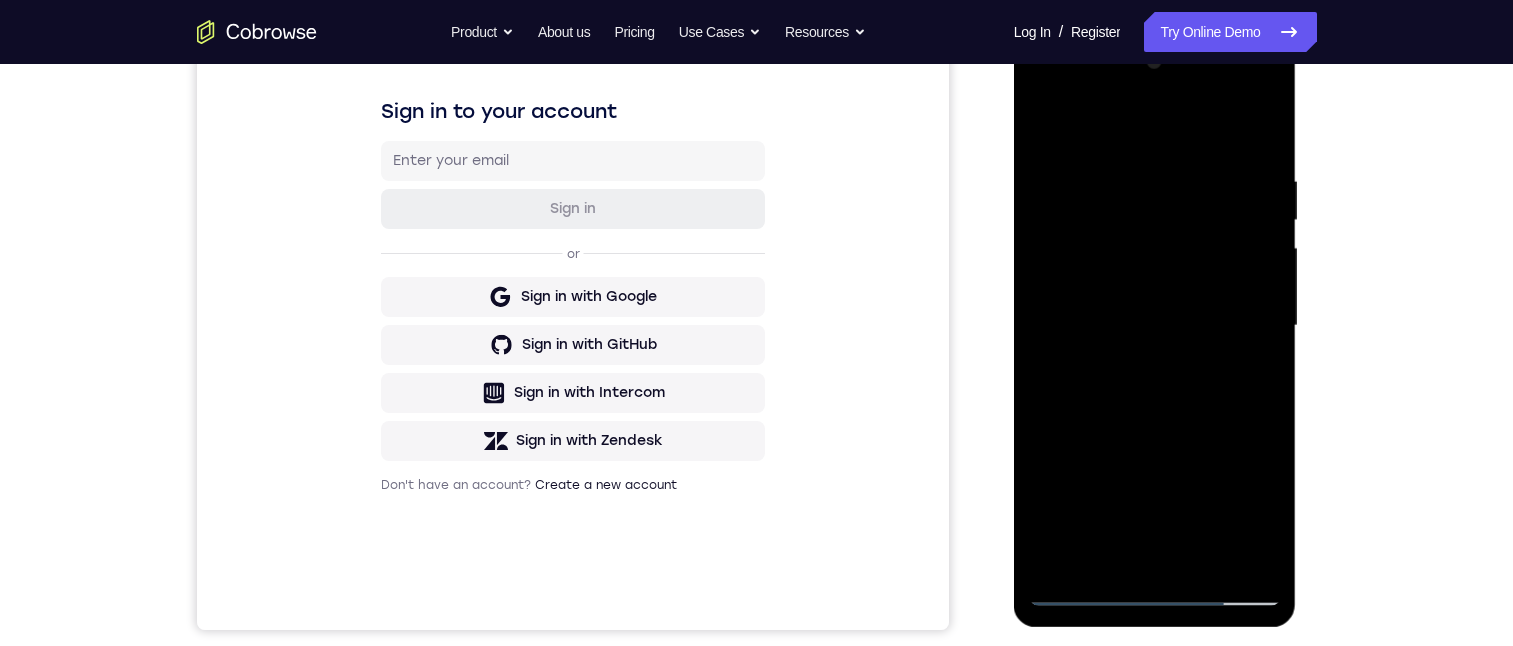 click at bounding box center [1155, 326] 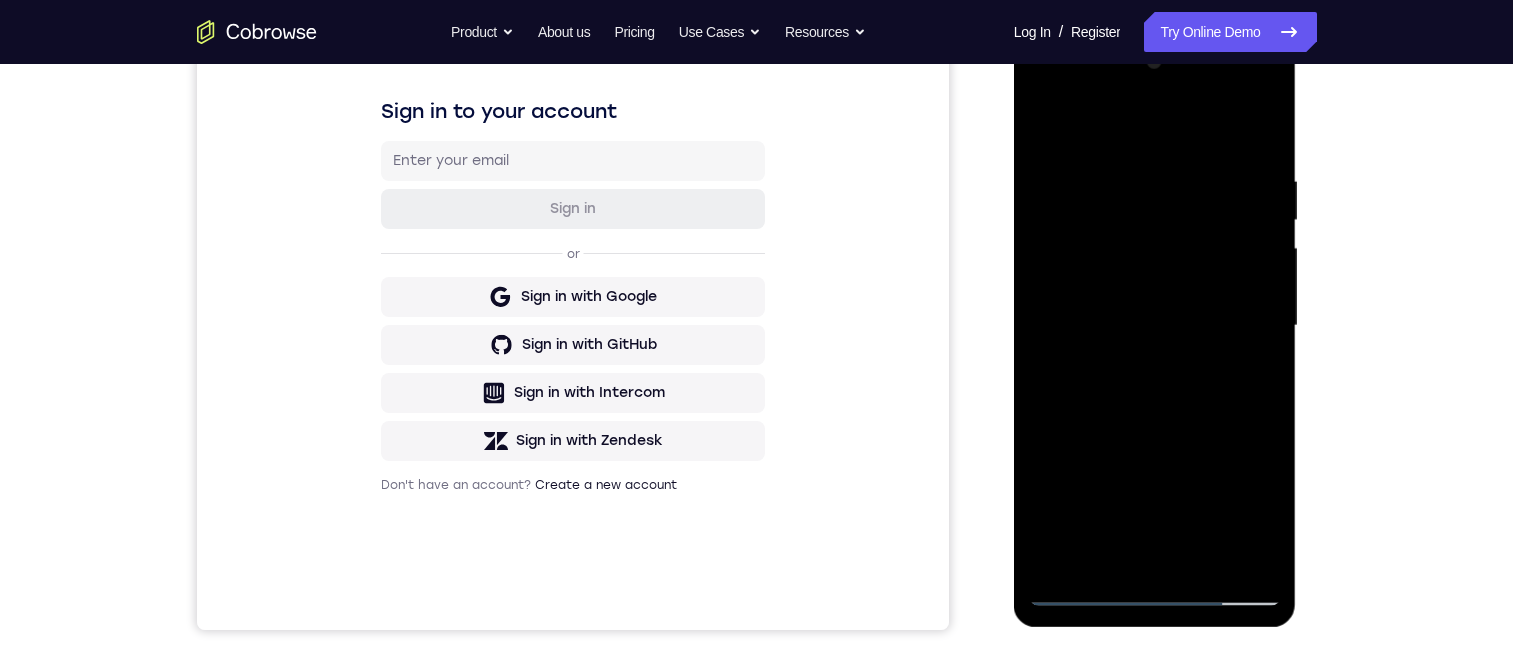 click at bounding box center [1155, 326] 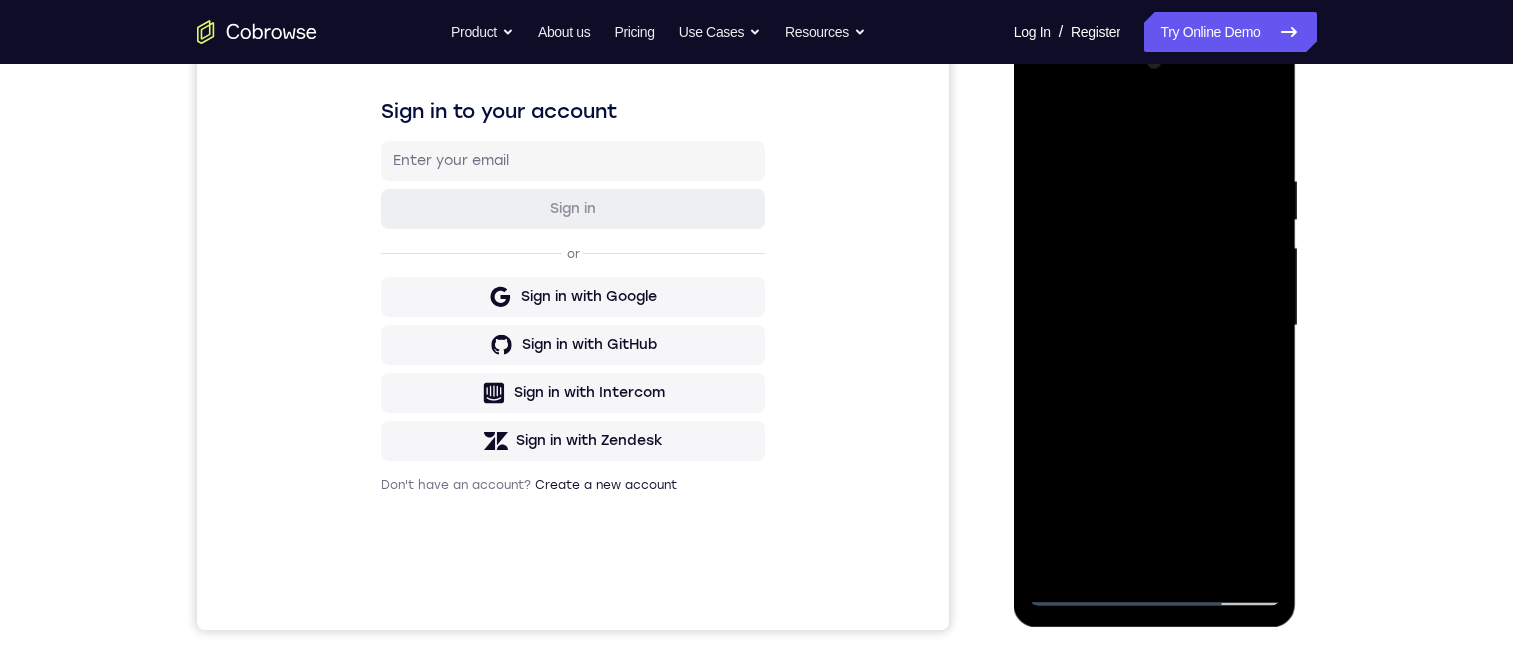 click at bounding box center (1155, 326) 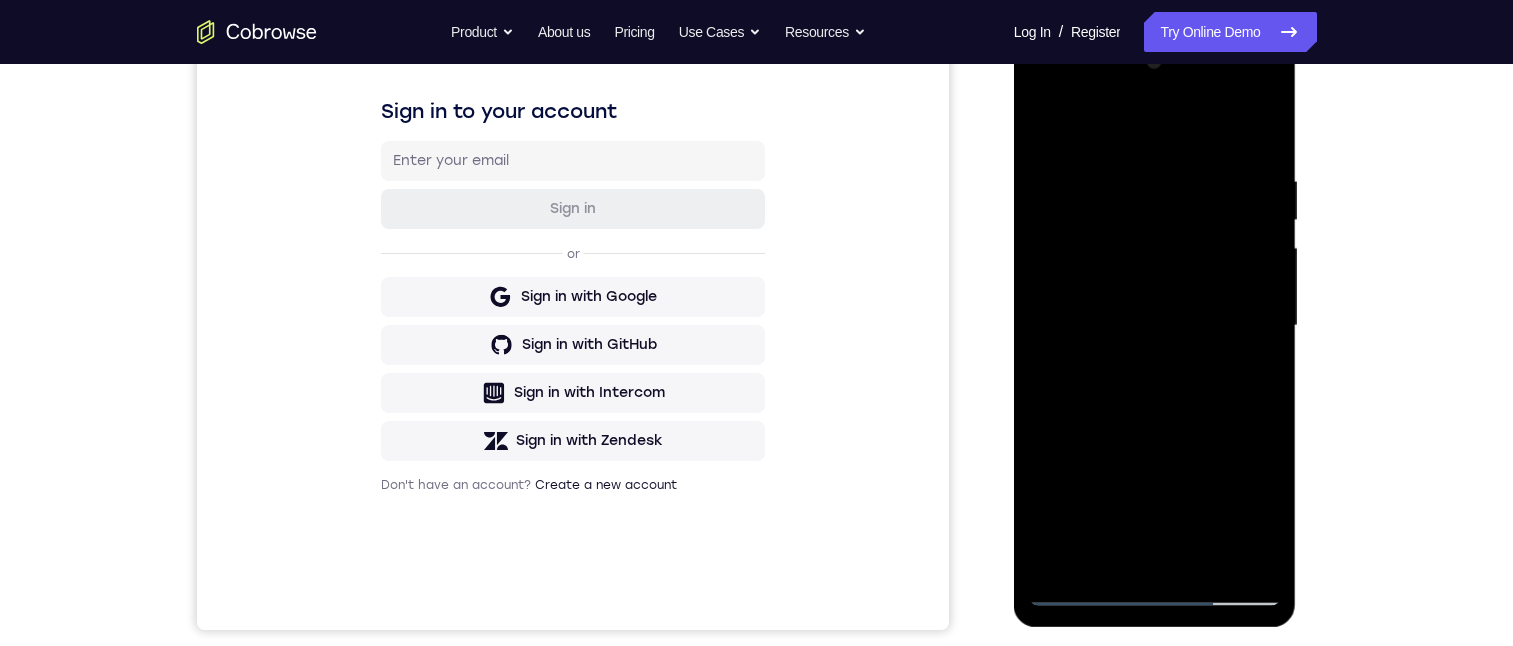 click at bounding box center [1155, 326] 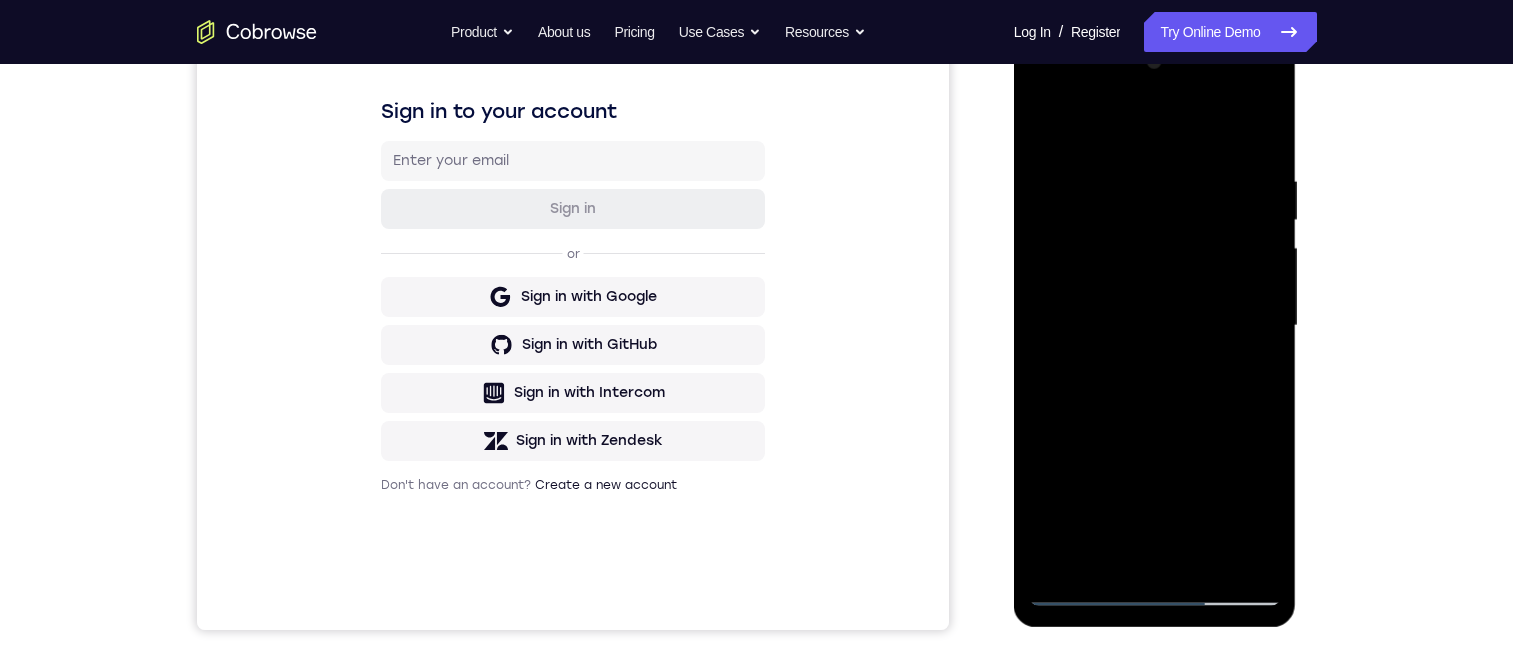 click at bounding box center (1155, 326) 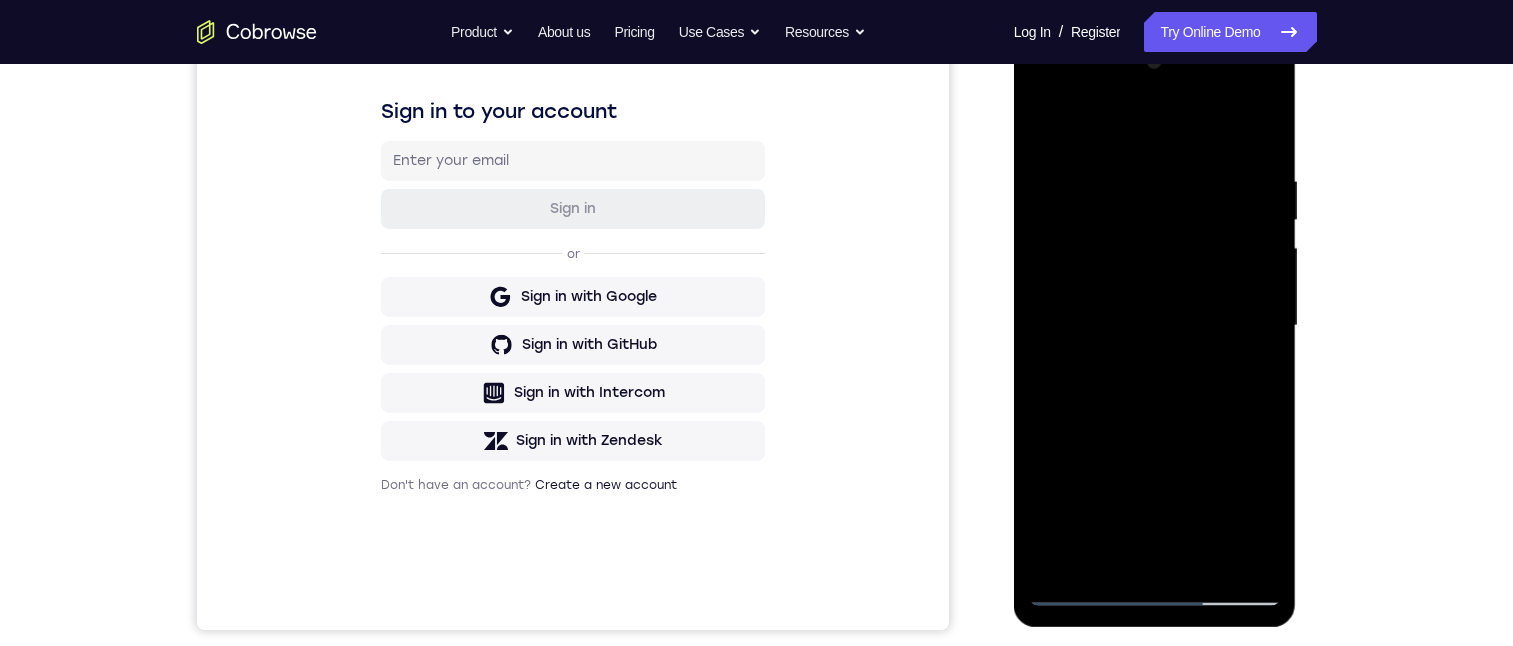 click at bounding box center [1155, 326] 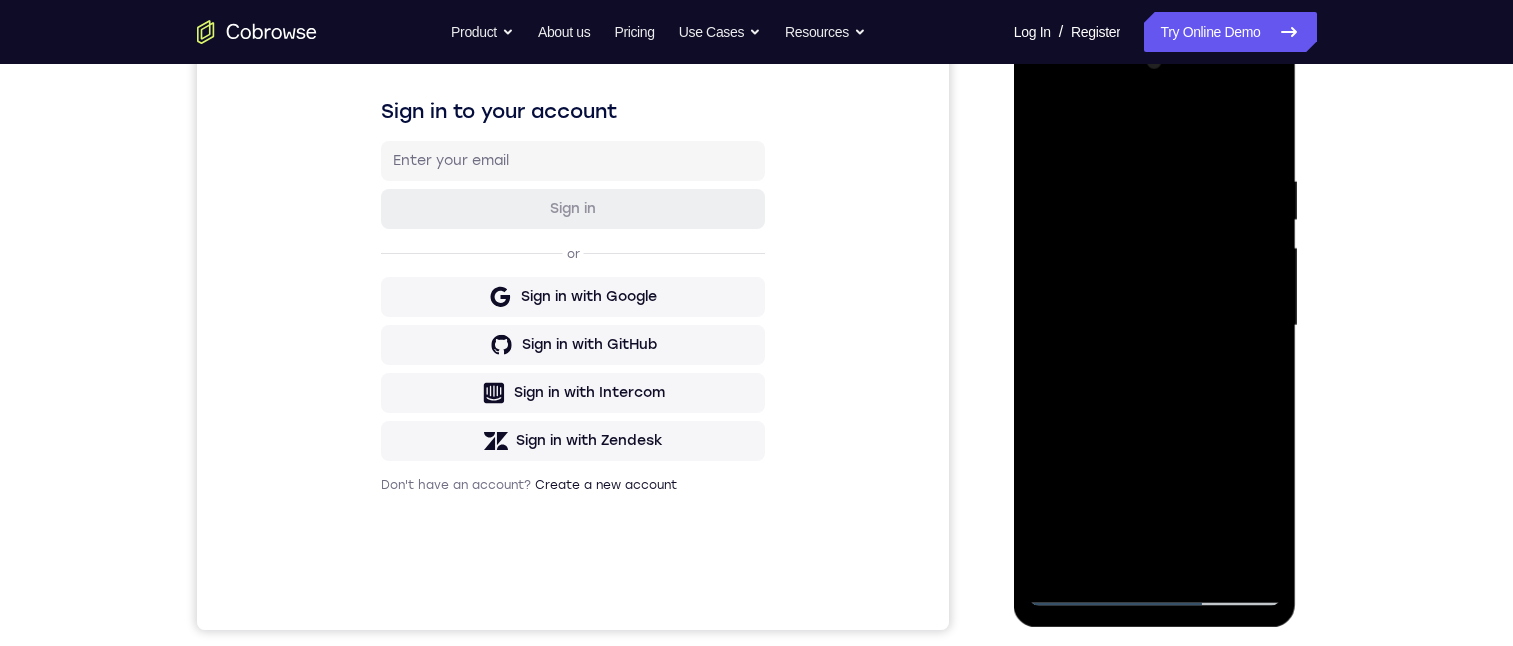 click at bounding box center [1155, 326] 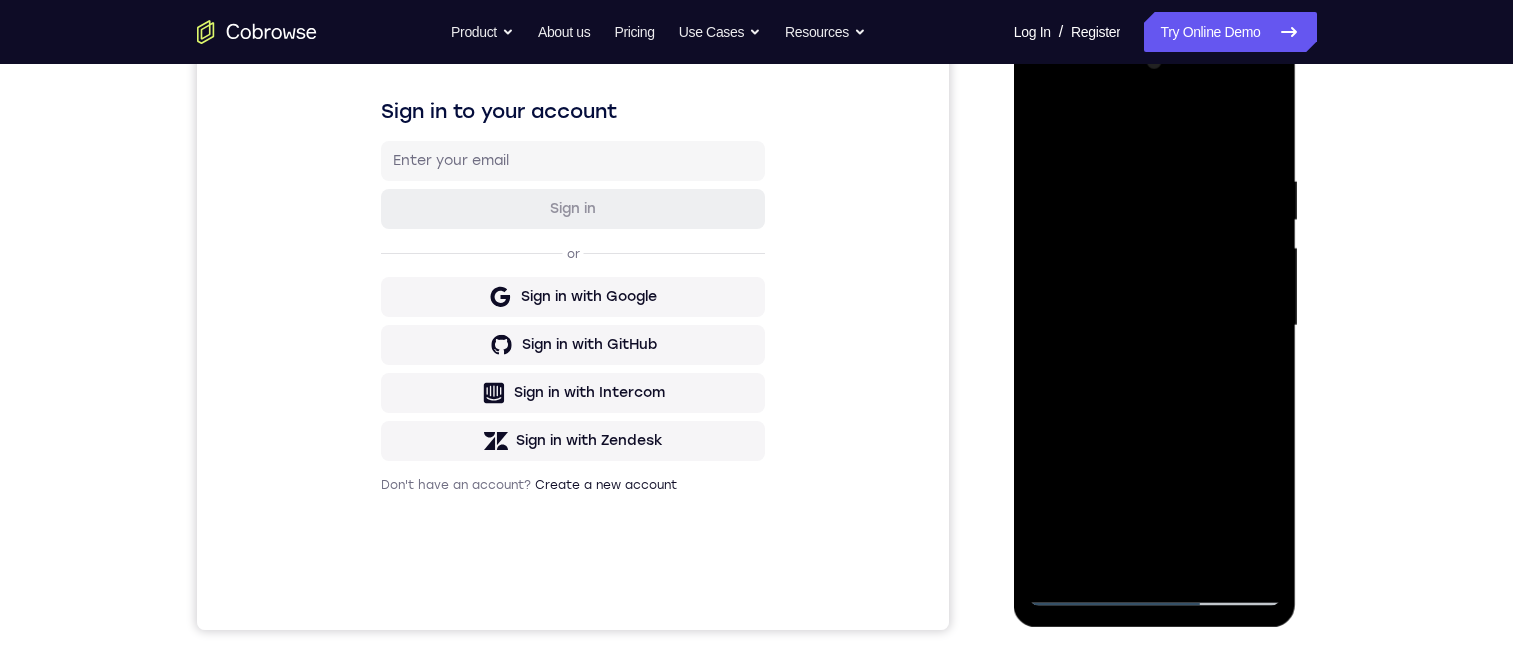 click at bounding box center [1155, 326] 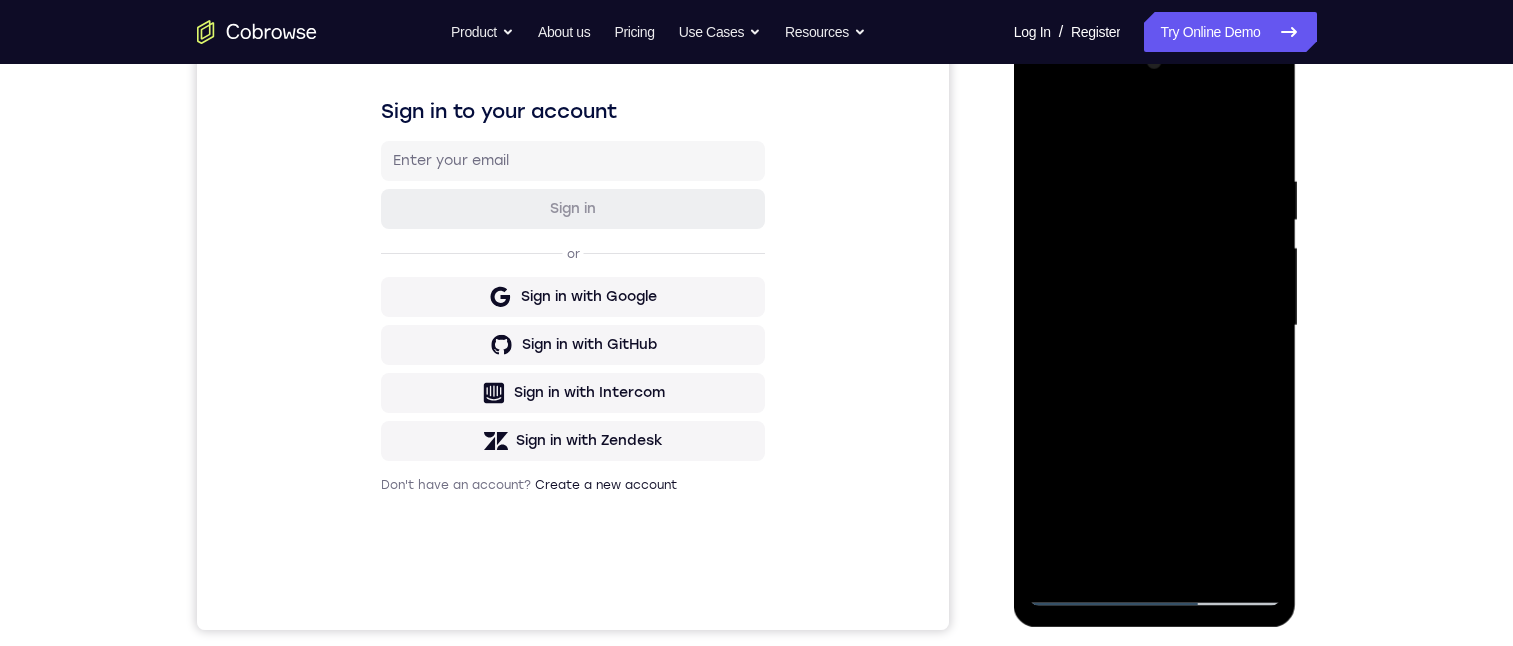 drag, startPoint x: 1204, startPoint y: 233, endPoint x: 1190, endPoint y: 229, distance: 14.56022 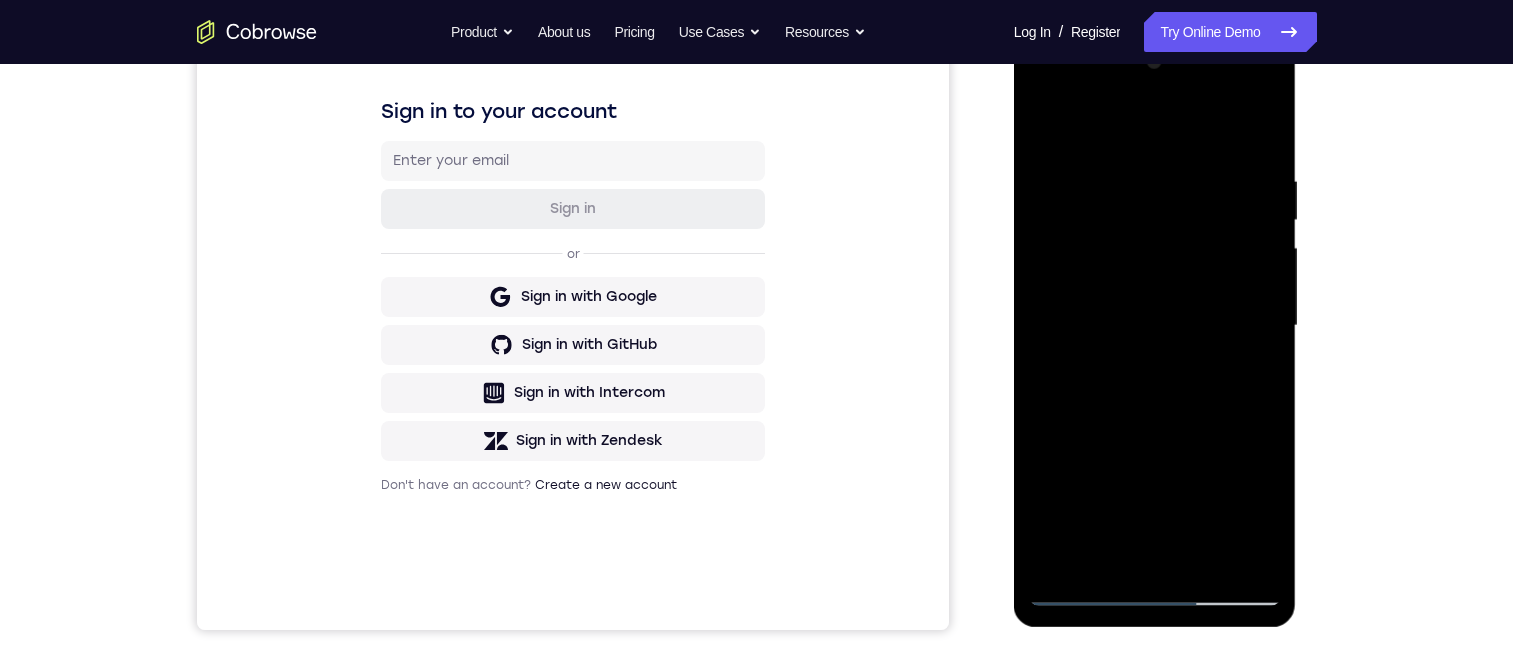 drag, startPoint x: 1211, startPoint y: 239, endPoint x: 1092, endPoint y: 263, distance: 121.39605 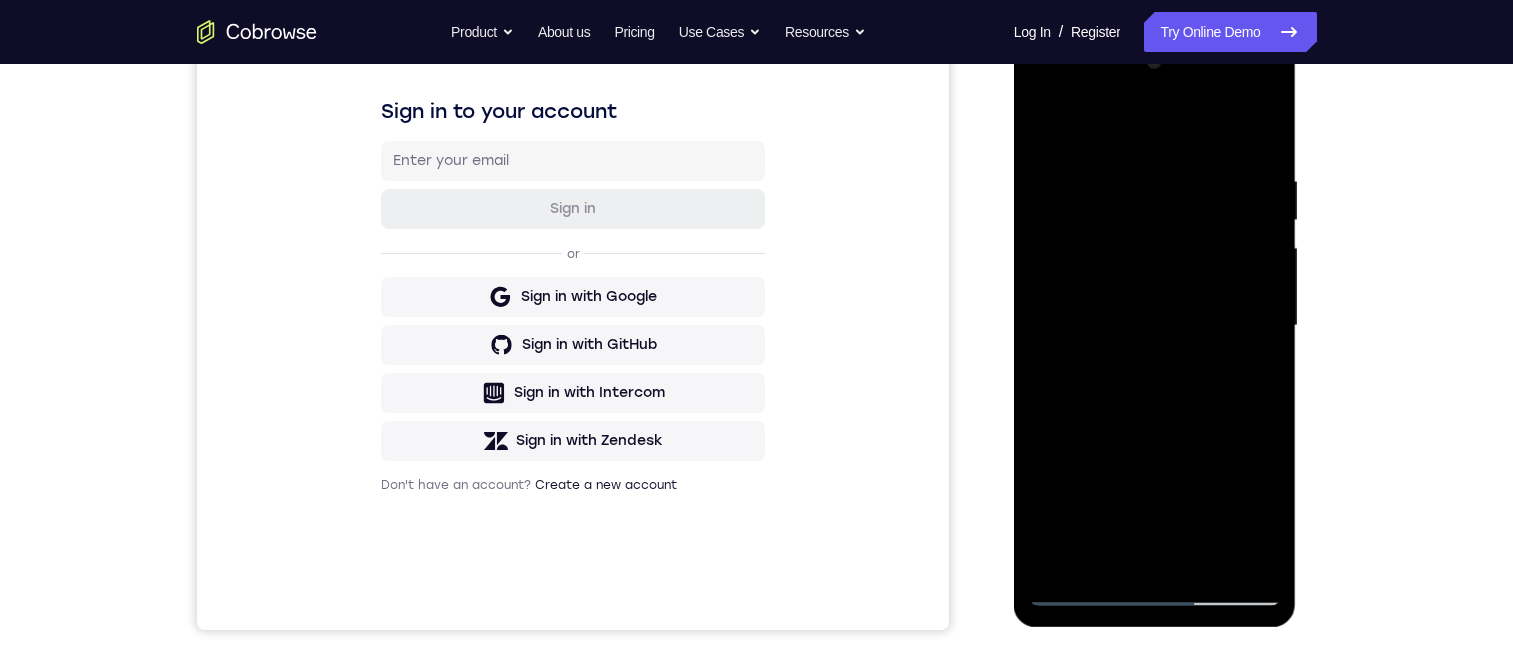 drag, startPoint x: 1170, startPoint y: 243, endPoint x: 1125, endPoint y: 239, distance: 45.17743 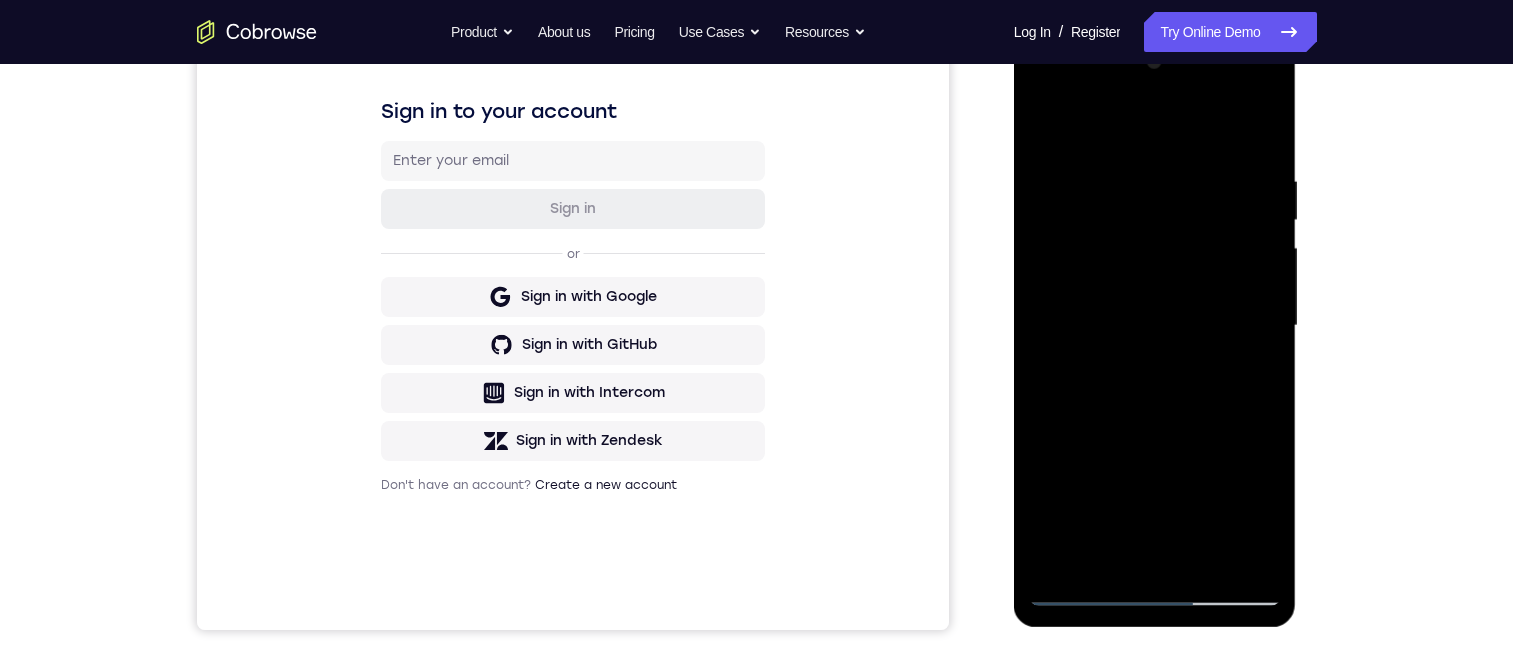 drag, startPoint x: 1039, startPoint y: 235, endPoint x: 1059, endPoint y: 259, distance: 31.241 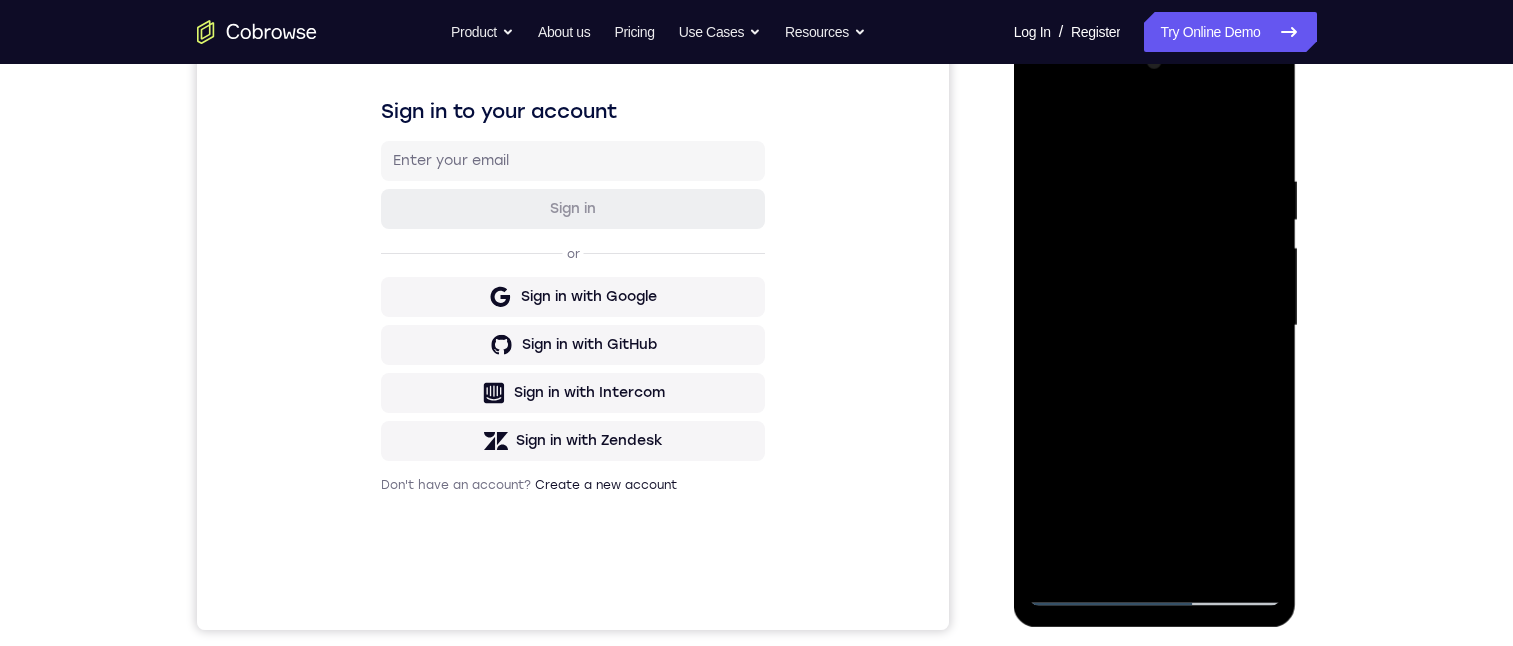 click at bounding box center (1155, 326) 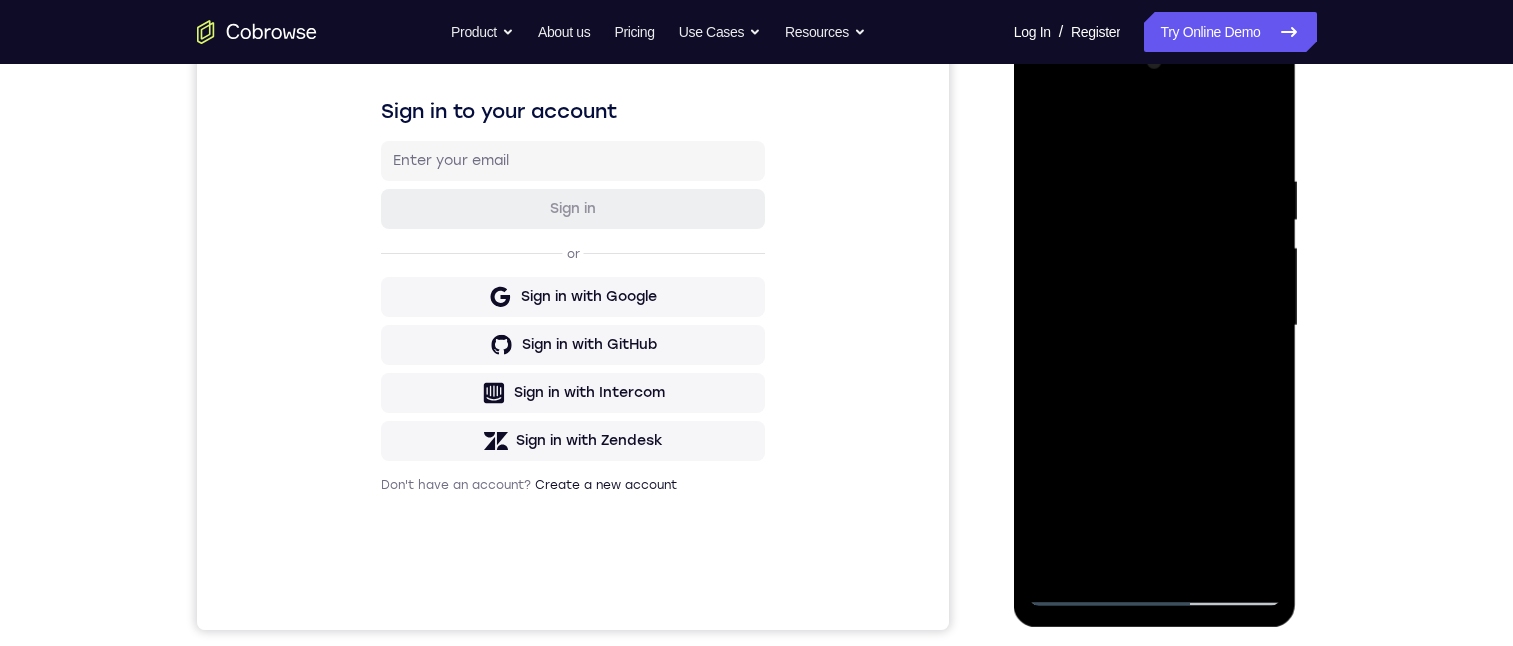 click at bounding box center [1155, 326] 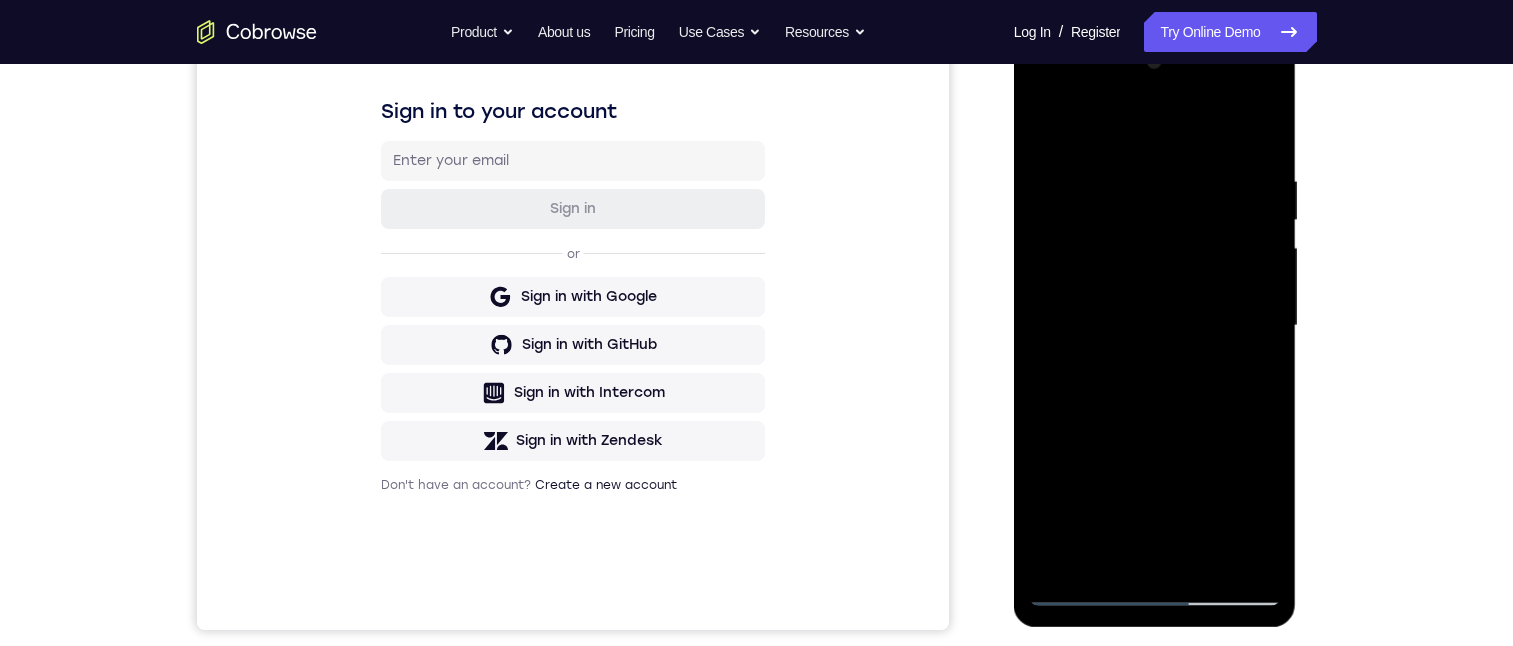 click at bounding box center (1155, 326) 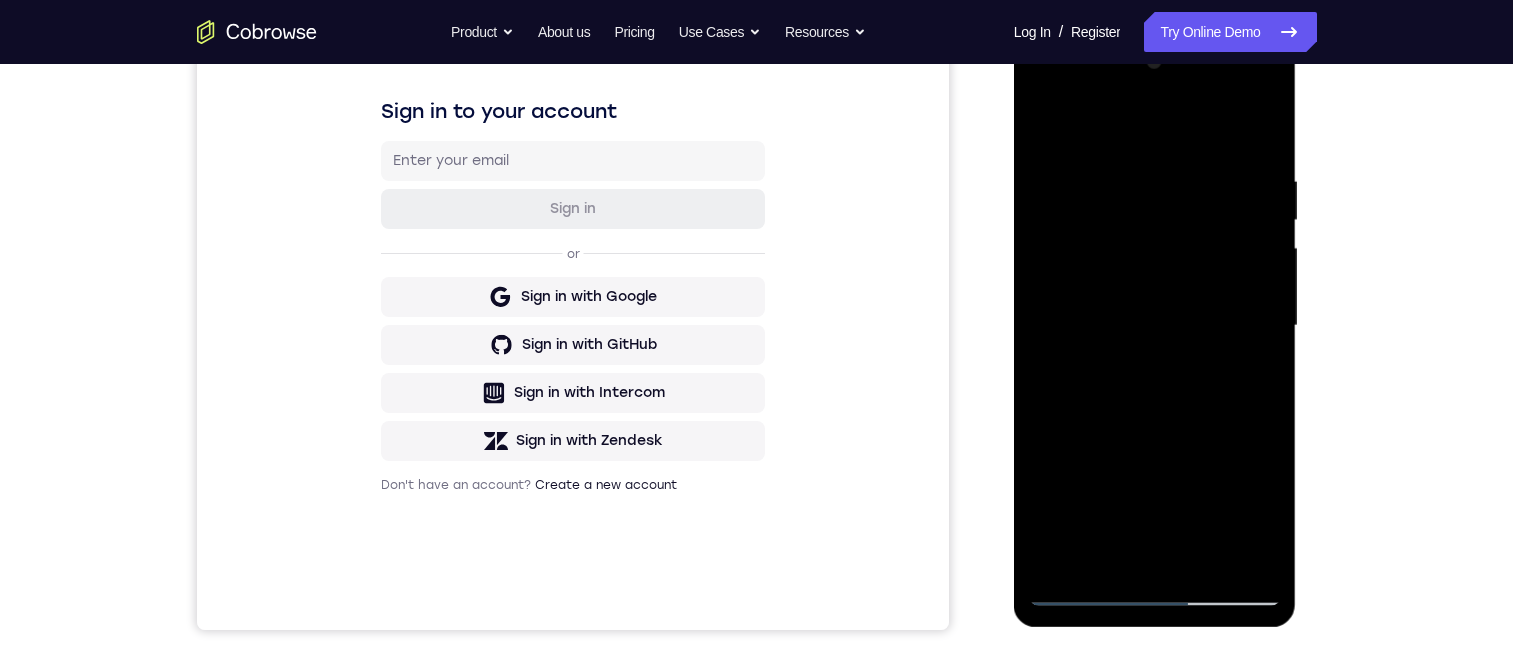 click at bounding box center (1155, 326) 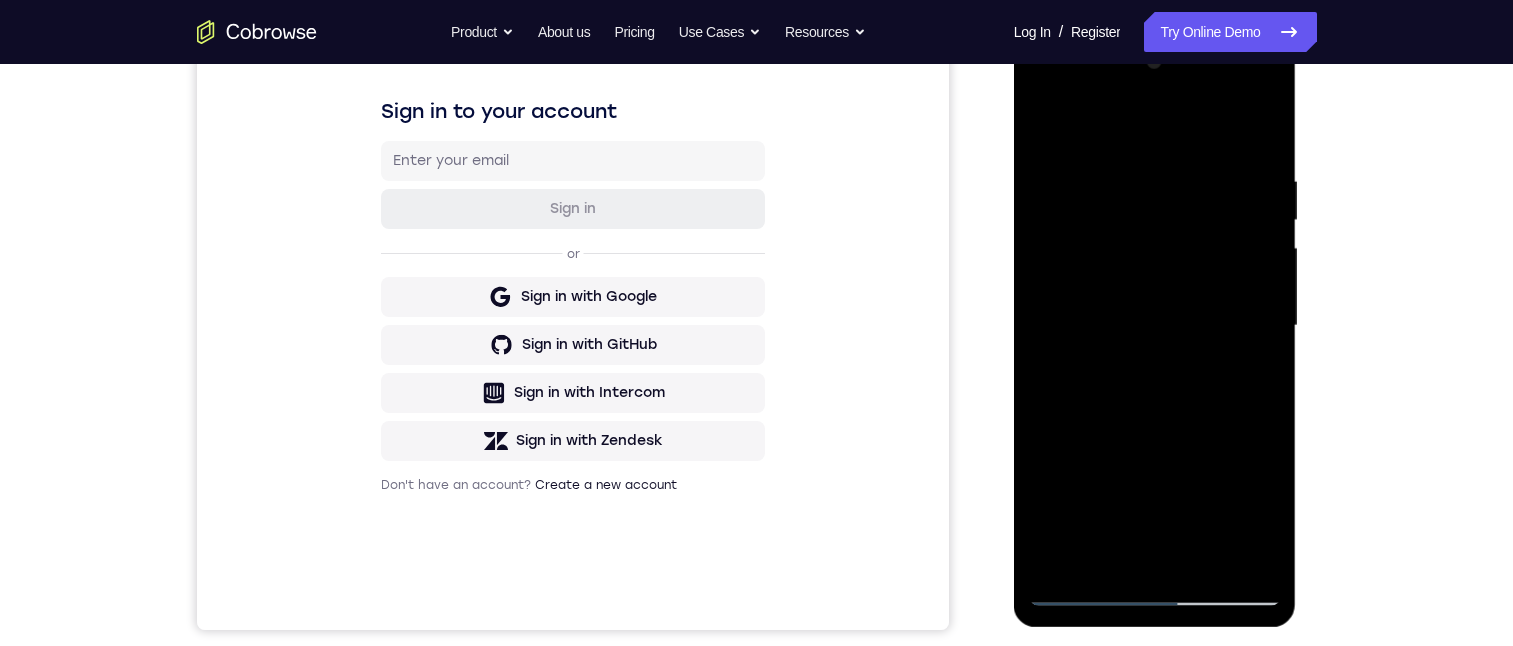 click at bounding box center [1155, 326] 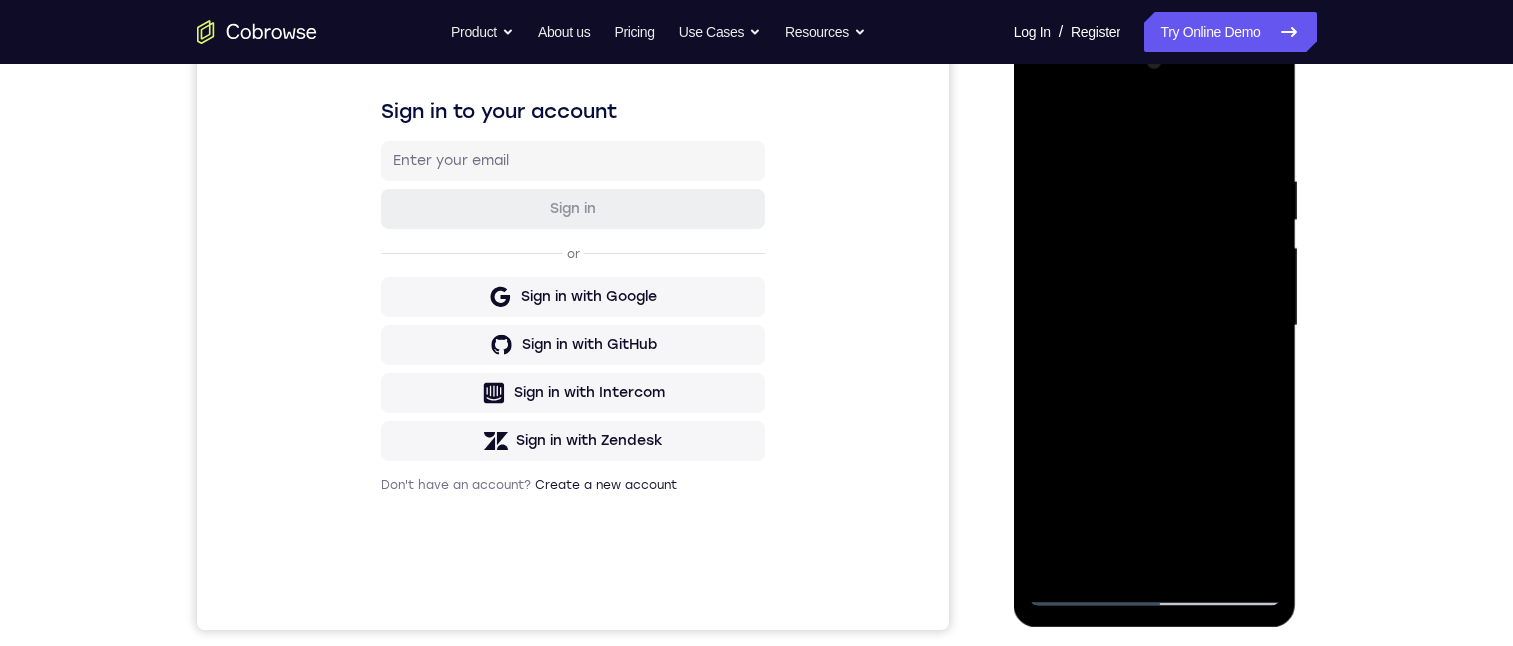 click at bounding box center (1155, 326) 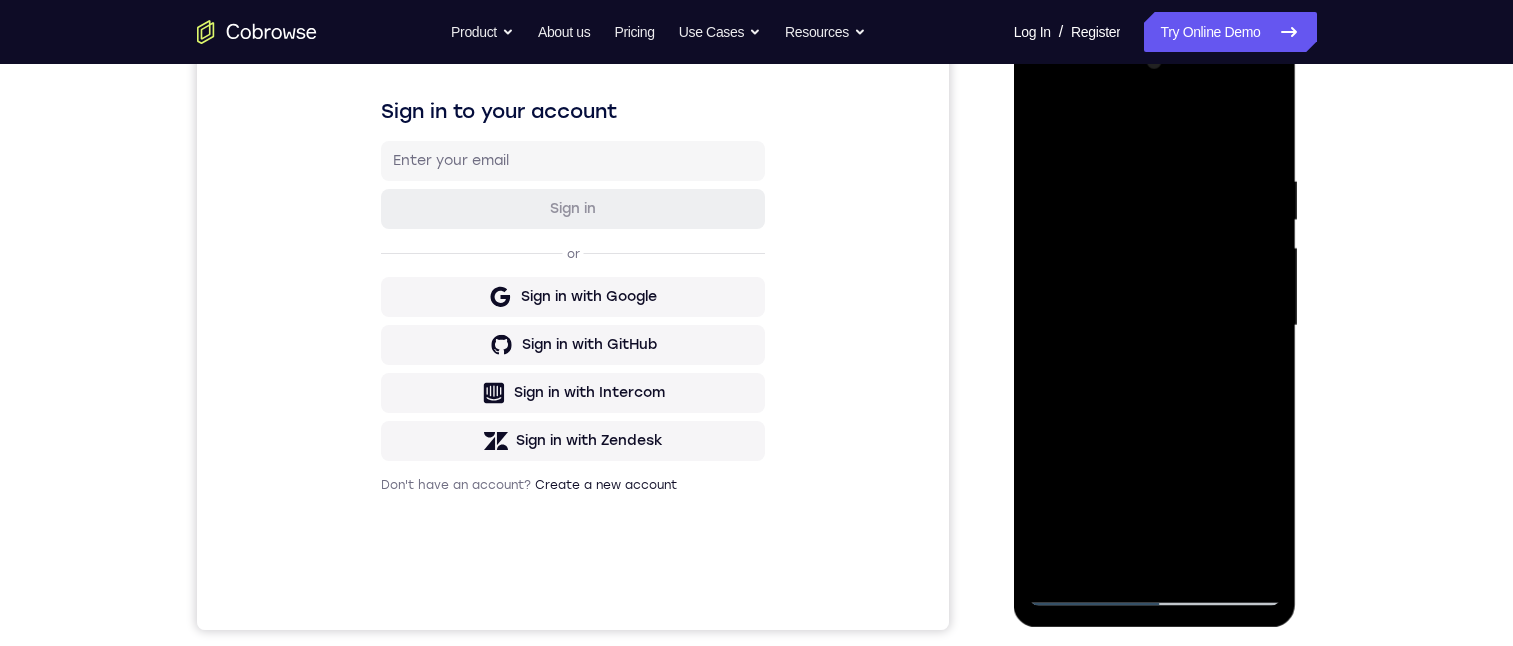 click at bounding box center [1155, 326] 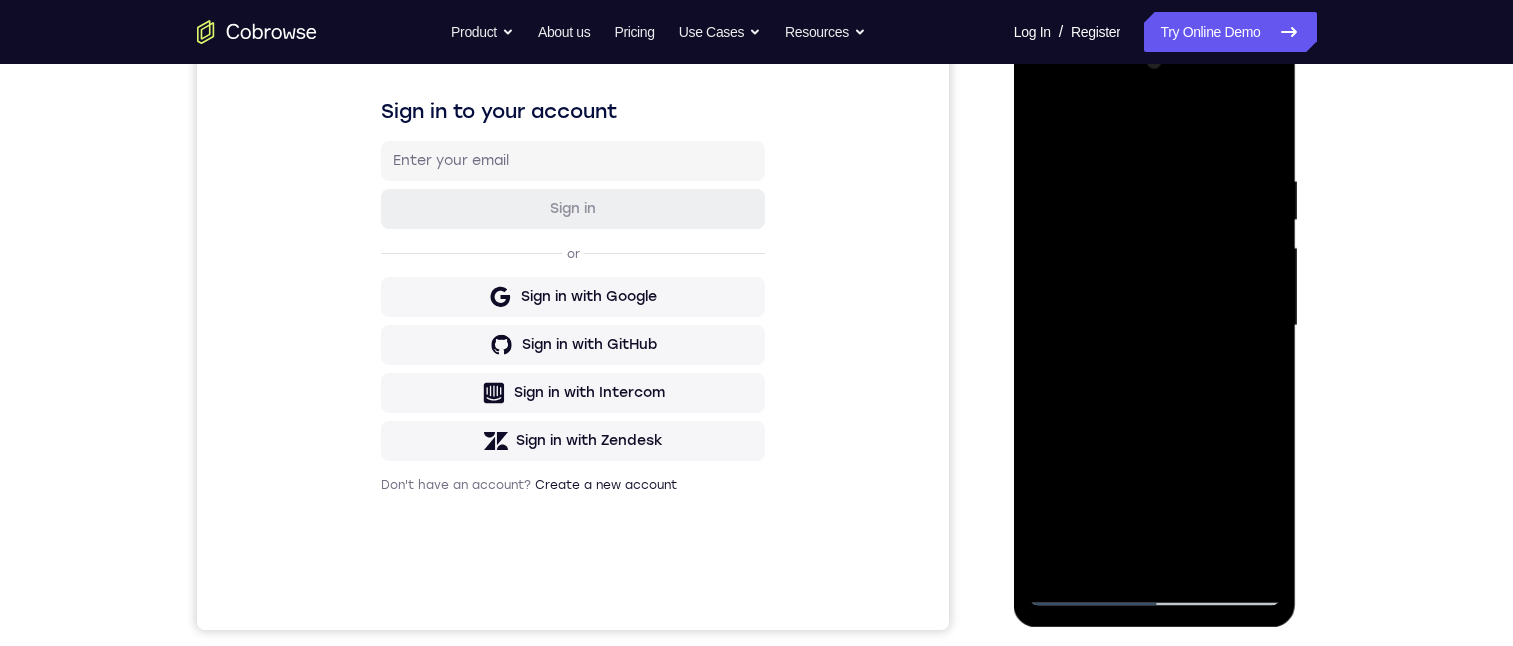 click at bounding box center [1155, 326] 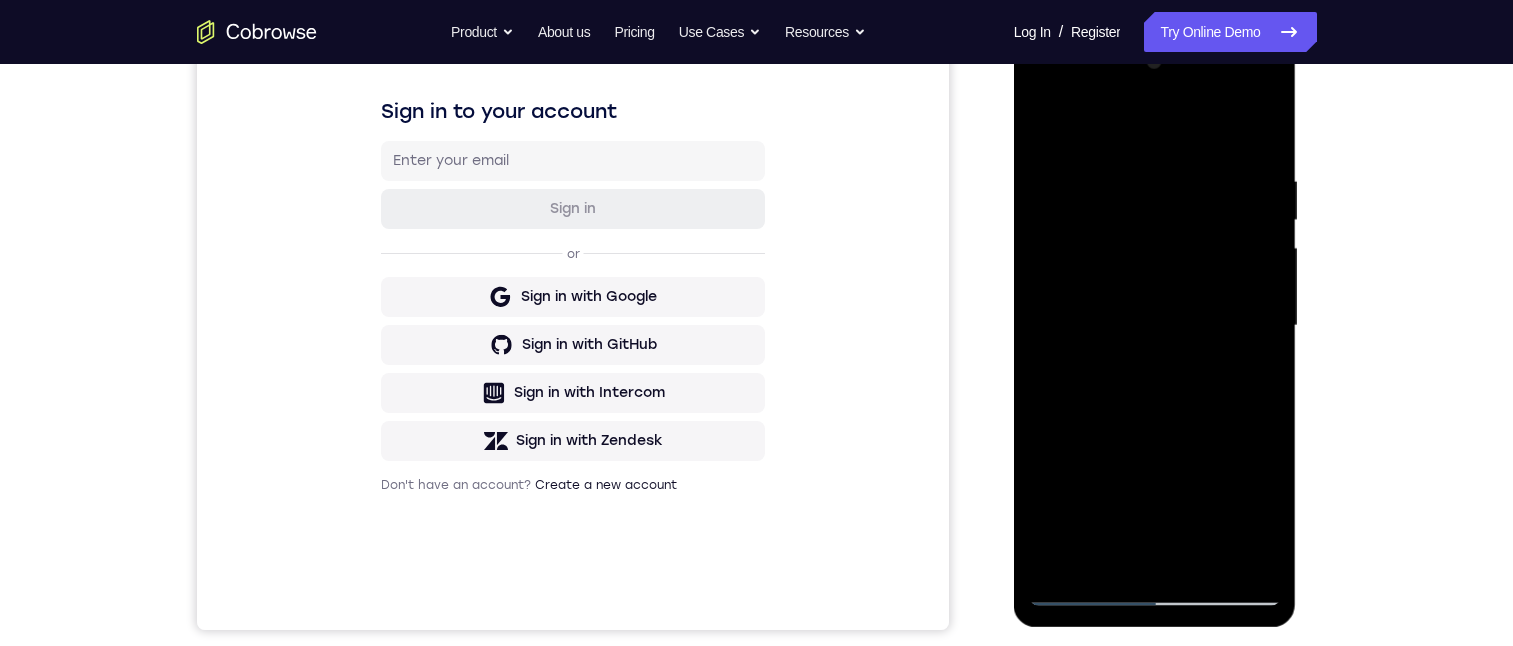 click at bounding box center (1155, 326) 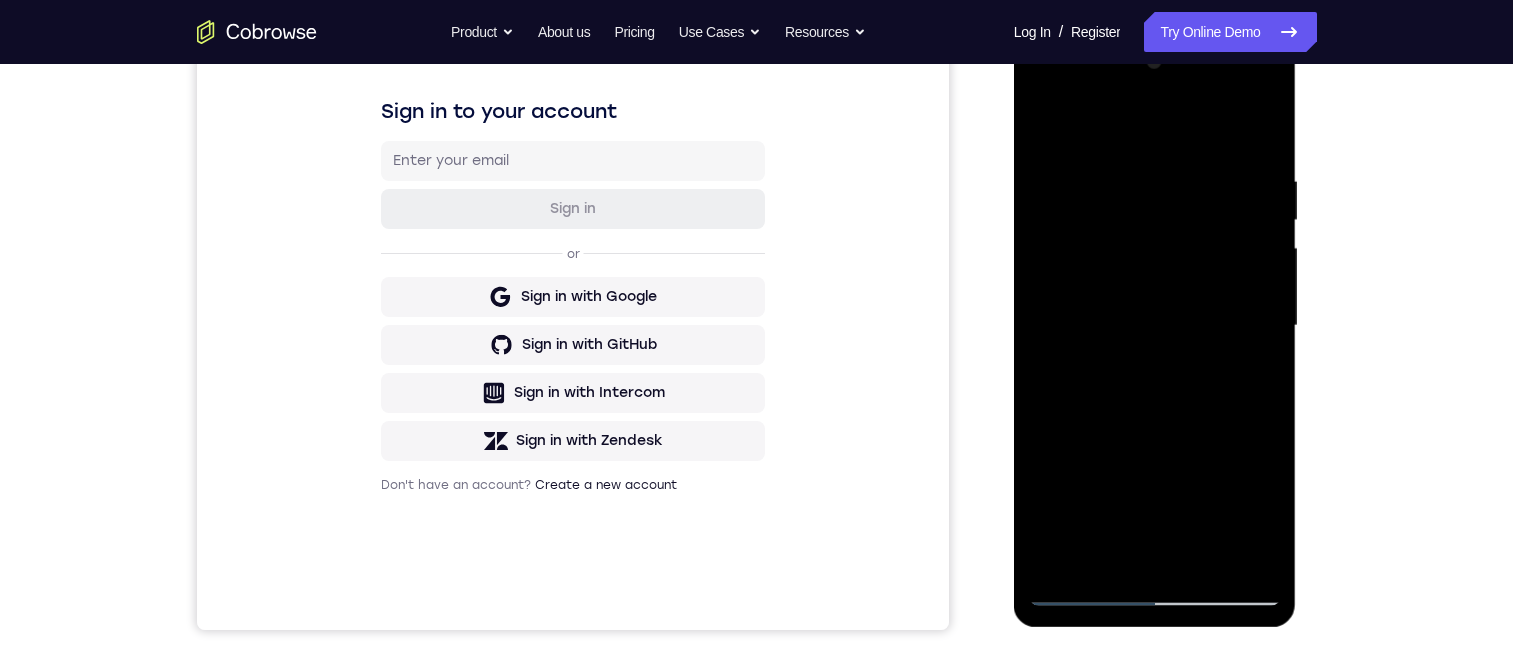 click at bounding box center [1155, 326] 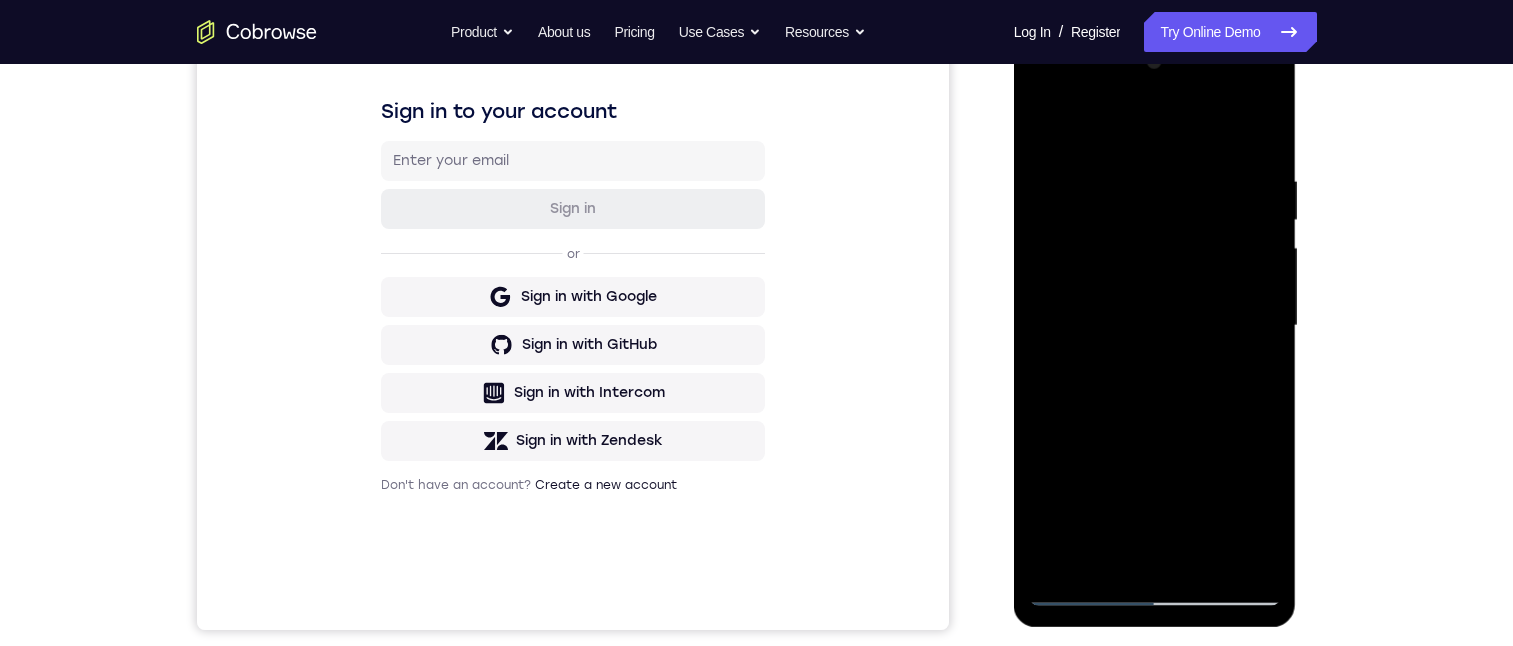 click at bounding box center (1155, 326) 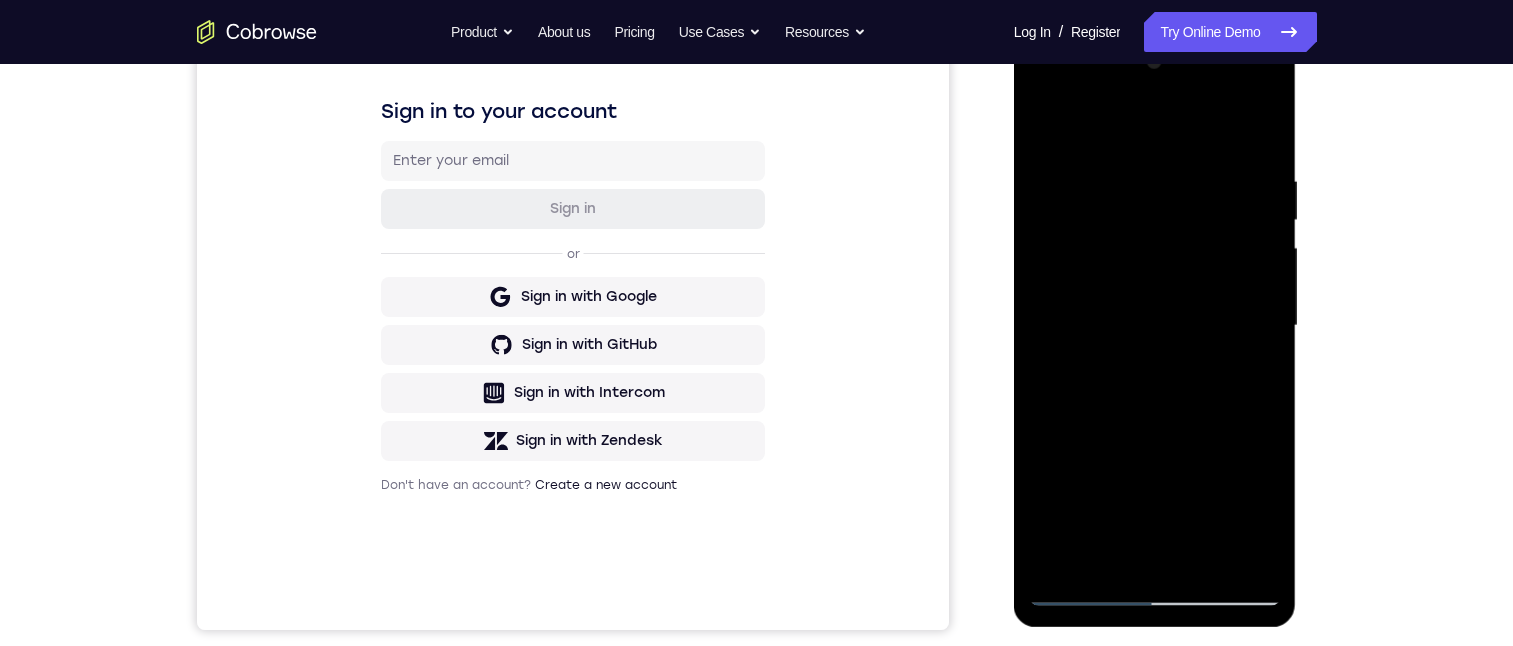 click at bounding box center [1155, 326] 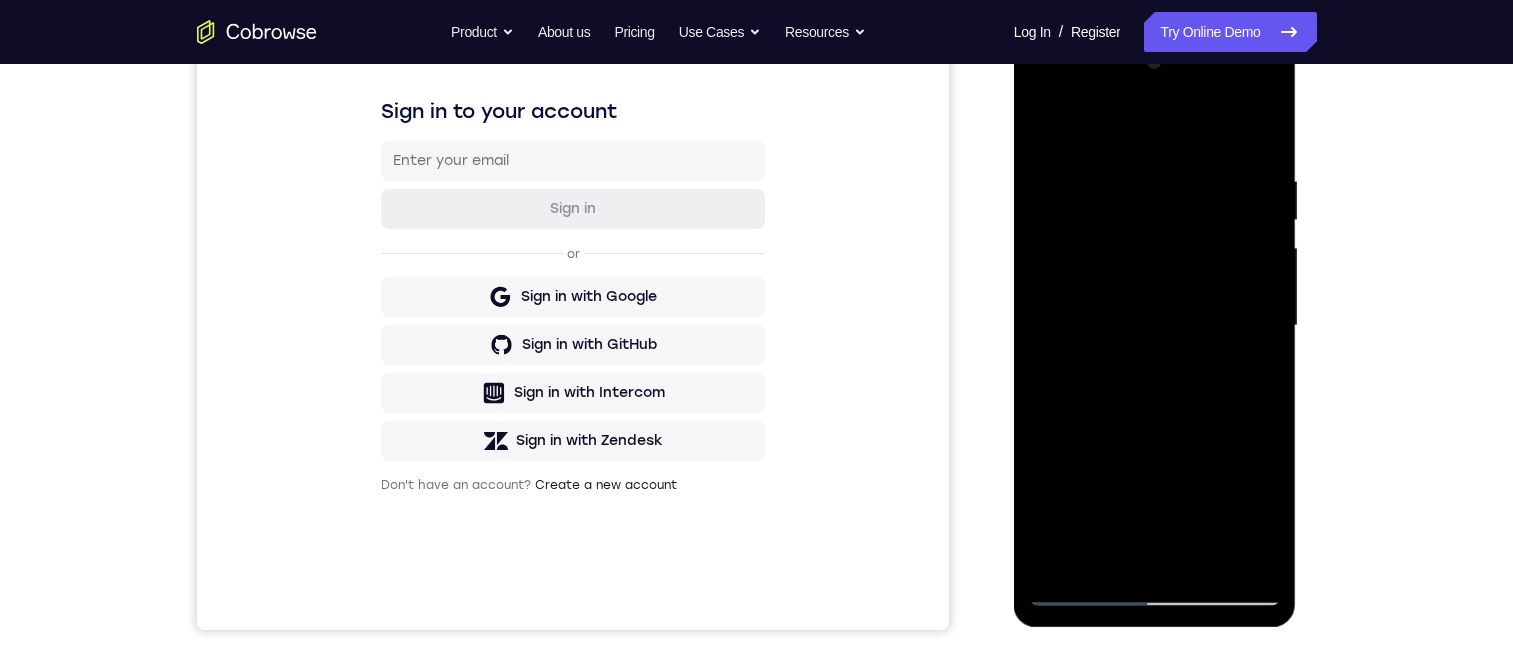 click at bounding box center (1155, 326) 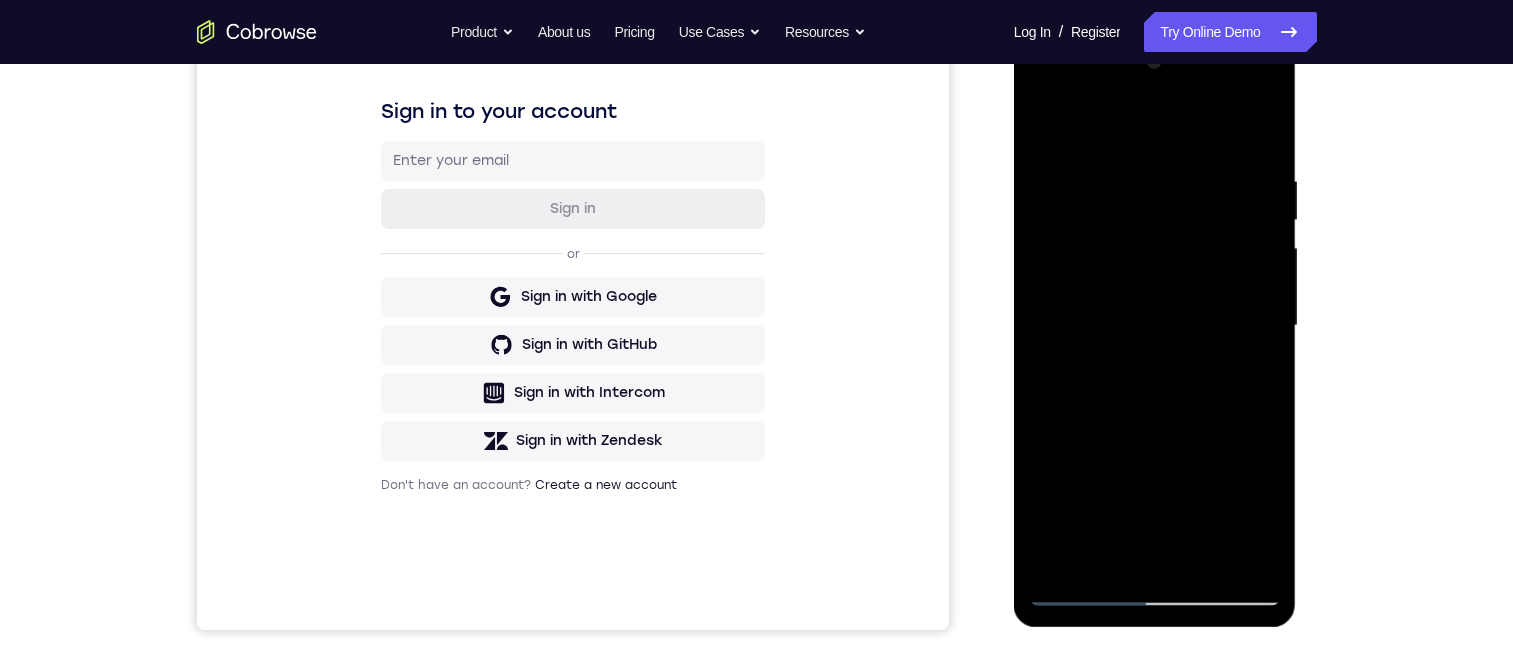 click at bounding box center (1155, 326) 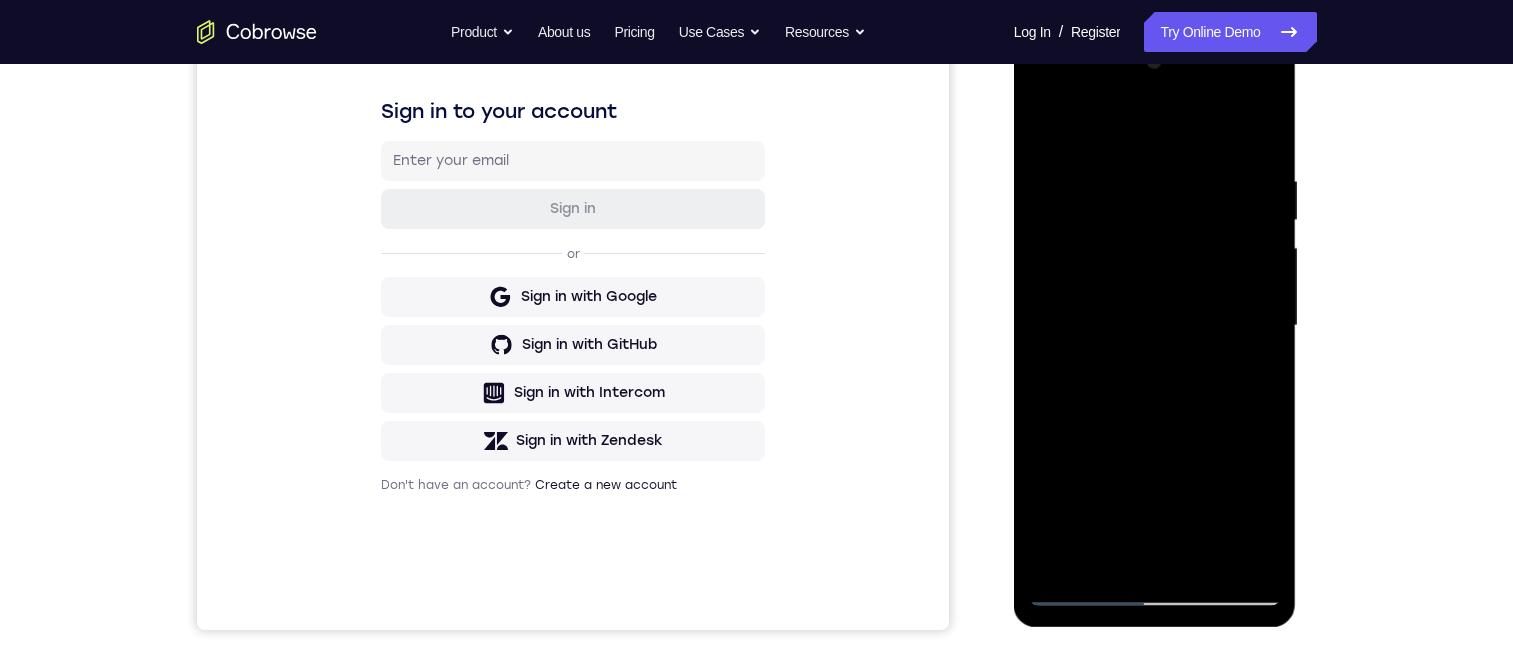 click at bounding box center [1155, 326] 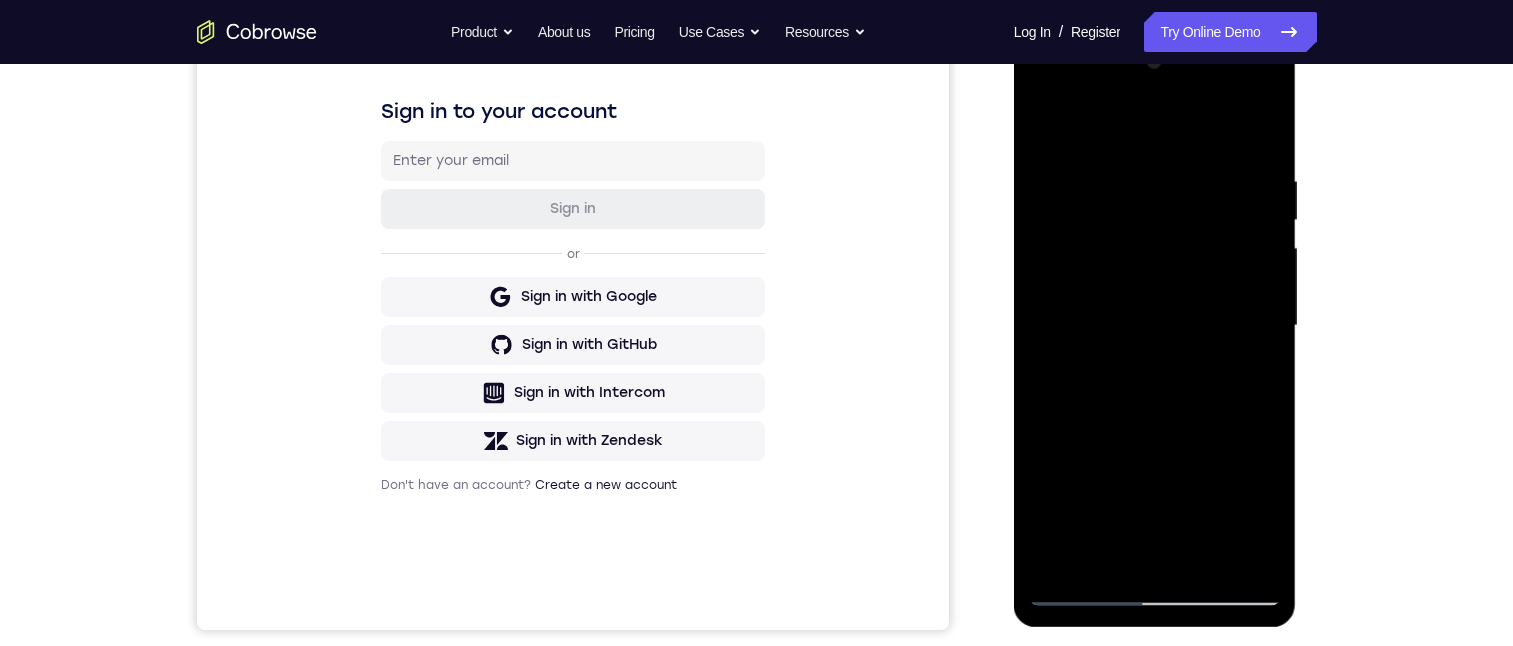 drag, startPoint x: 1227, startPoint y: 440, endPoint x: 1208, endPoint y: 223, distance: 217.83022 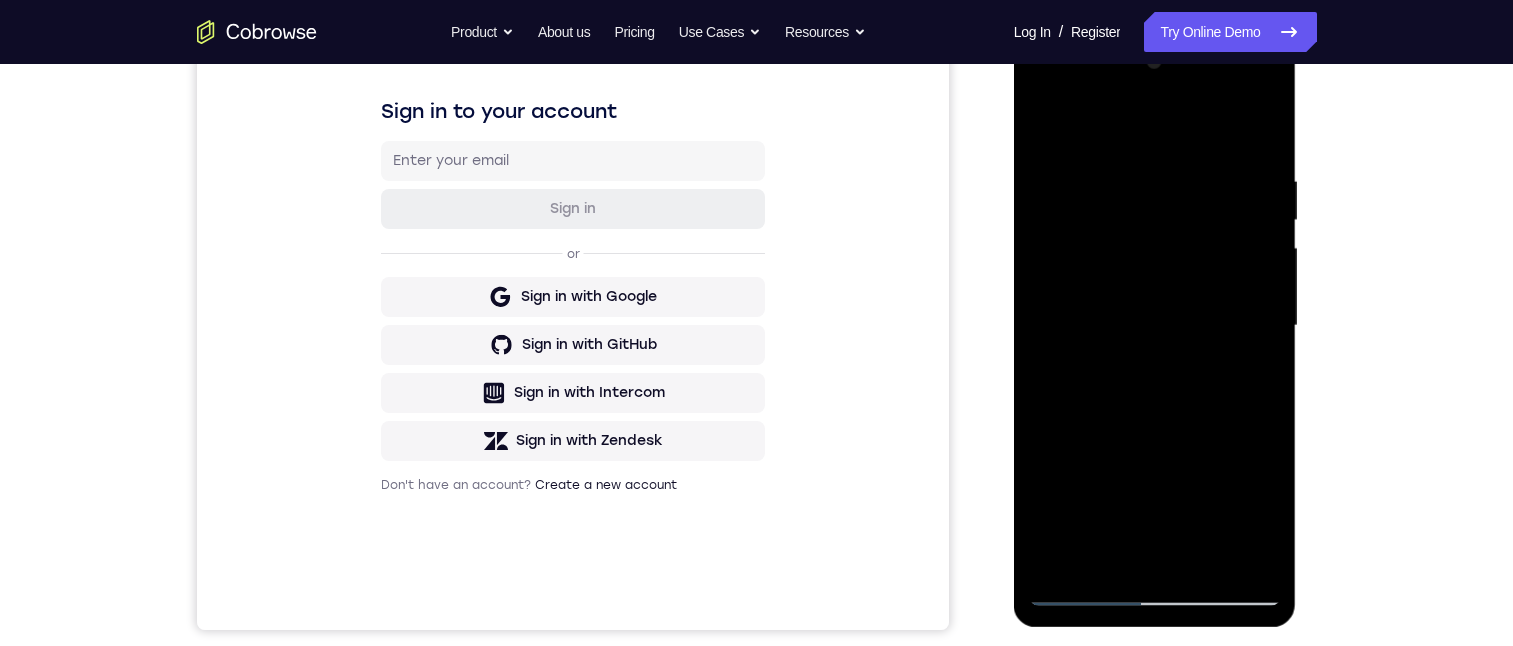 click at bounding box center (1155, 326) 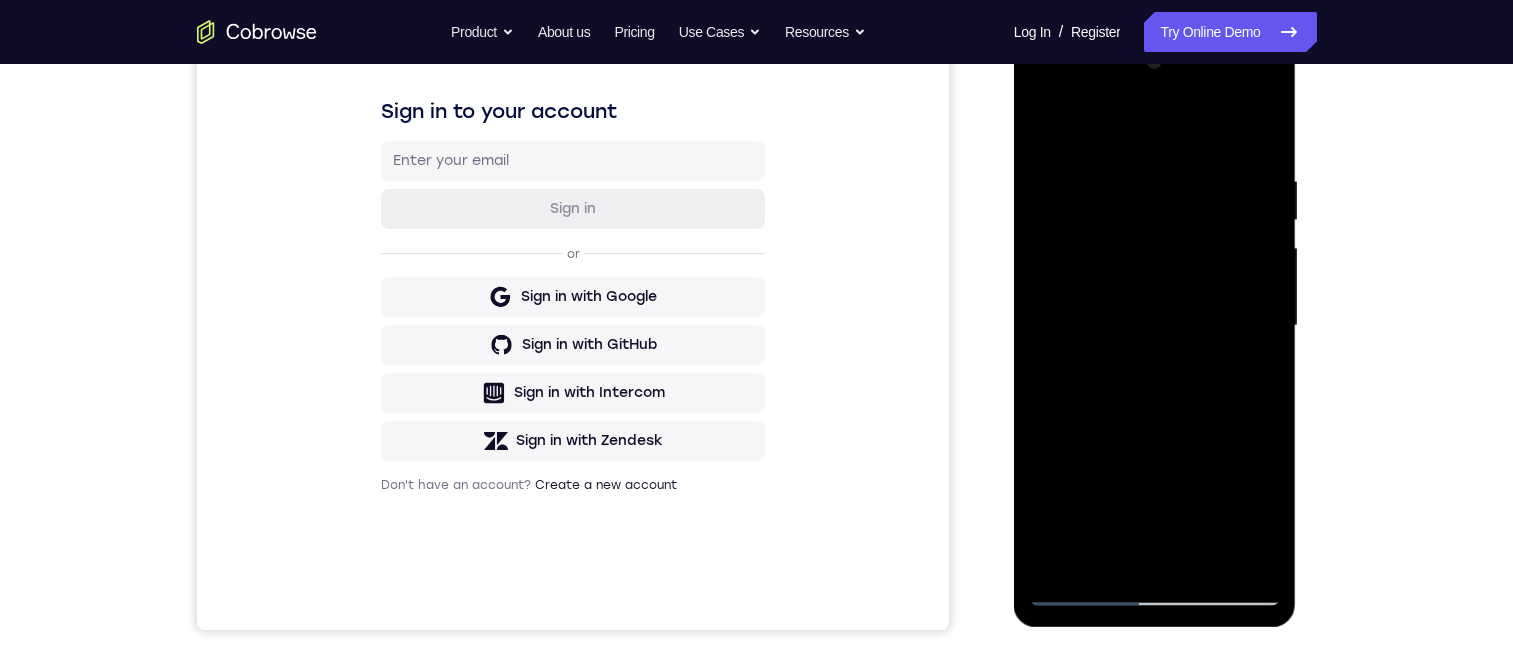 click at bounding box center [1155, 326] 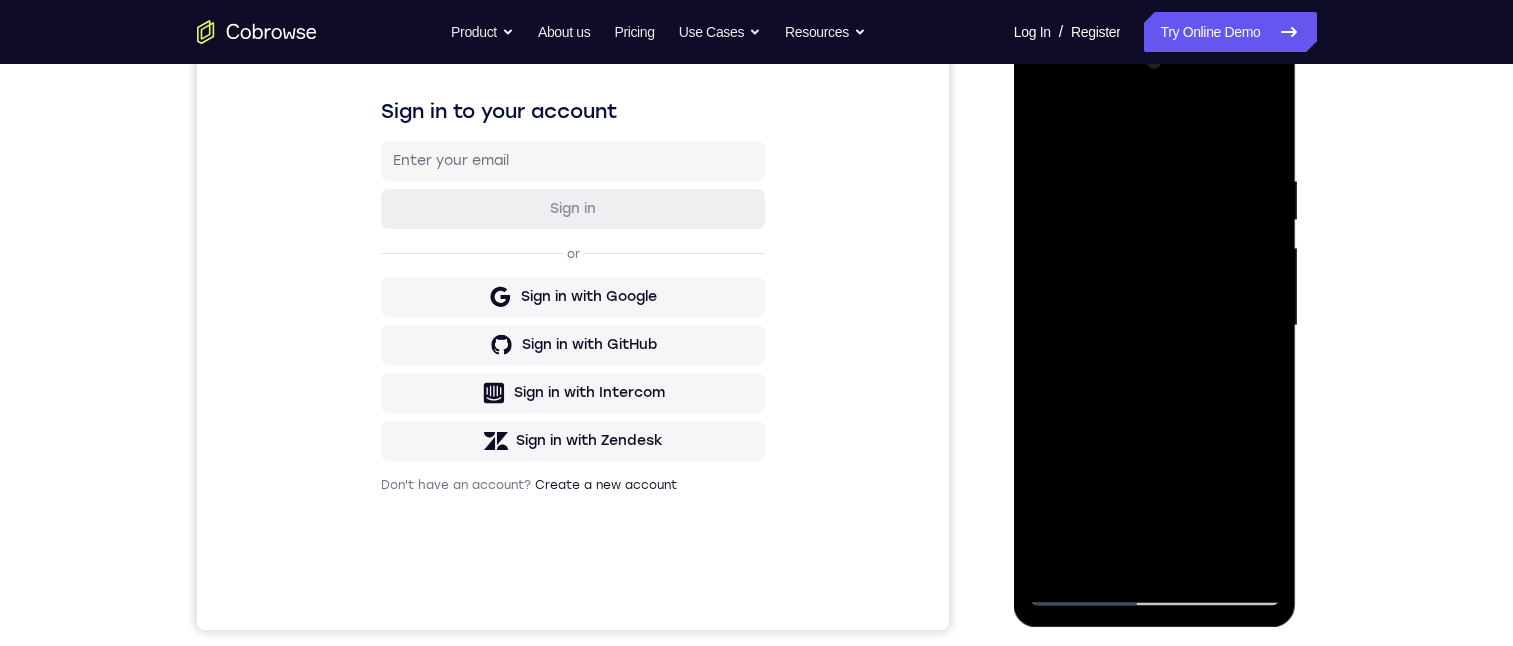 drag, startPoint x: 1207, startPoint y: 399, endPoint x: 1201, endPoint y: 256, distance: 143.12582 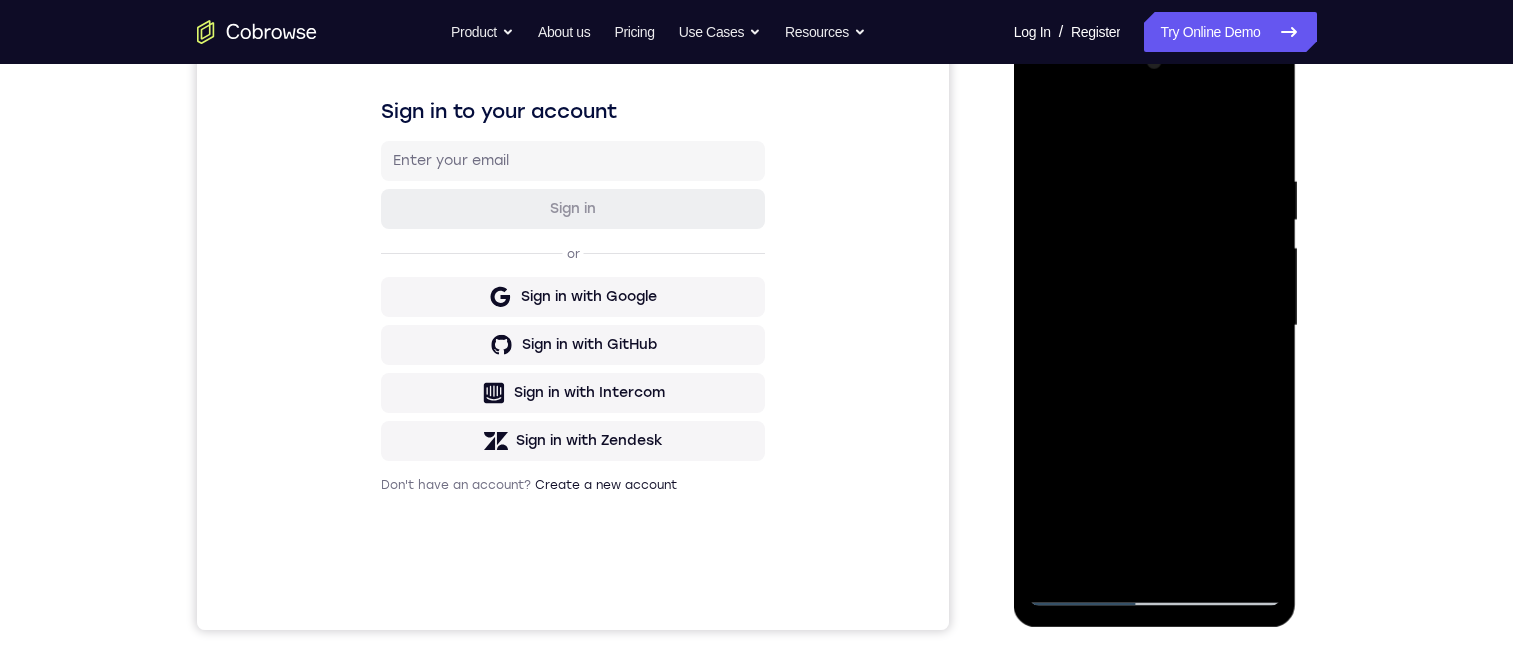 drag, startPoint x: 1208, startPoint y: 451, endPoint x: 1241, endPoint y: 301, distance: 153.58711 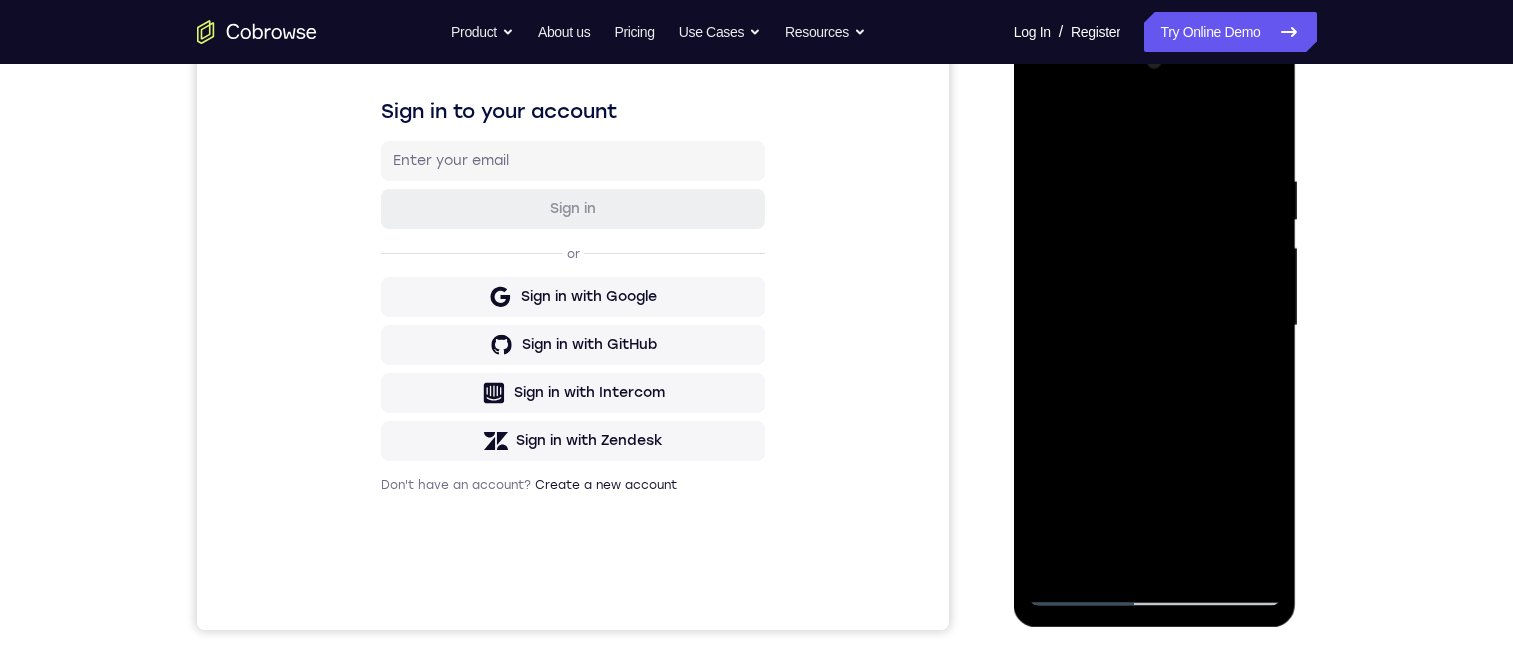 click at bounding box center [1155, 326] 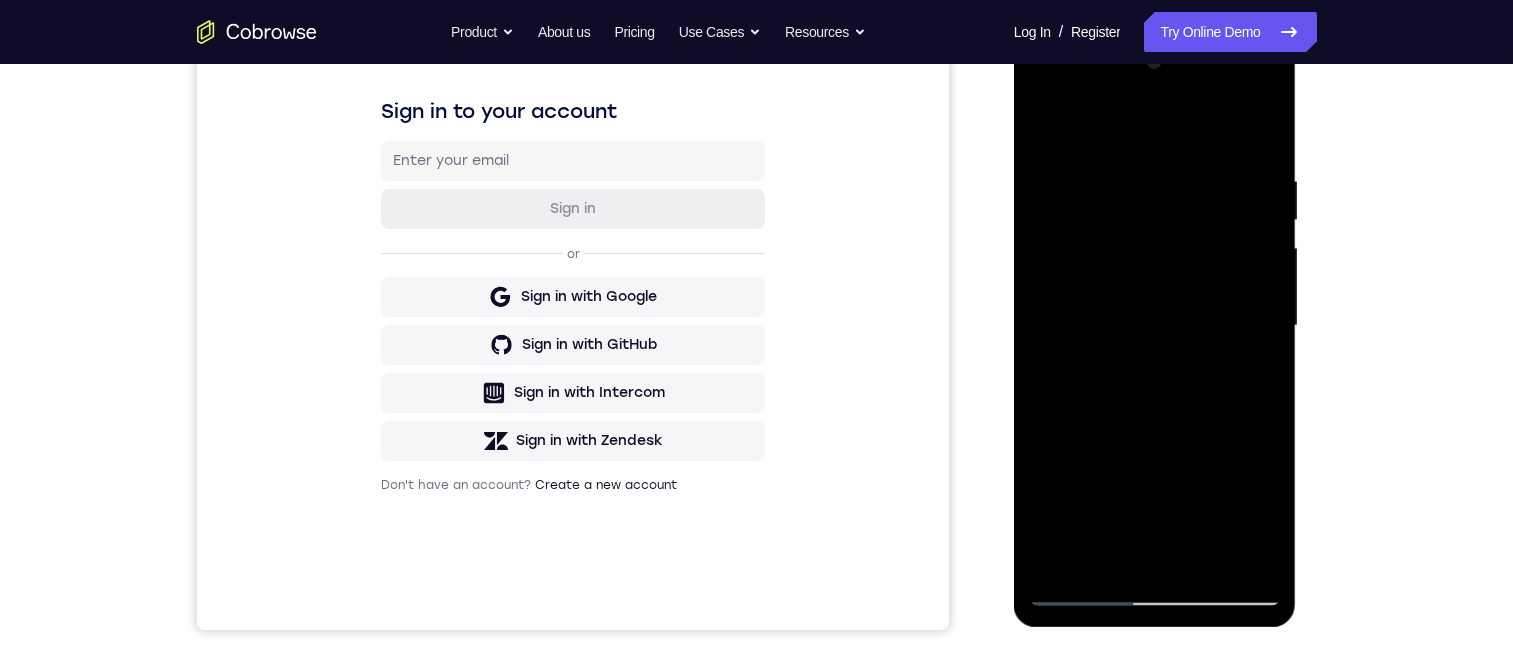 click at bounding box center [1155, 326] 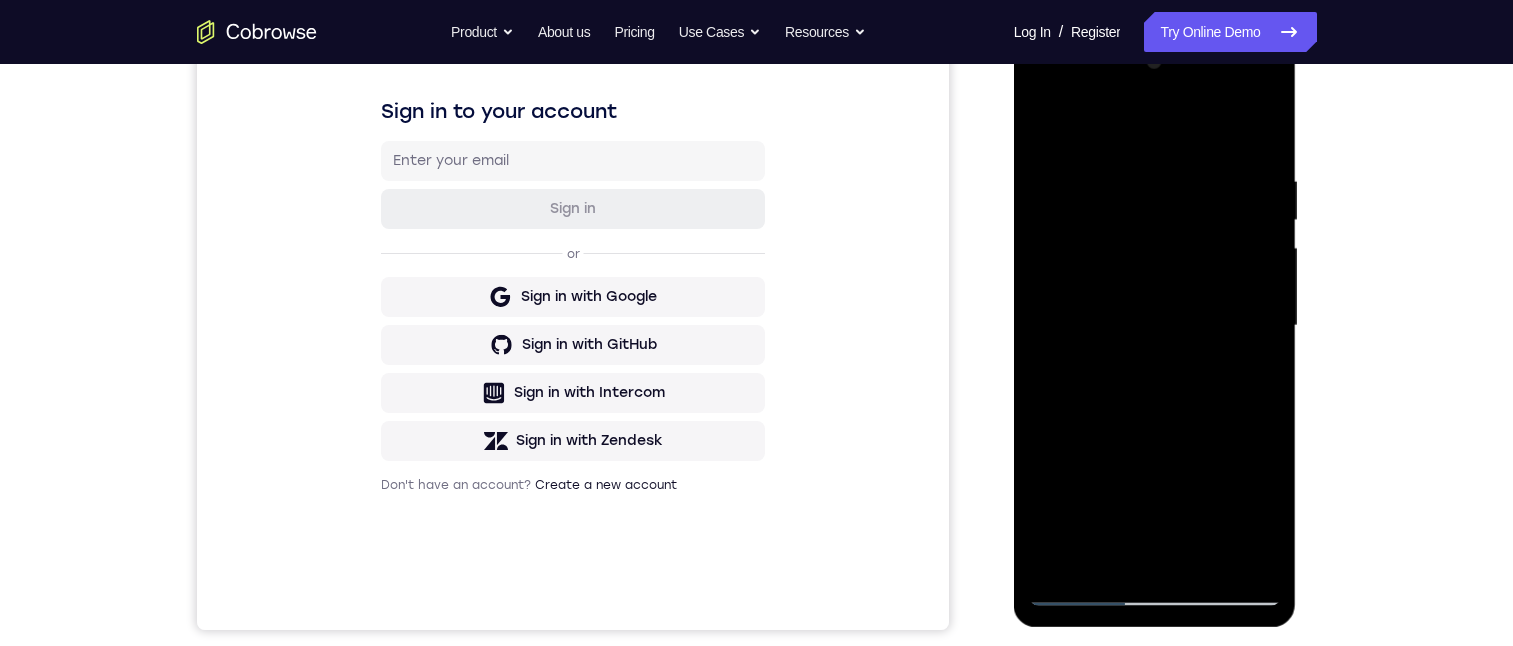 drag, startPoint x: 1052, startPoint y: 291, endPoint x: 1085, endPoint y: 364, distance: 80.11242 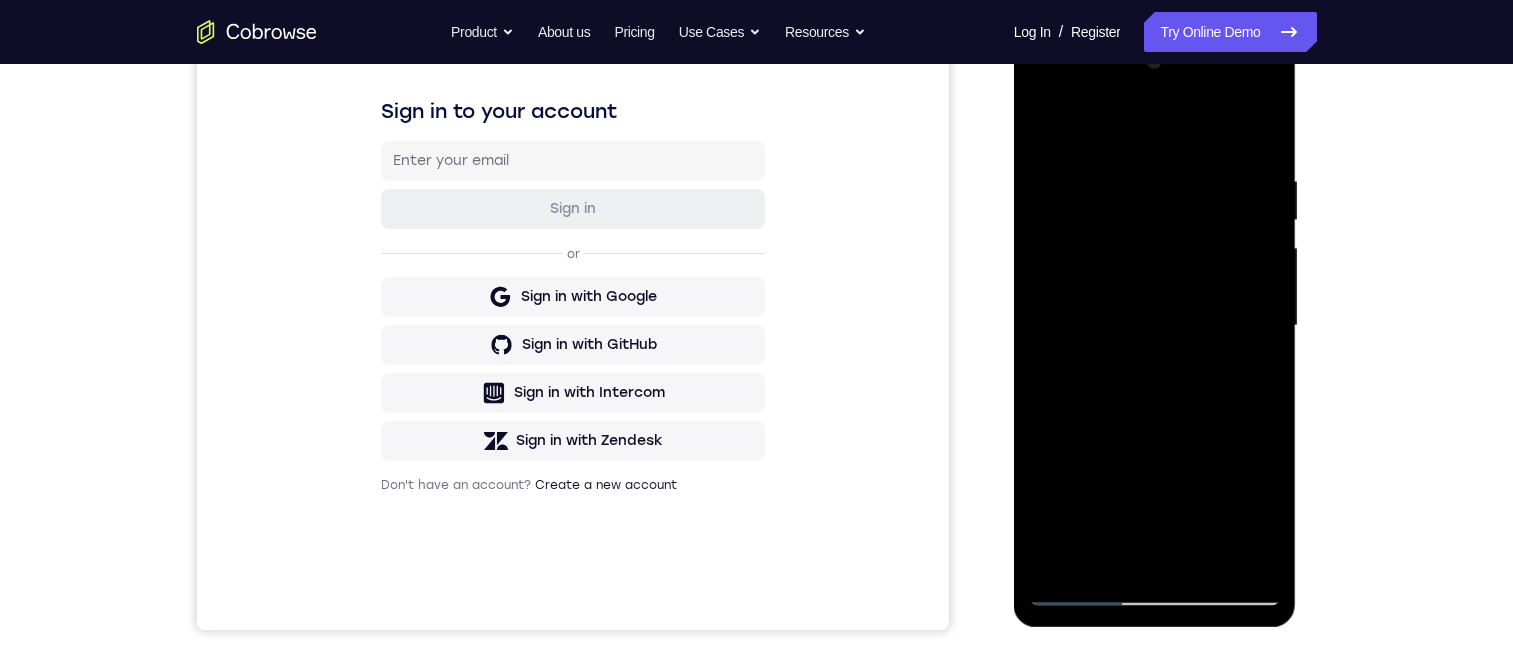 click at bounding box center [1155, 326] 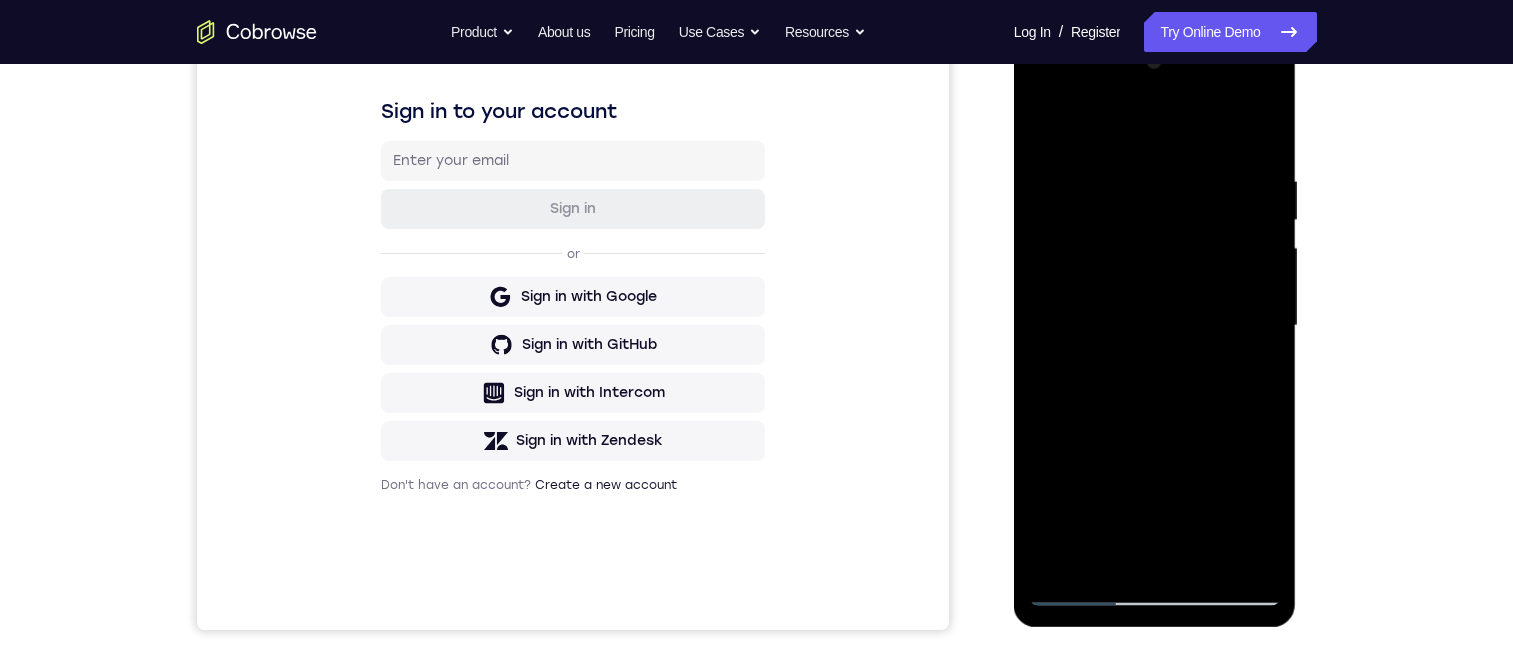 click at bounding box center [1155, 326] 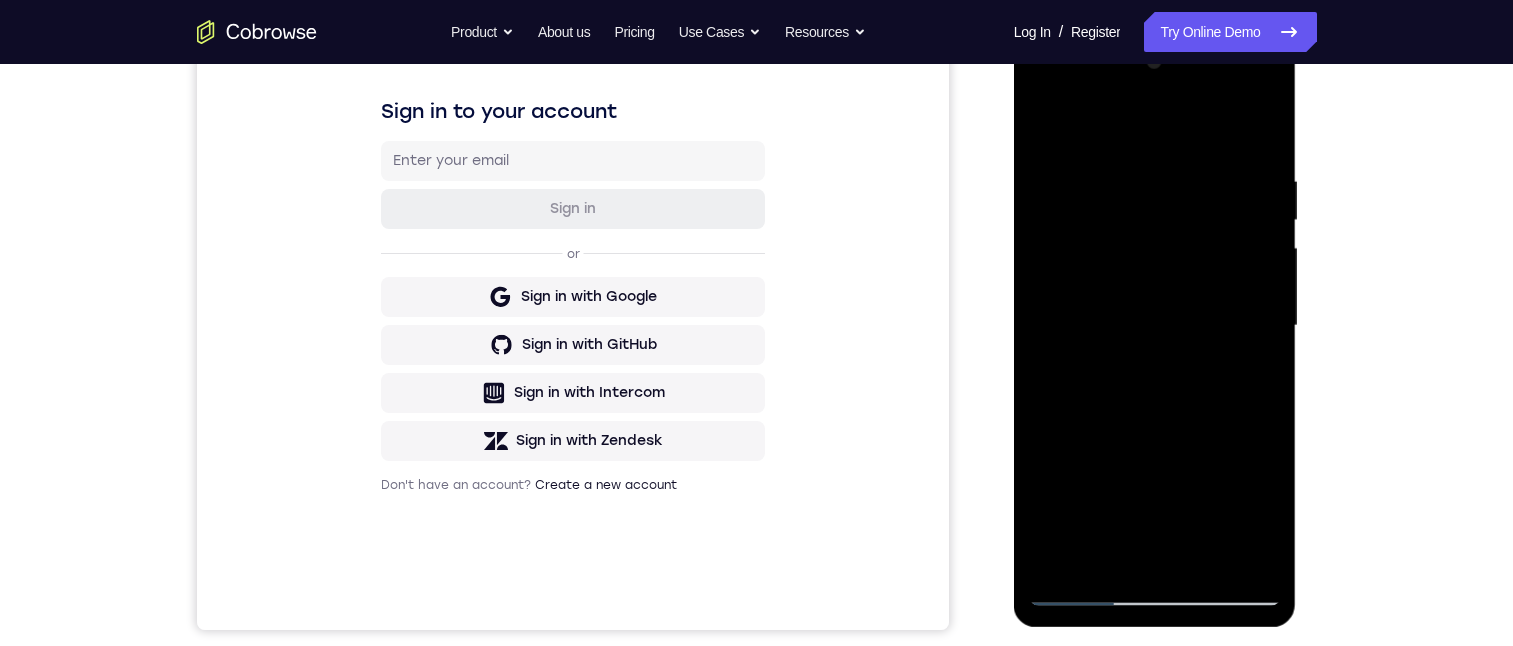 click at bounding box center (1155, 326) 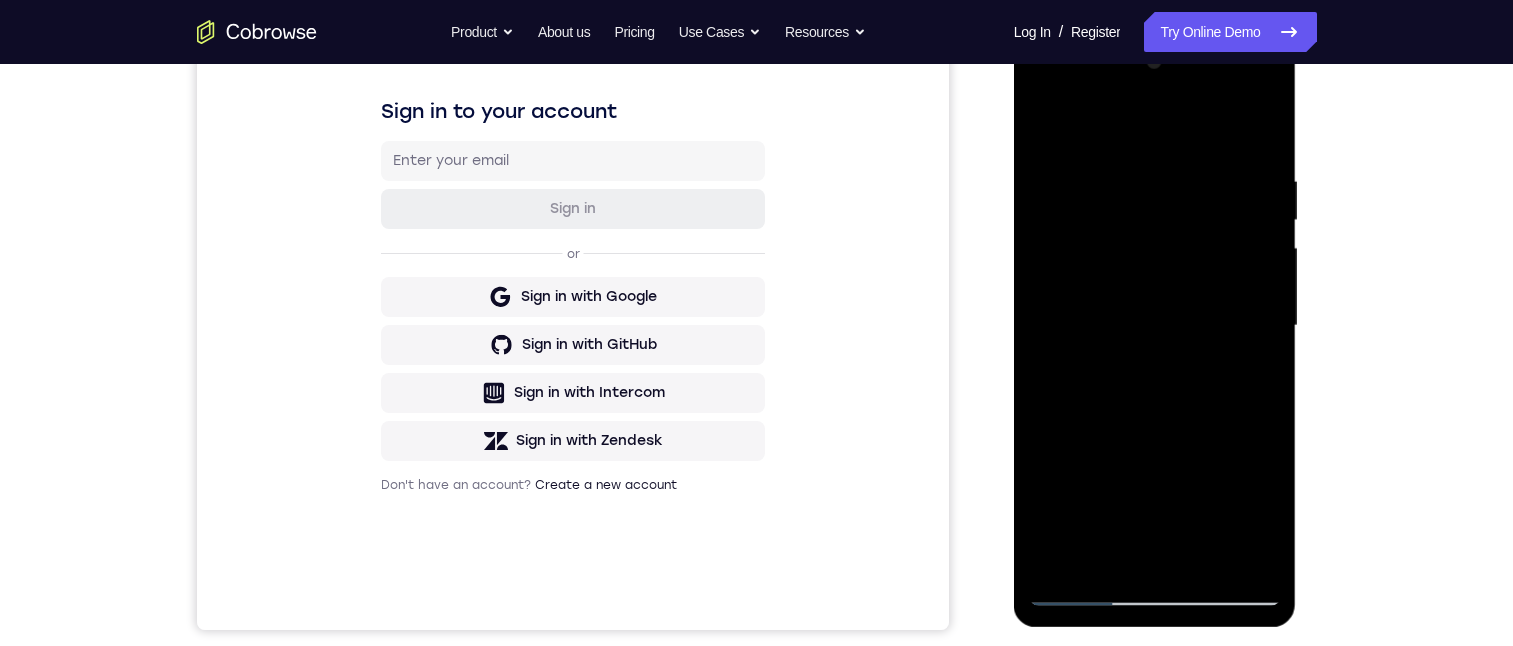 click at bounding box center (1155, 326) 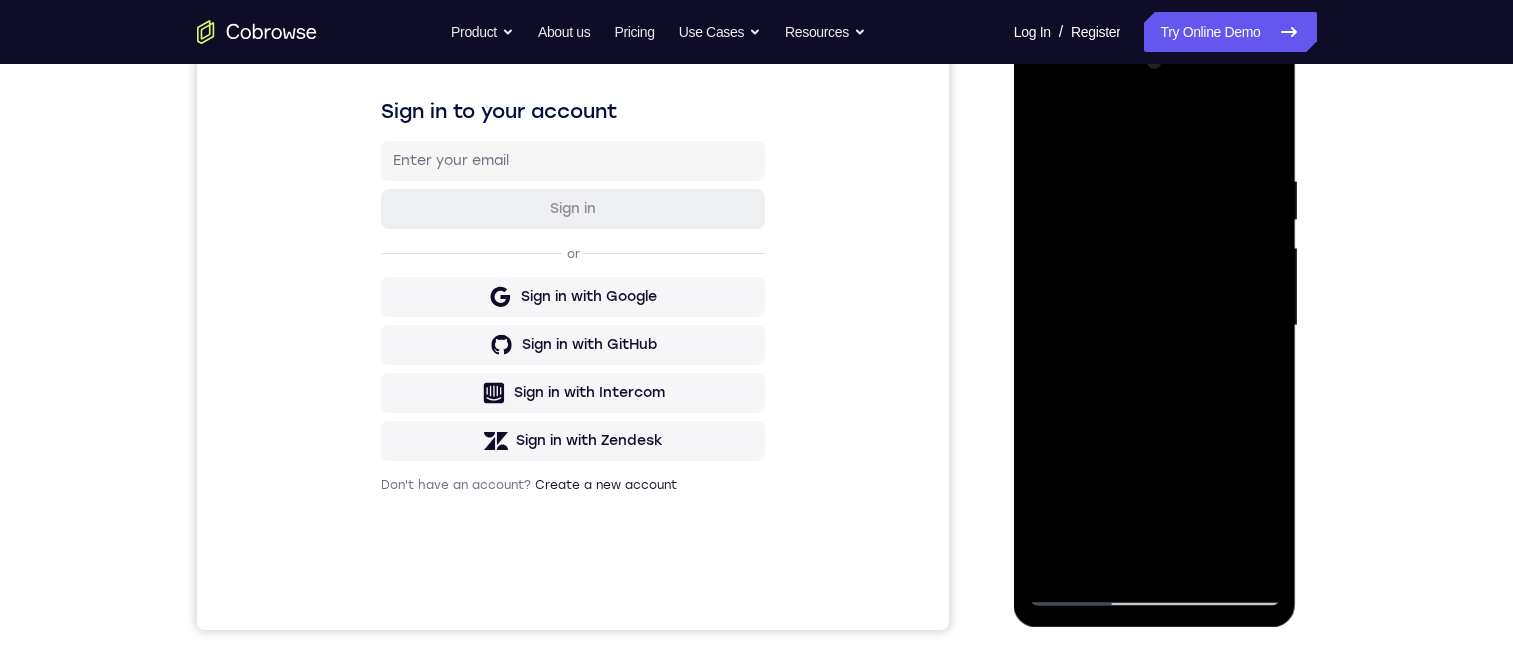 click at bounding box center [1155, 326] 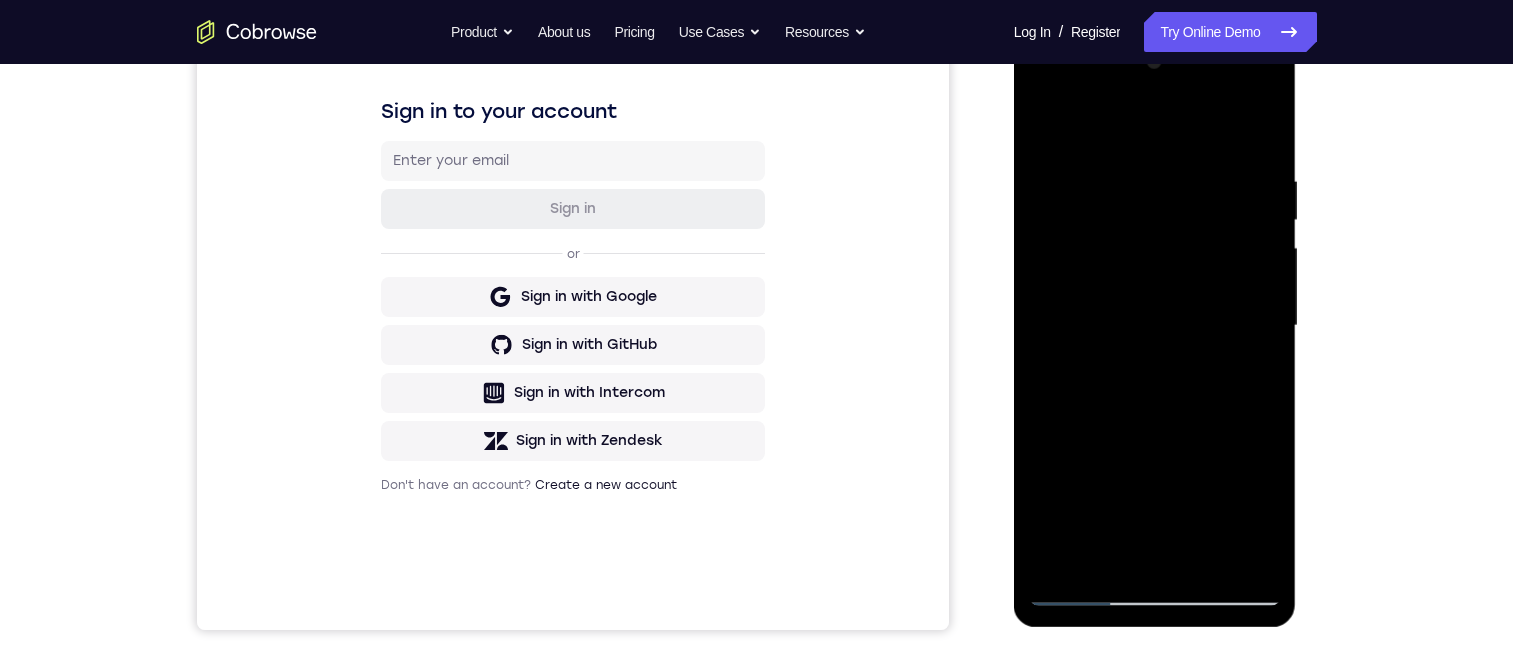 click at bounding box center [1155, 326] 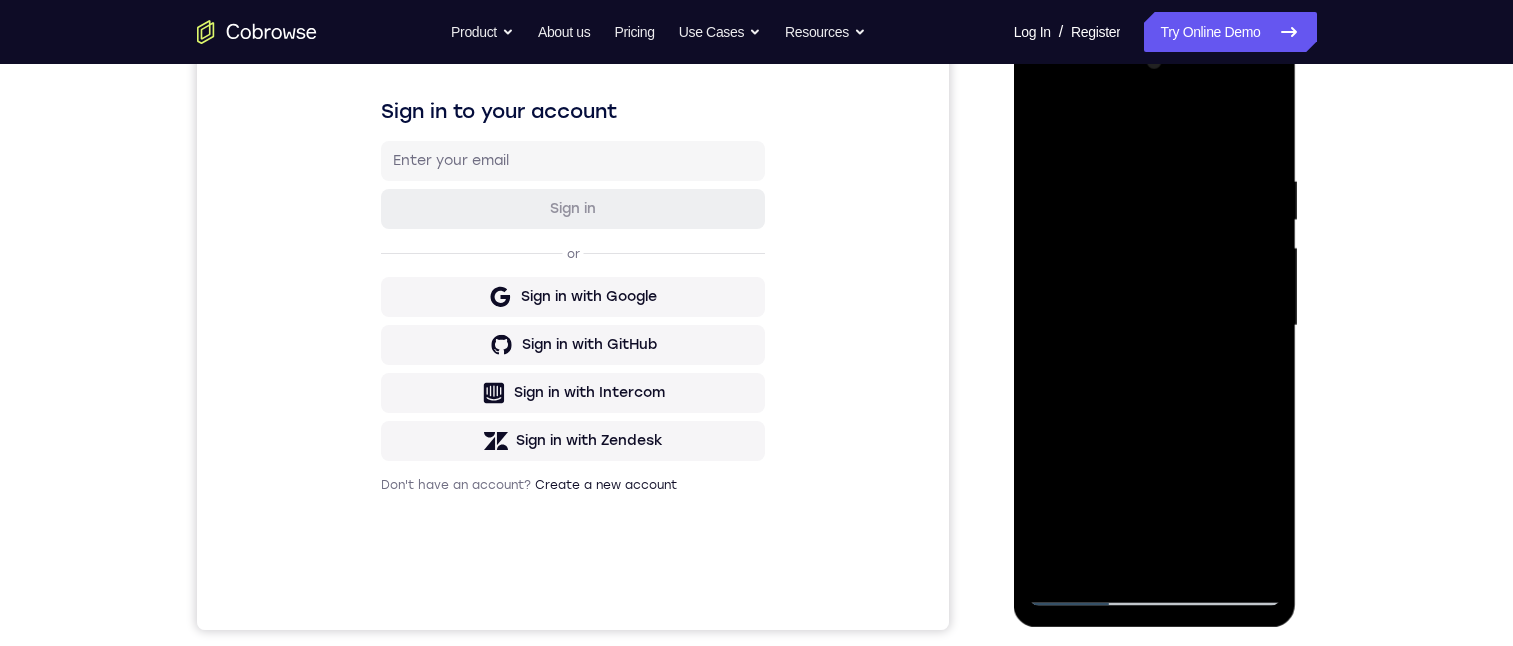 click at bounding box center [1155, 326] 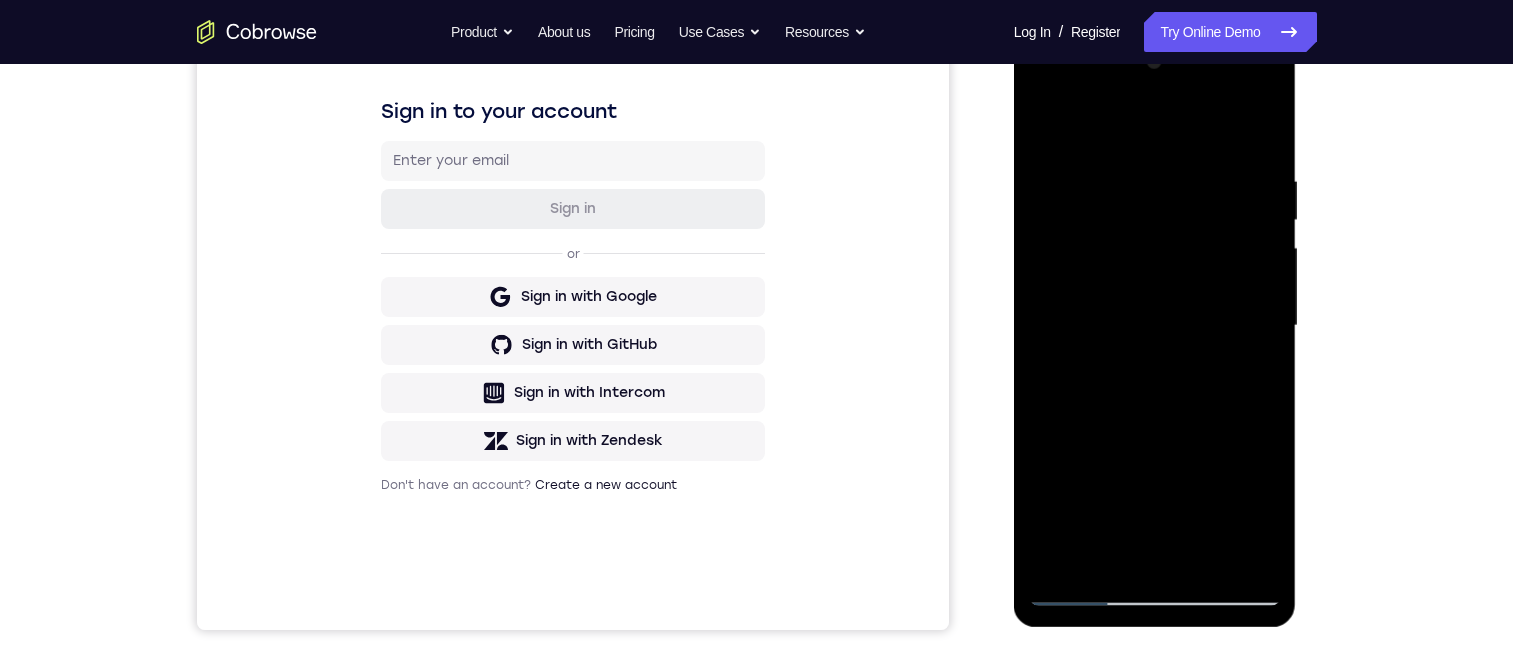 drag, startPoint x: 1154, startPoint y: 498, endPoint x: 1143, endPoint y: 545, distance: 48.270073 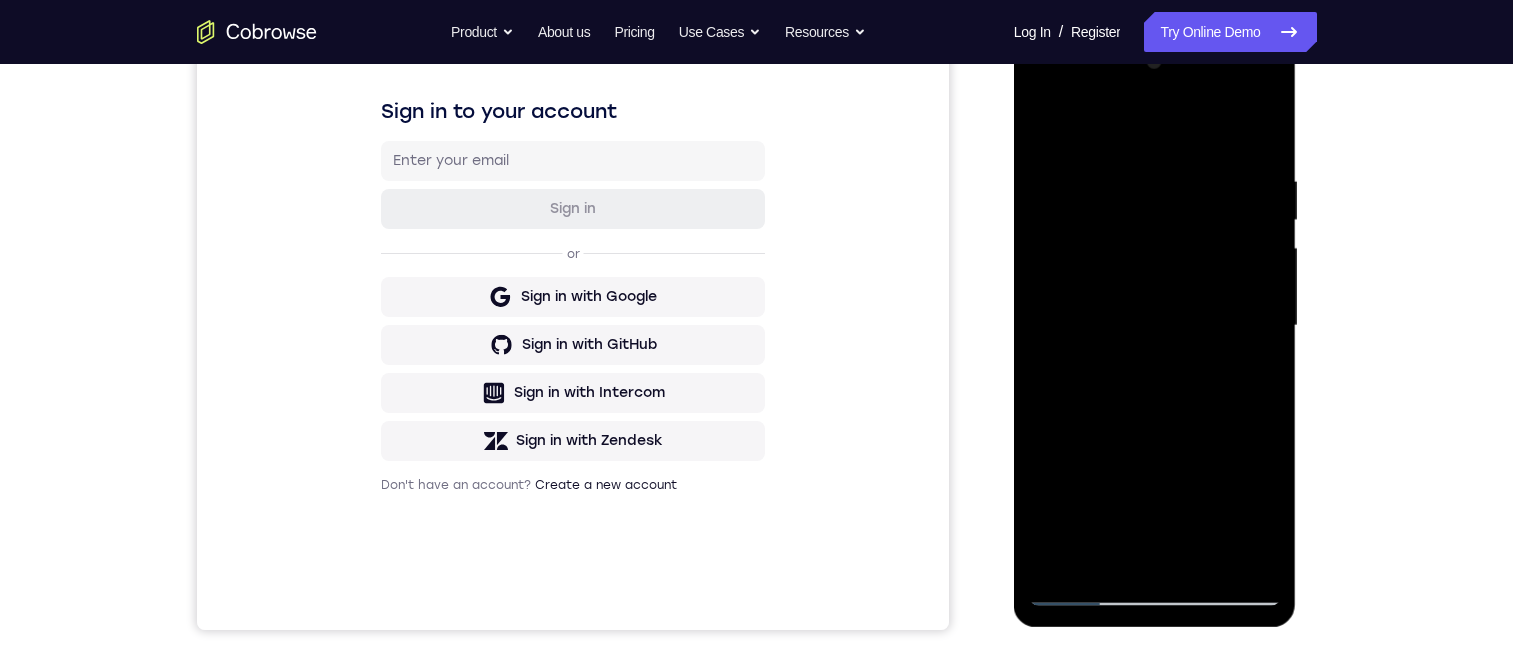 click at bounding box center [1155, 326] 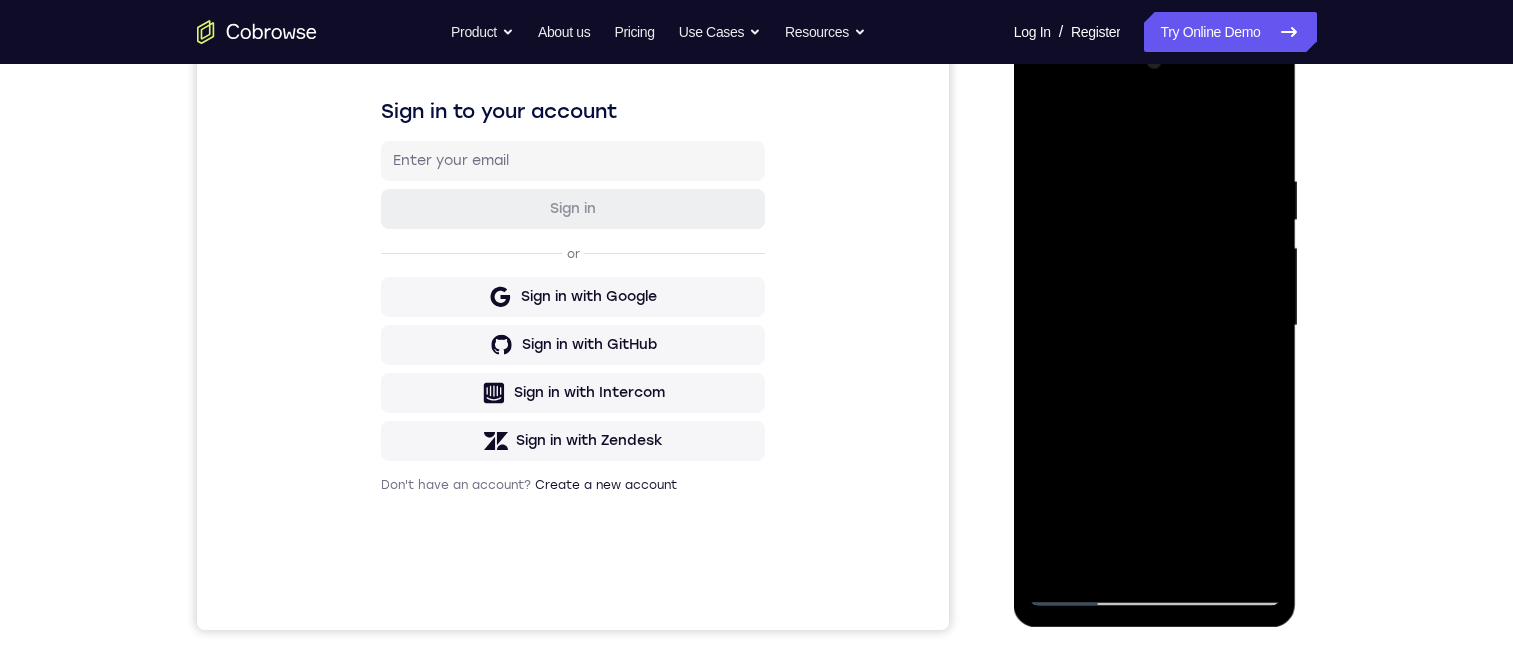 click at bounding box center (1155, 326) 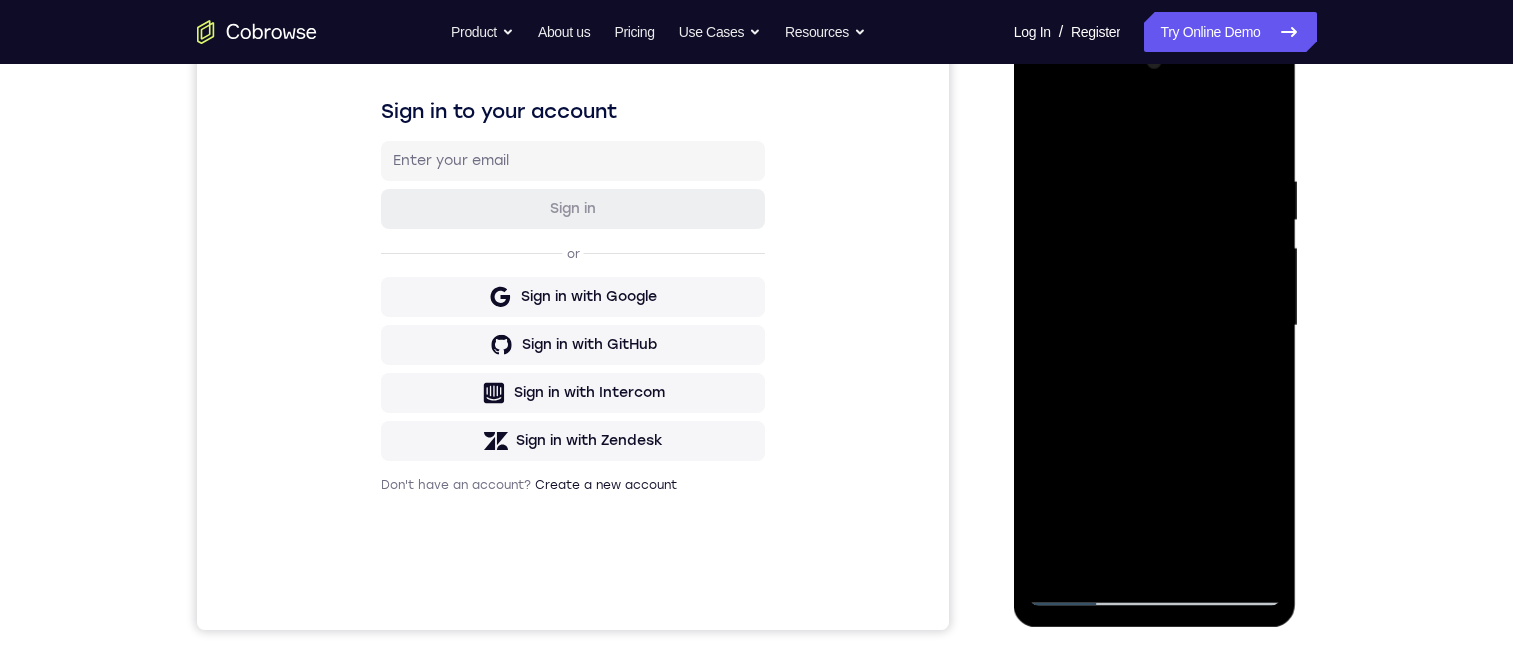click at bounding box center [1155, 326] 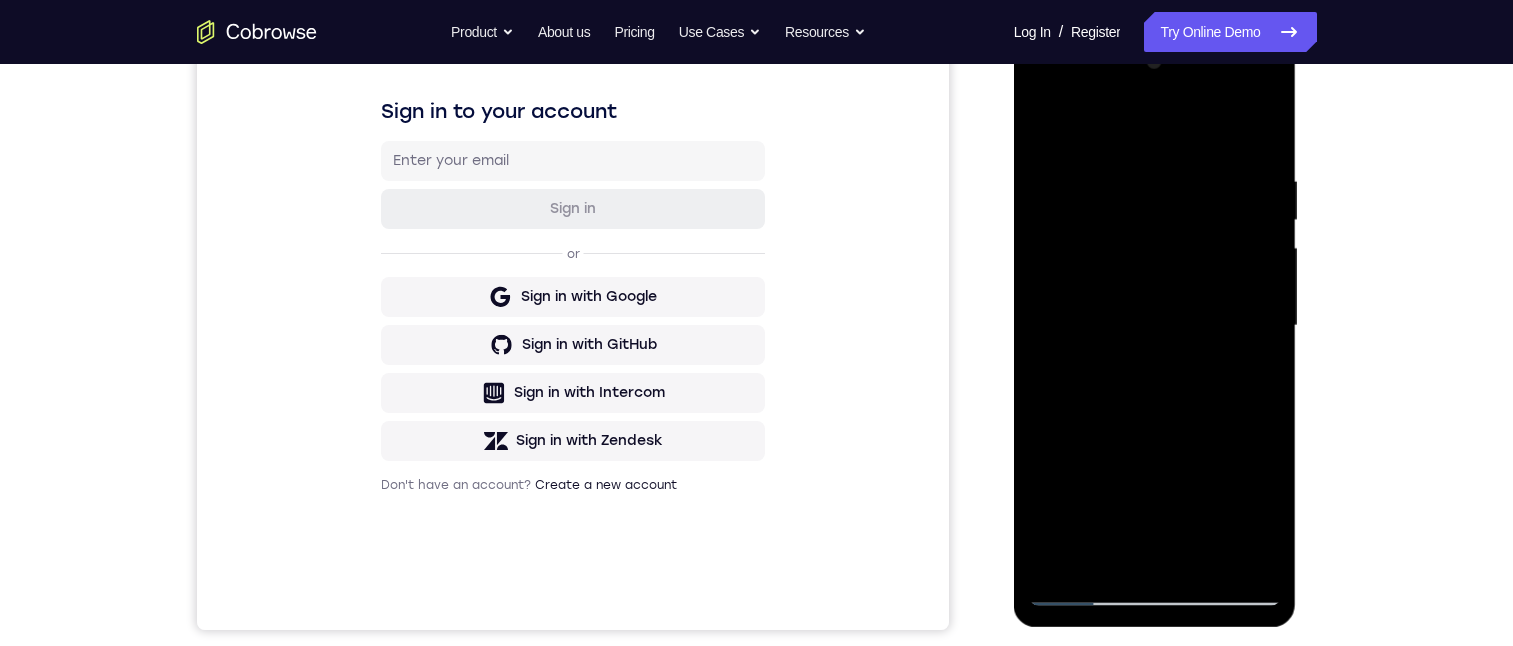 click at bounding box center [1155, 326] 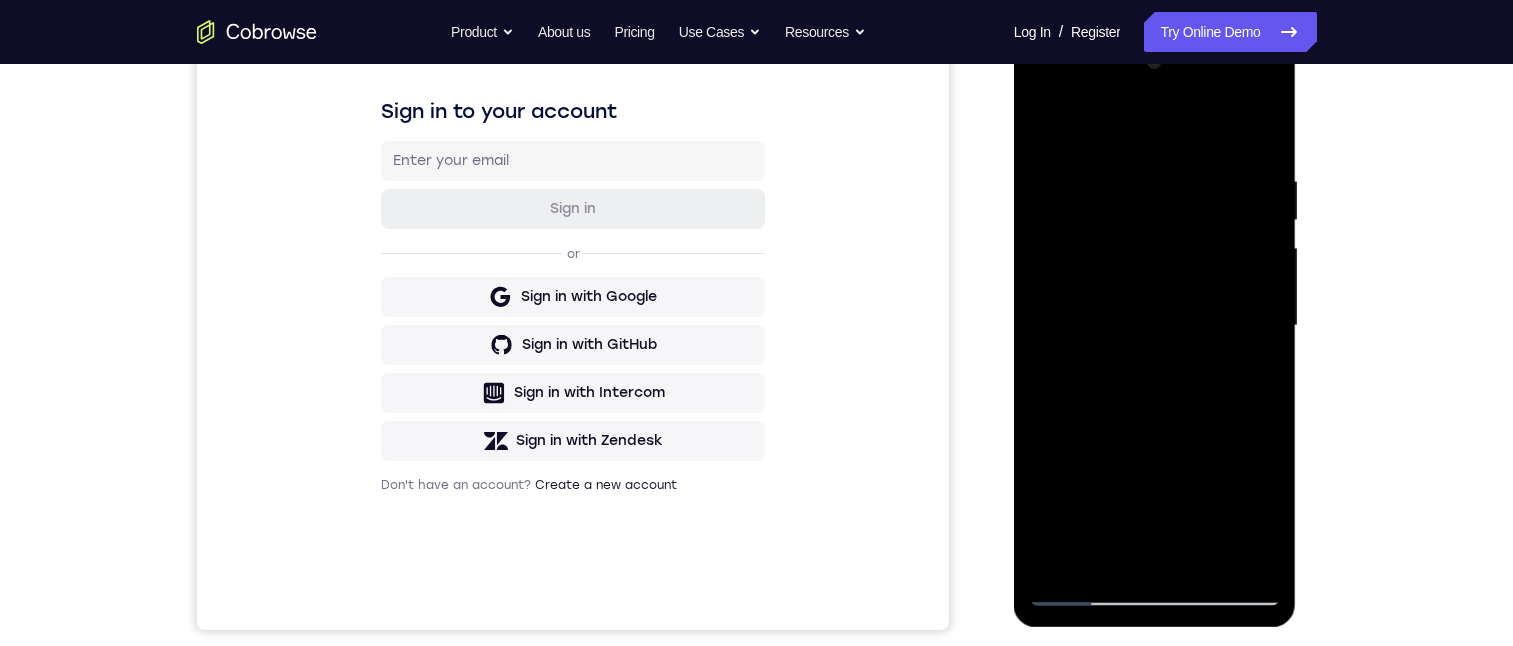 click at bounding box center (1155, 326) 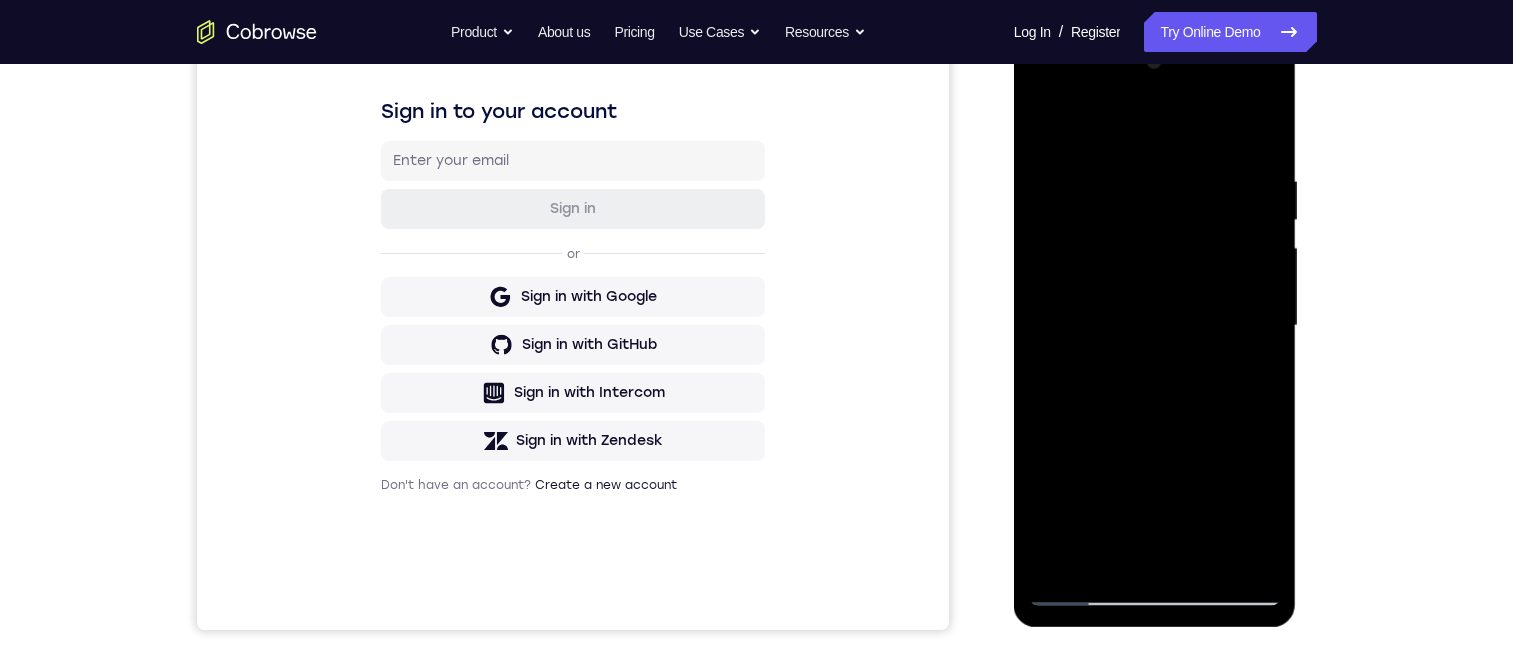 click at bounding box center [1155, 326] 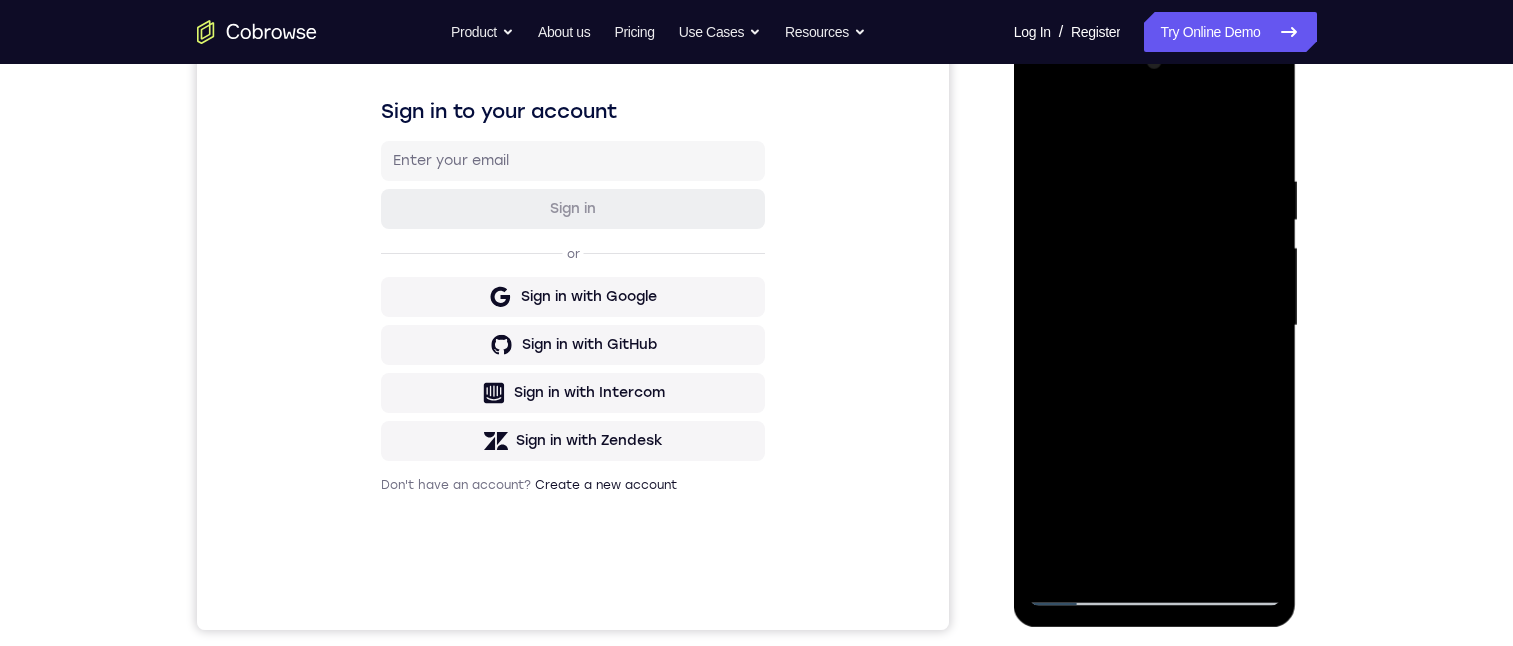 click at bounding box center (1155, 326) 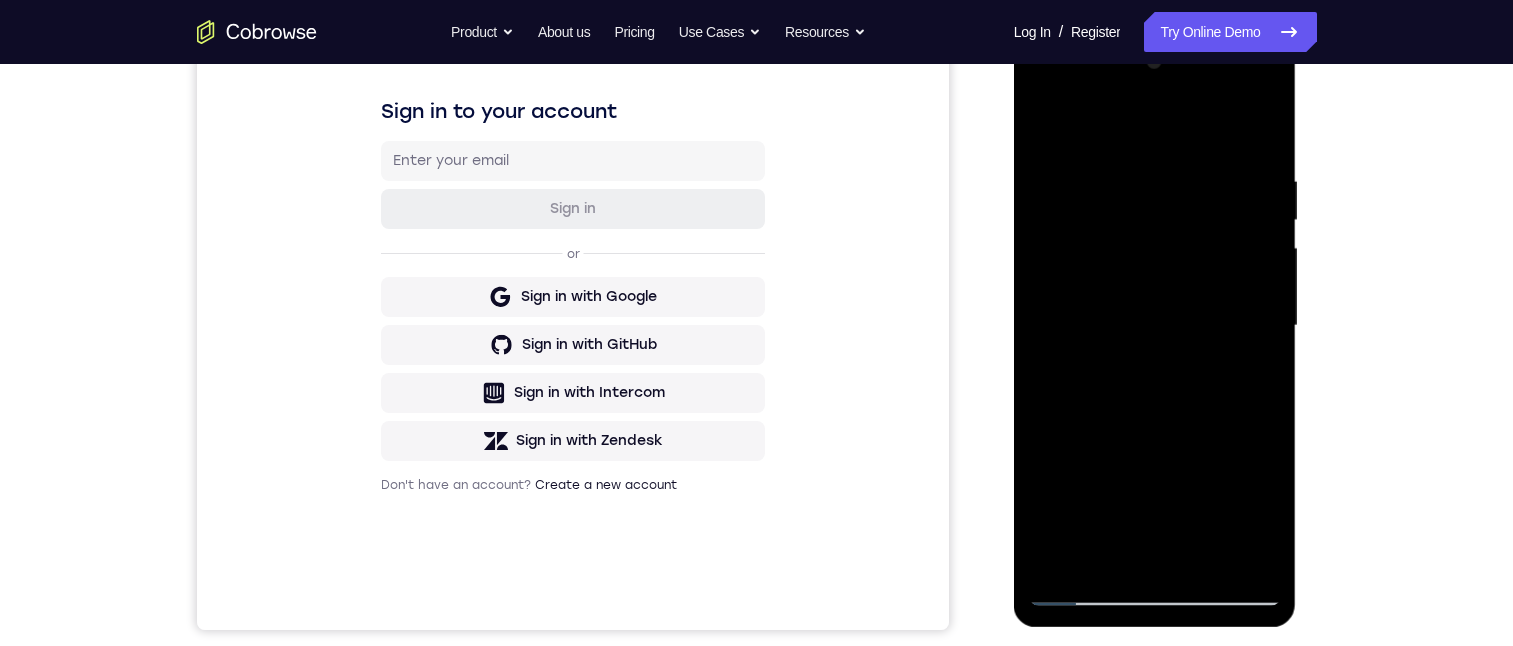 click at bounding box center (1155, 326) 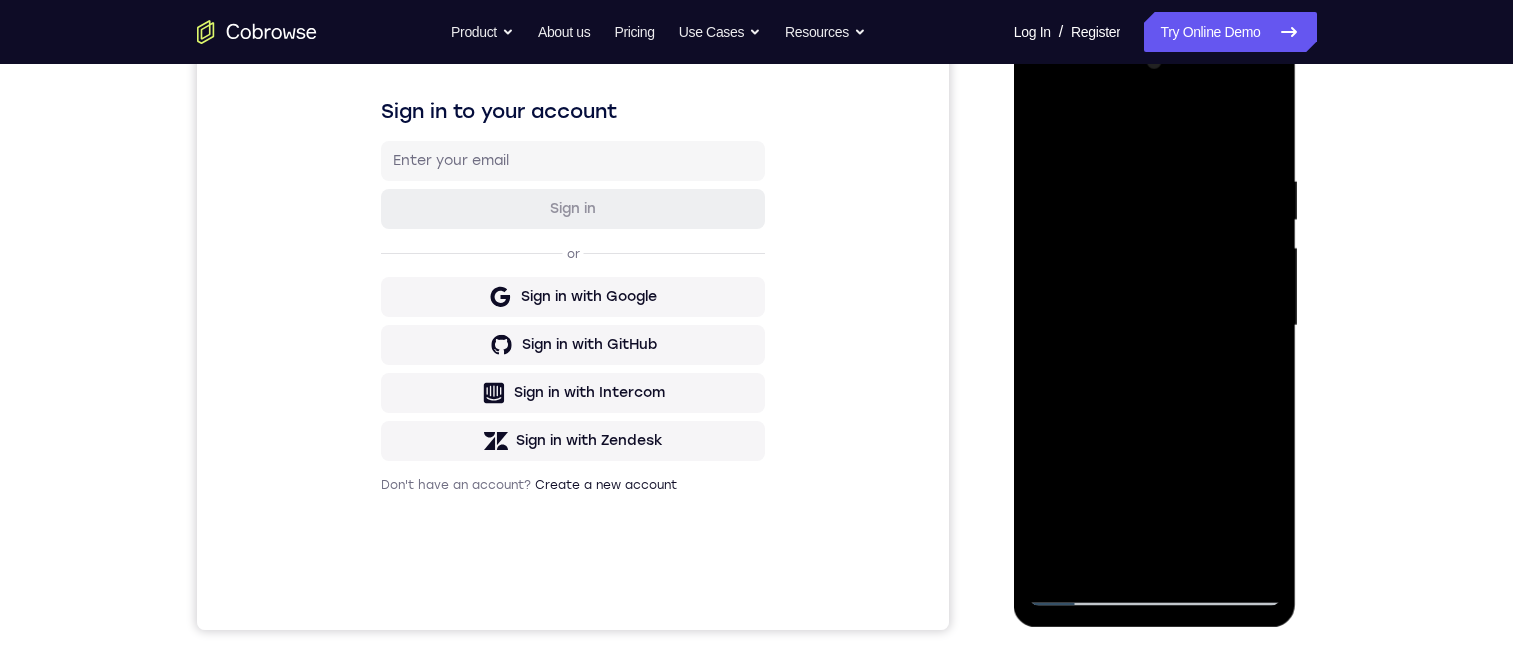click at bounding box center (1155, 326) 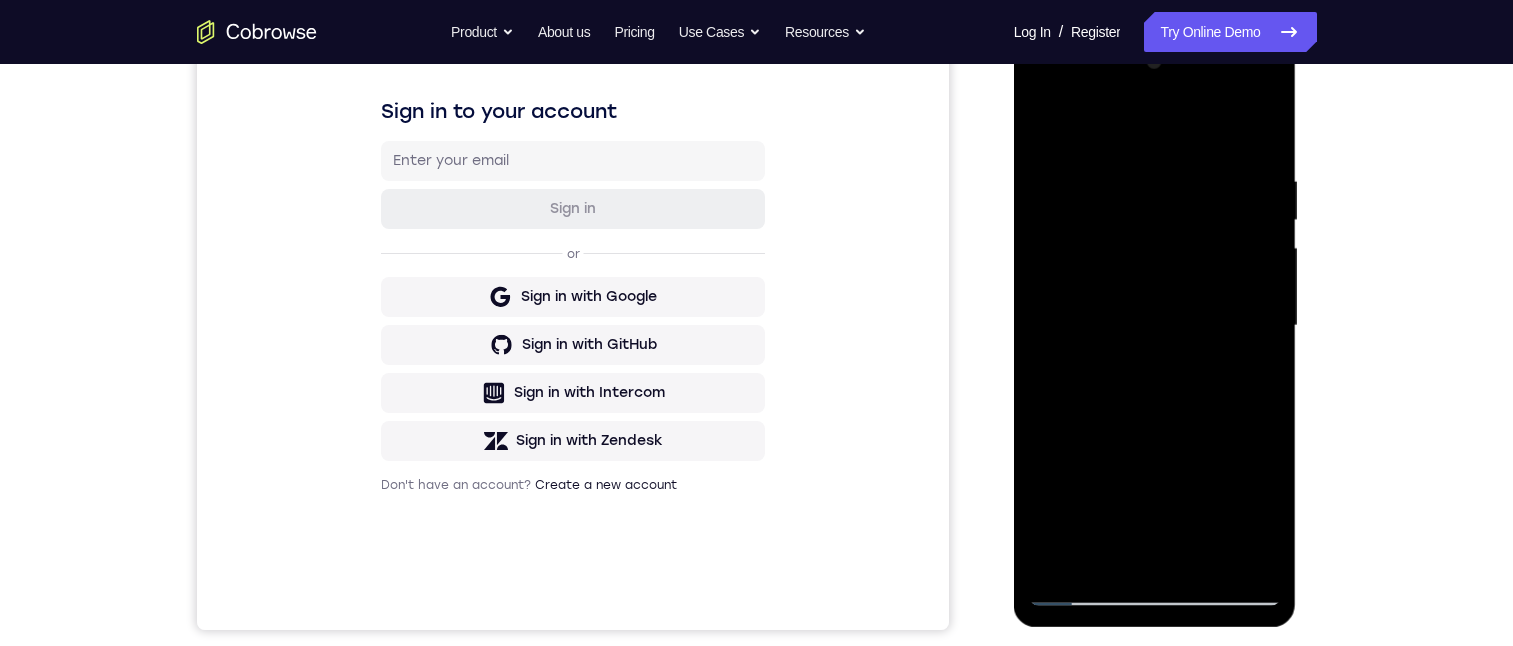 click at bounding box center [1155, 326] 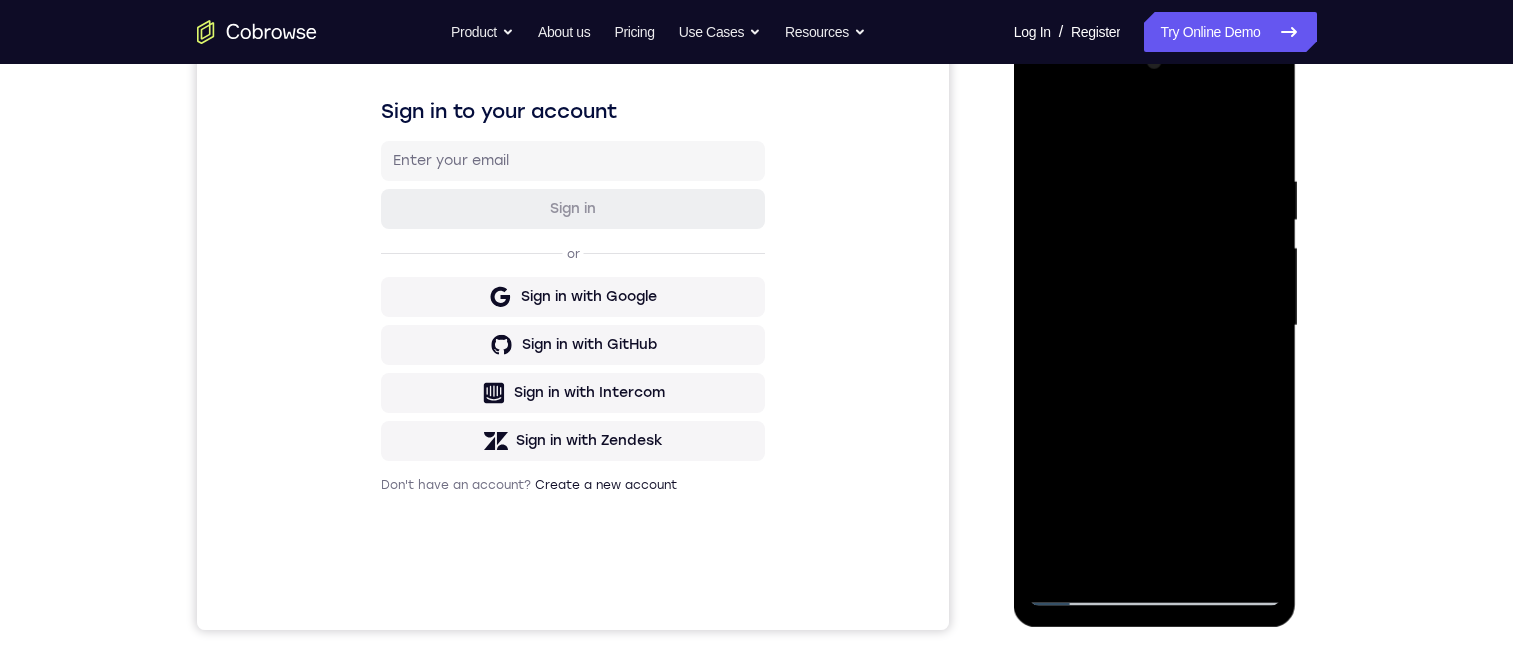 click at bounding box center [1155, 326] 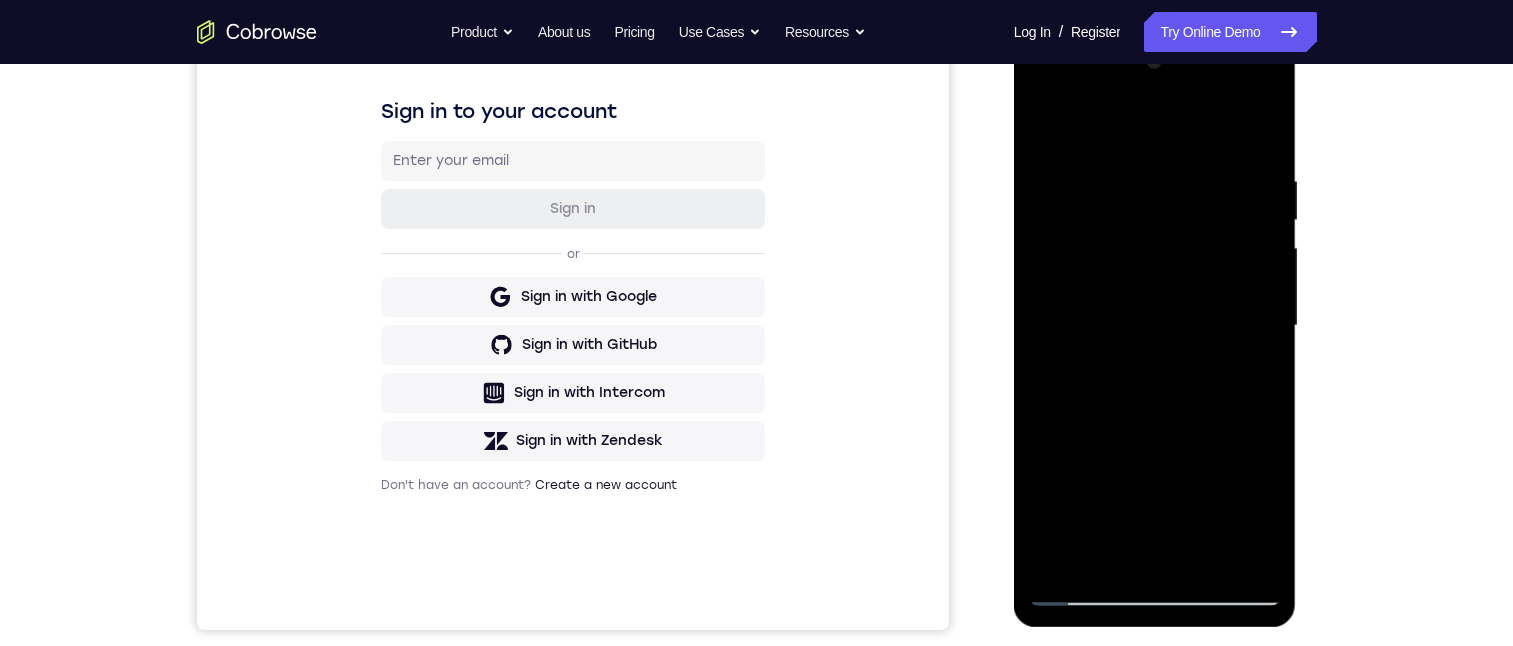 click at bounding box center (1155, 326) 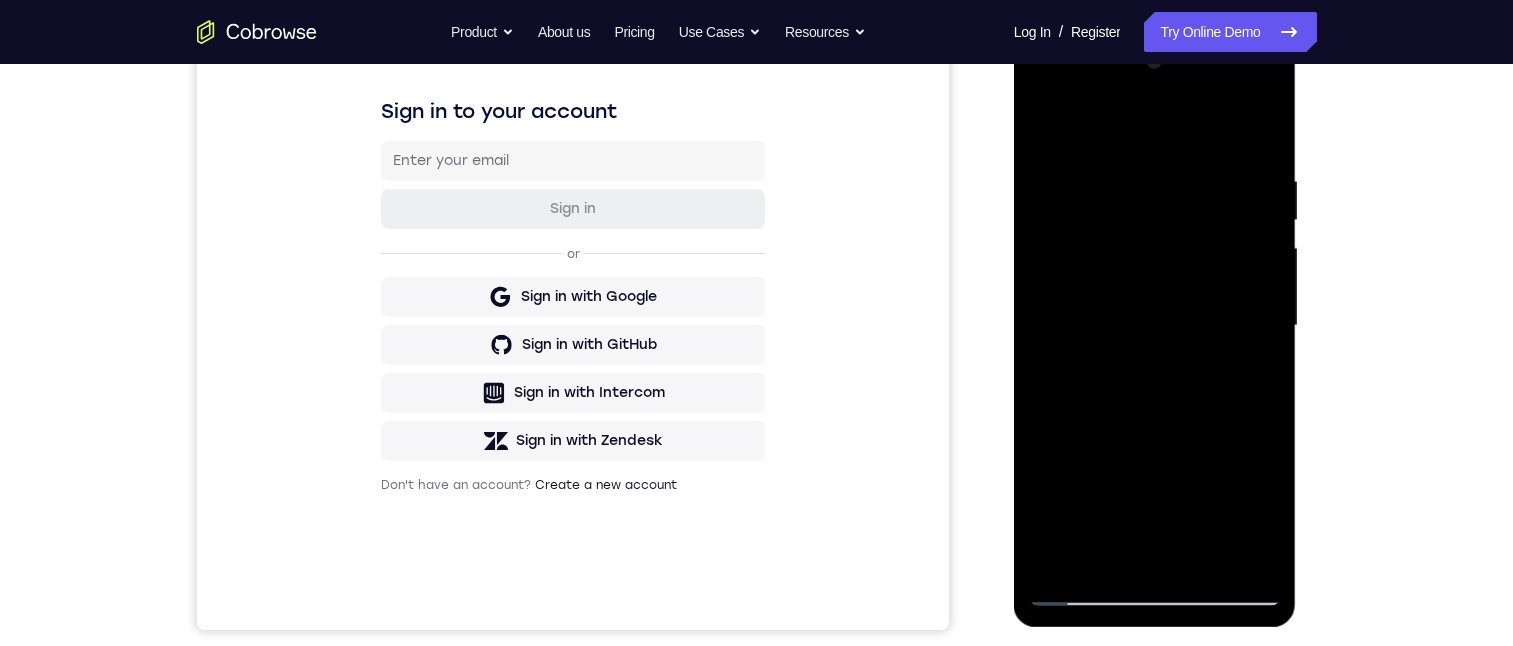 click at bounding box center (1155, 326) 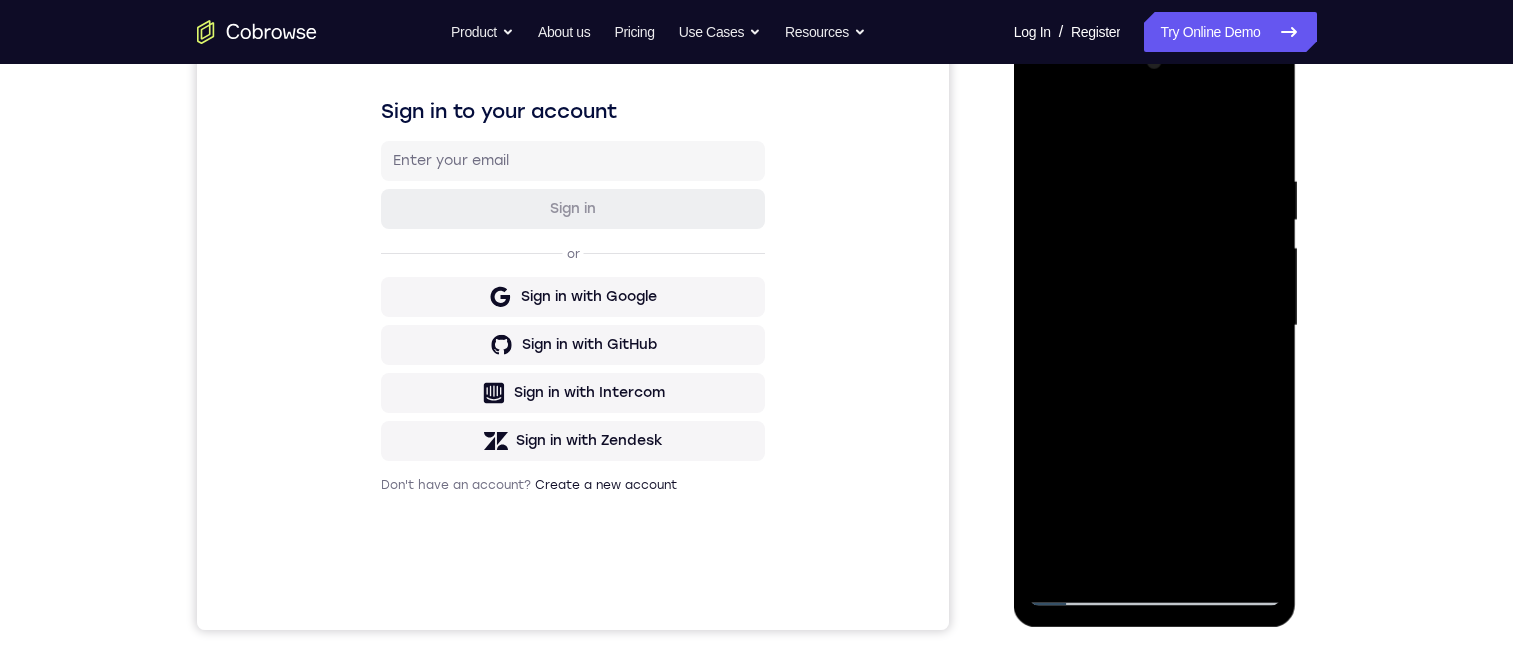 click at bounding box center (1155, 326) 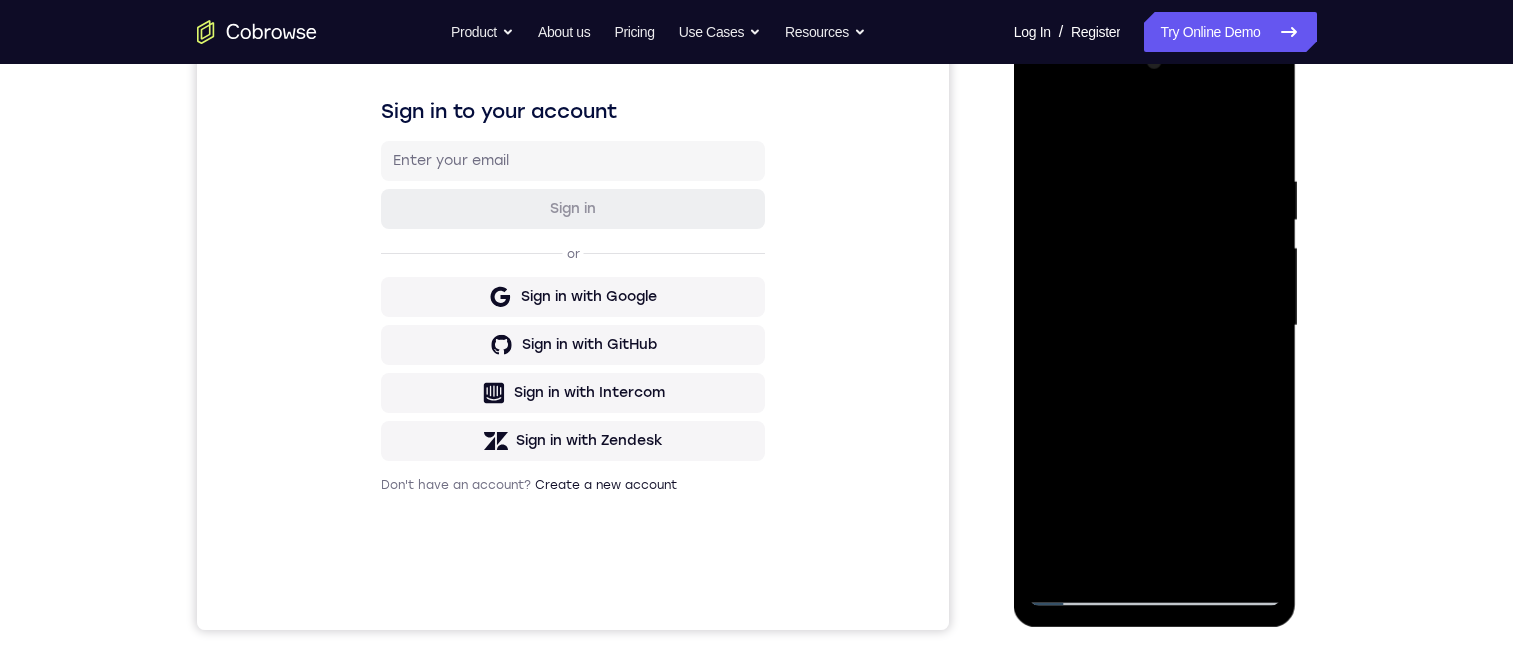 drag, startPoint x: 1192, startPoint y: 489, endPoint x: 1201, endPoint y: 641, distance: 152.26622 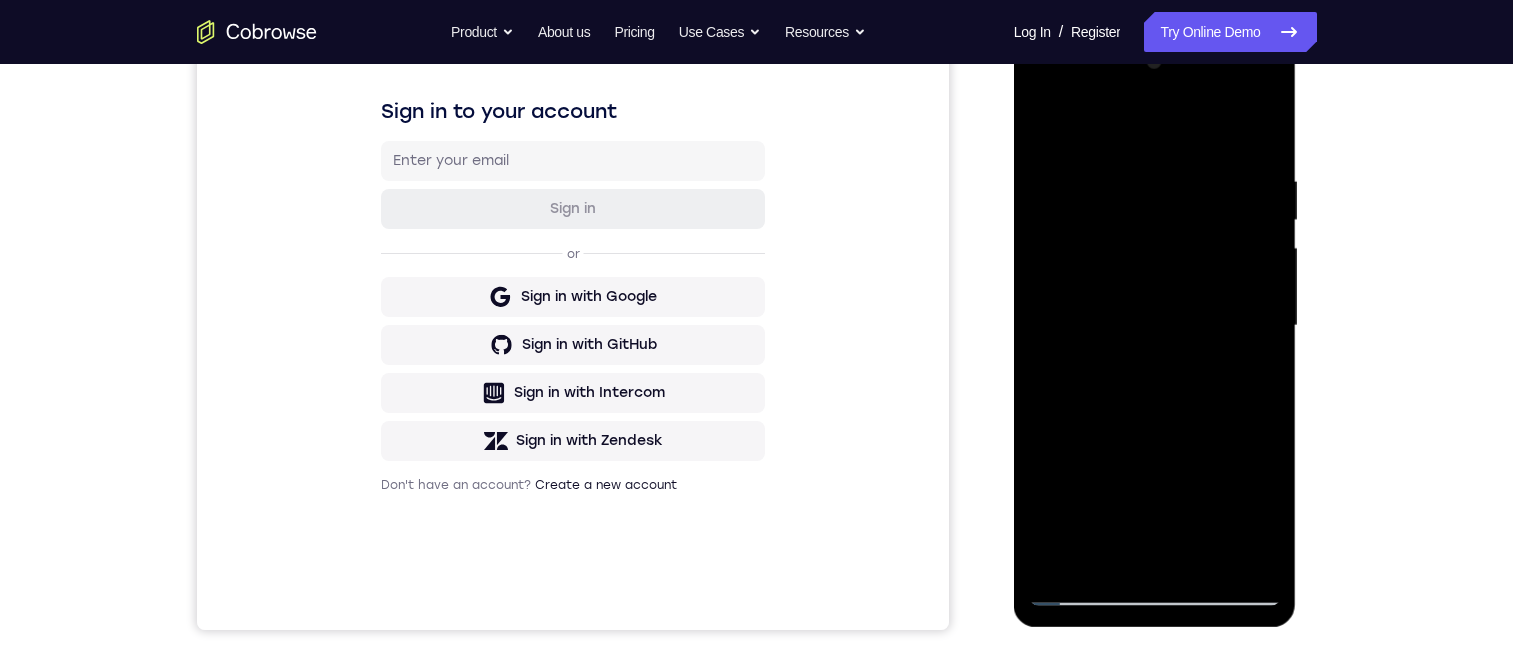 click at bounding box center [1155, 326] 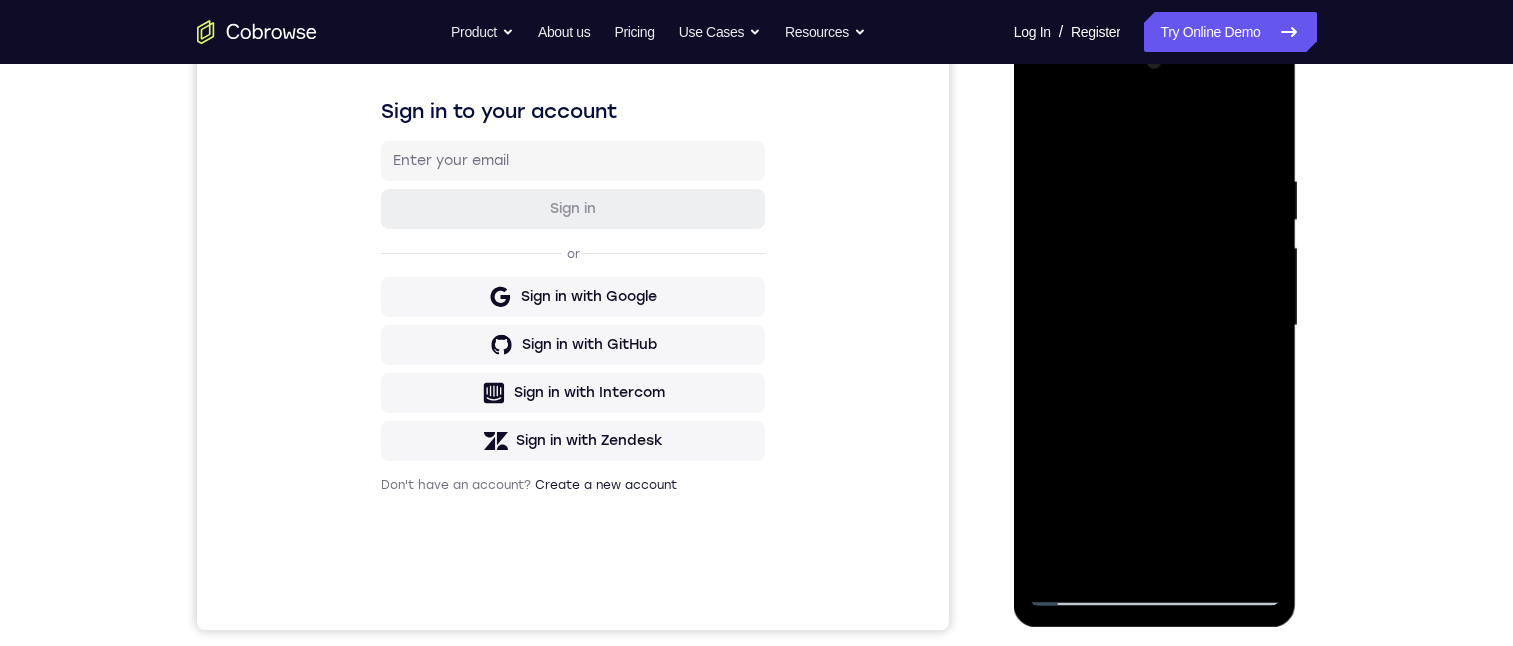 click at bounding box center (1155, 326) 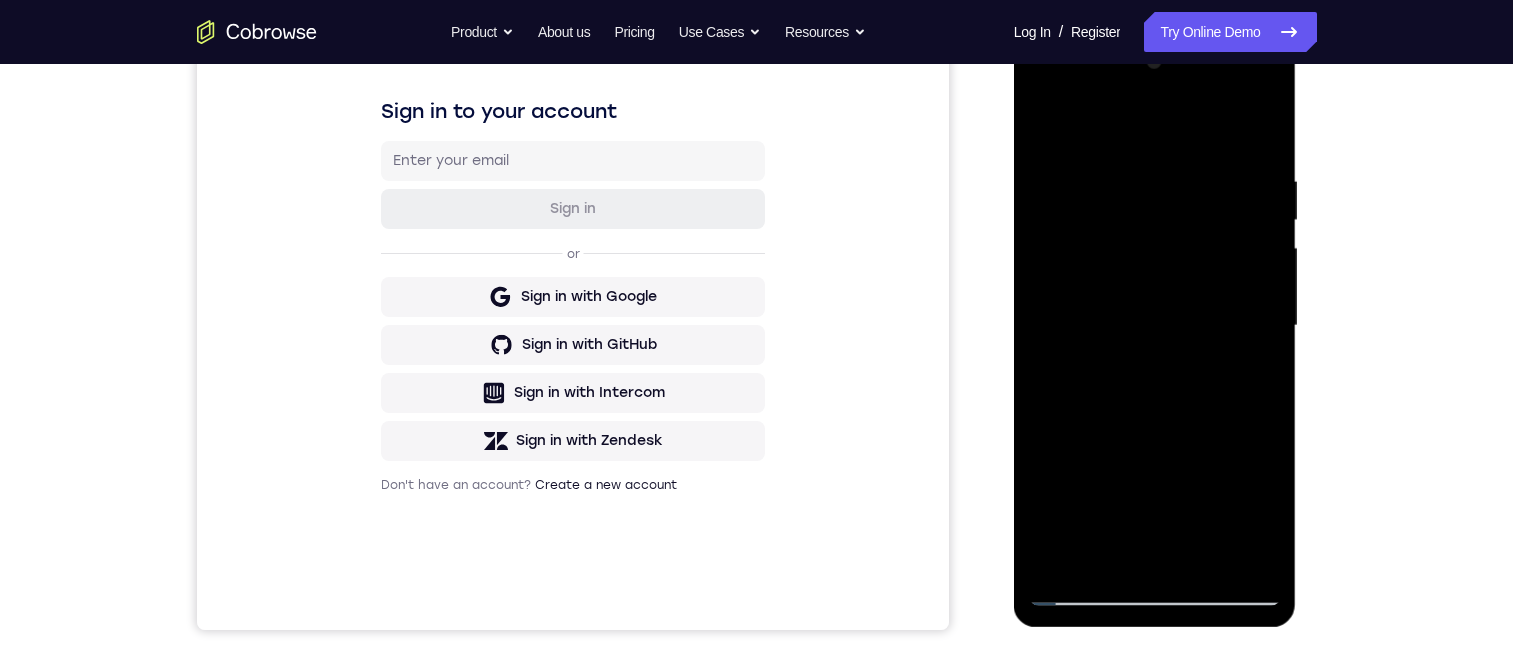 click at bounding box center [1155, 326] 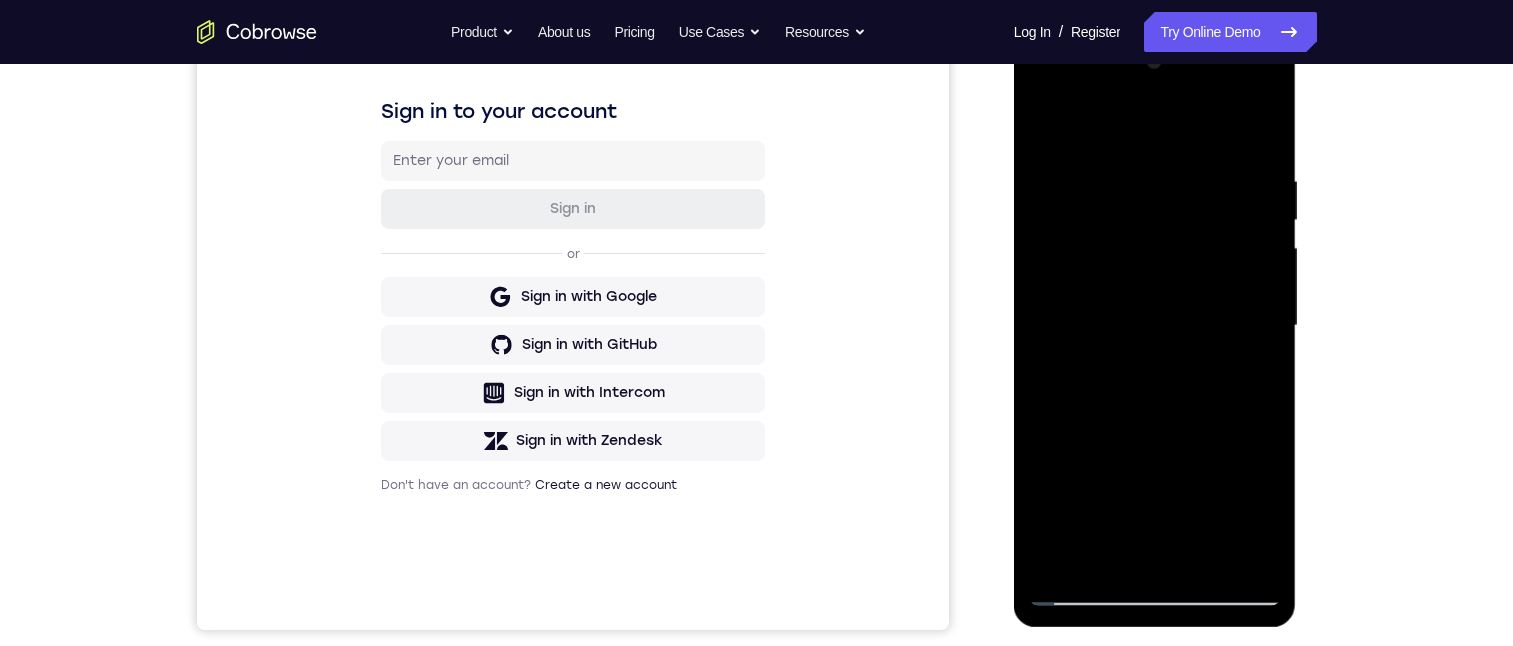 click at bounding box center [1155, 326] 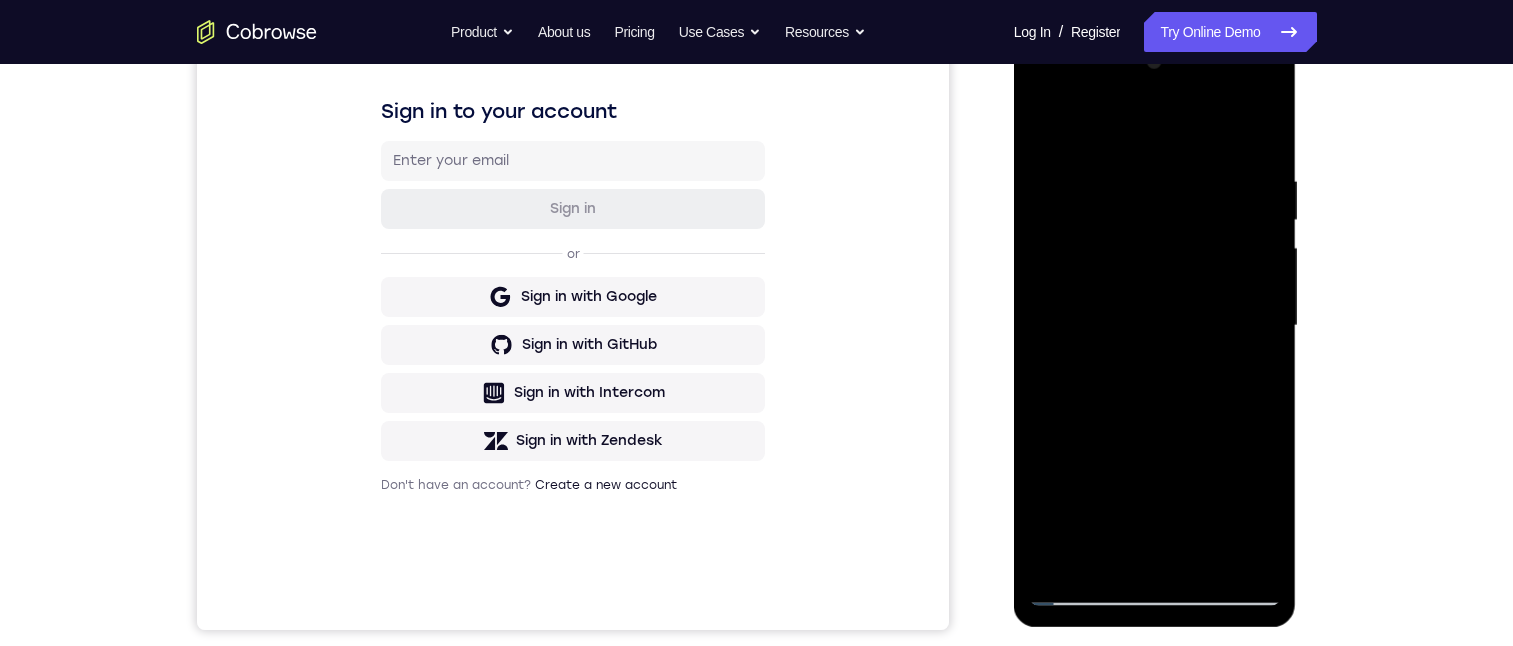 click at bounding box center [1155, 326] 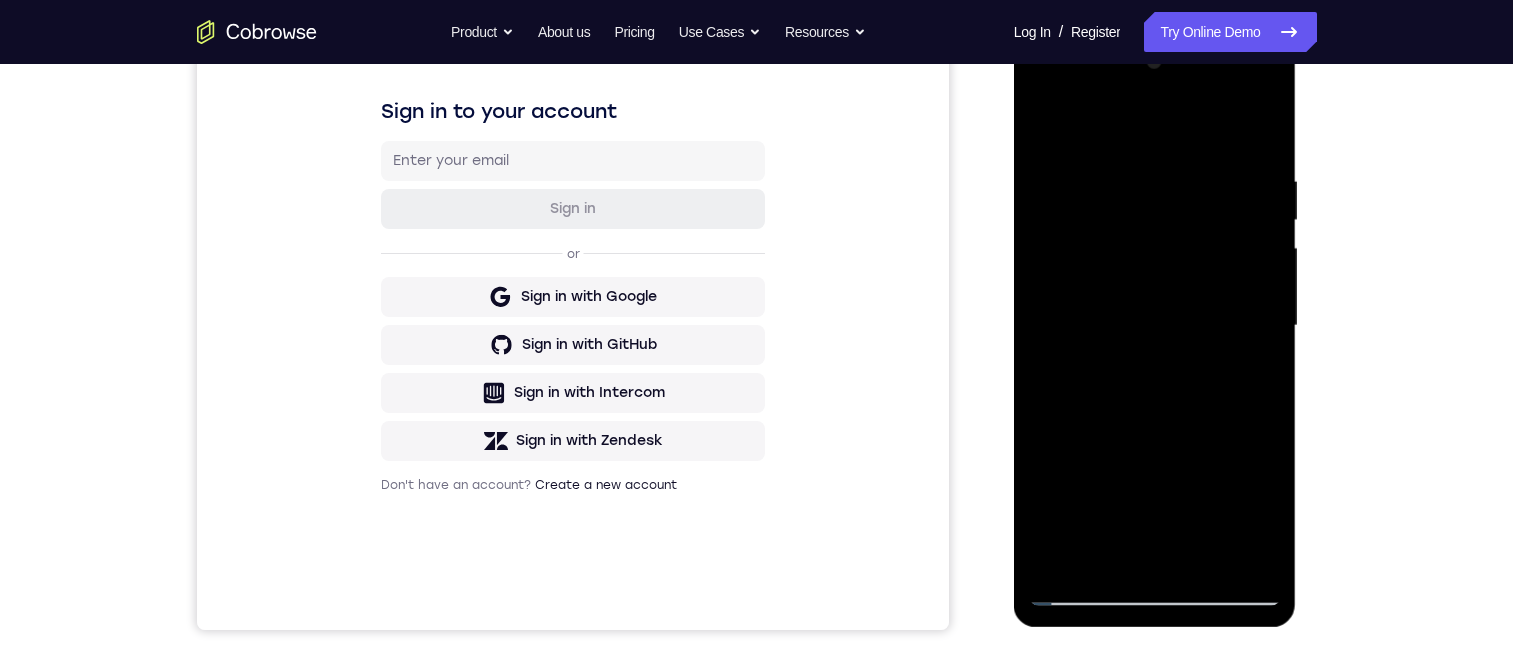 click at bounding box center (1155, 326) 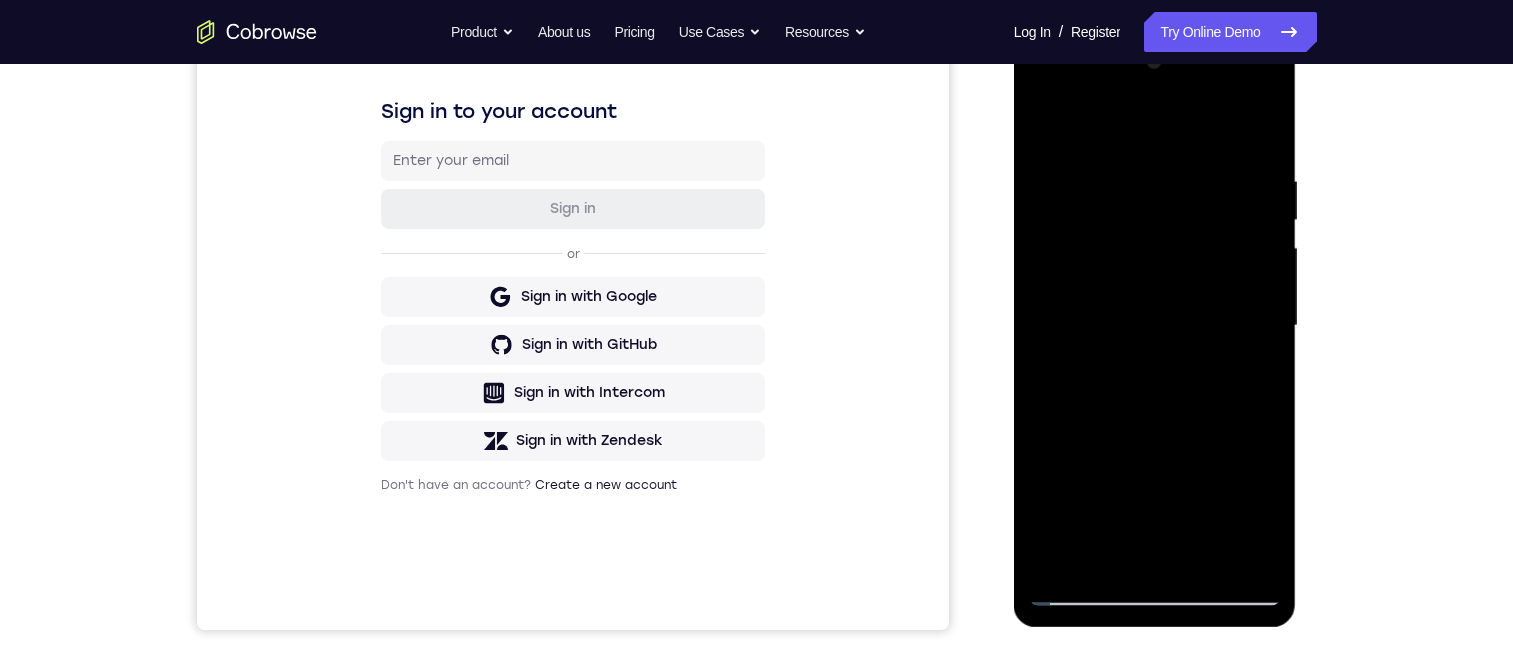 click at bounding box center [1155, 326] 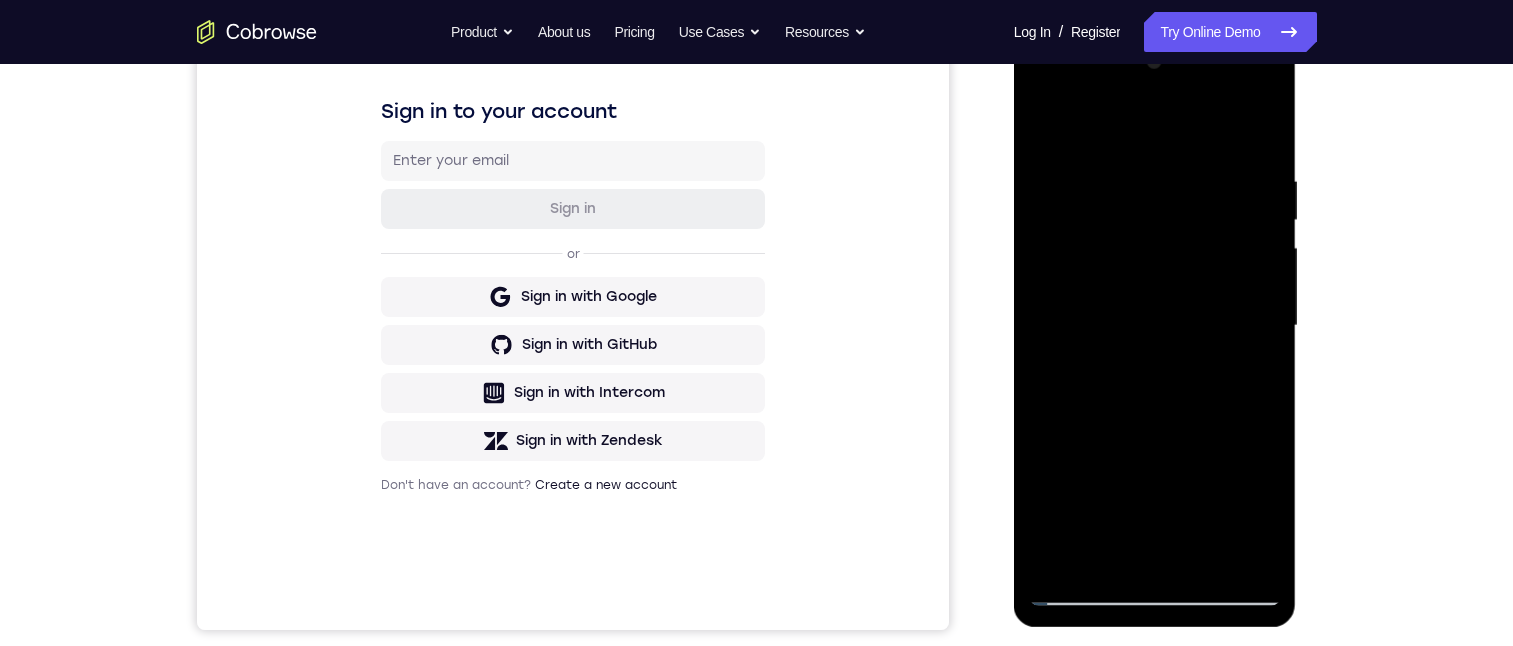 click at bounding box center [1155, 326] 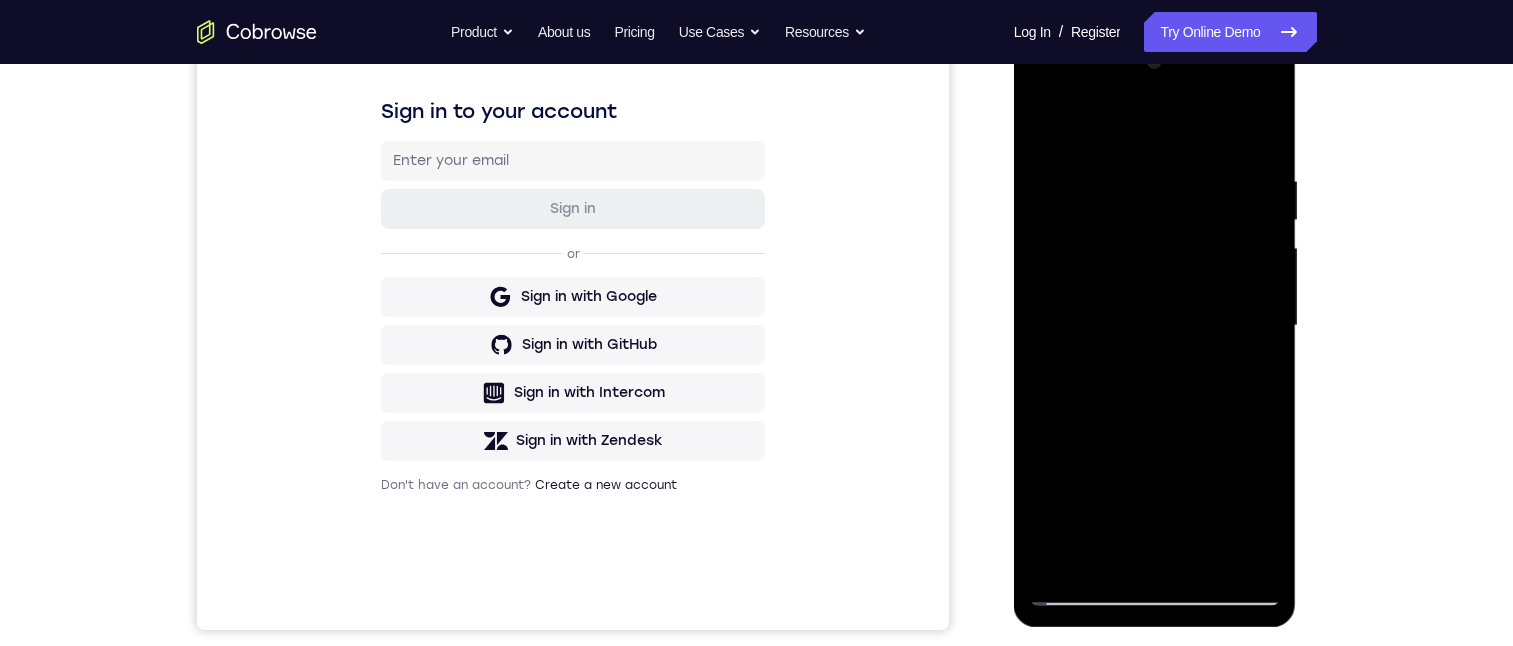 click at bounding box center (1155, 326) 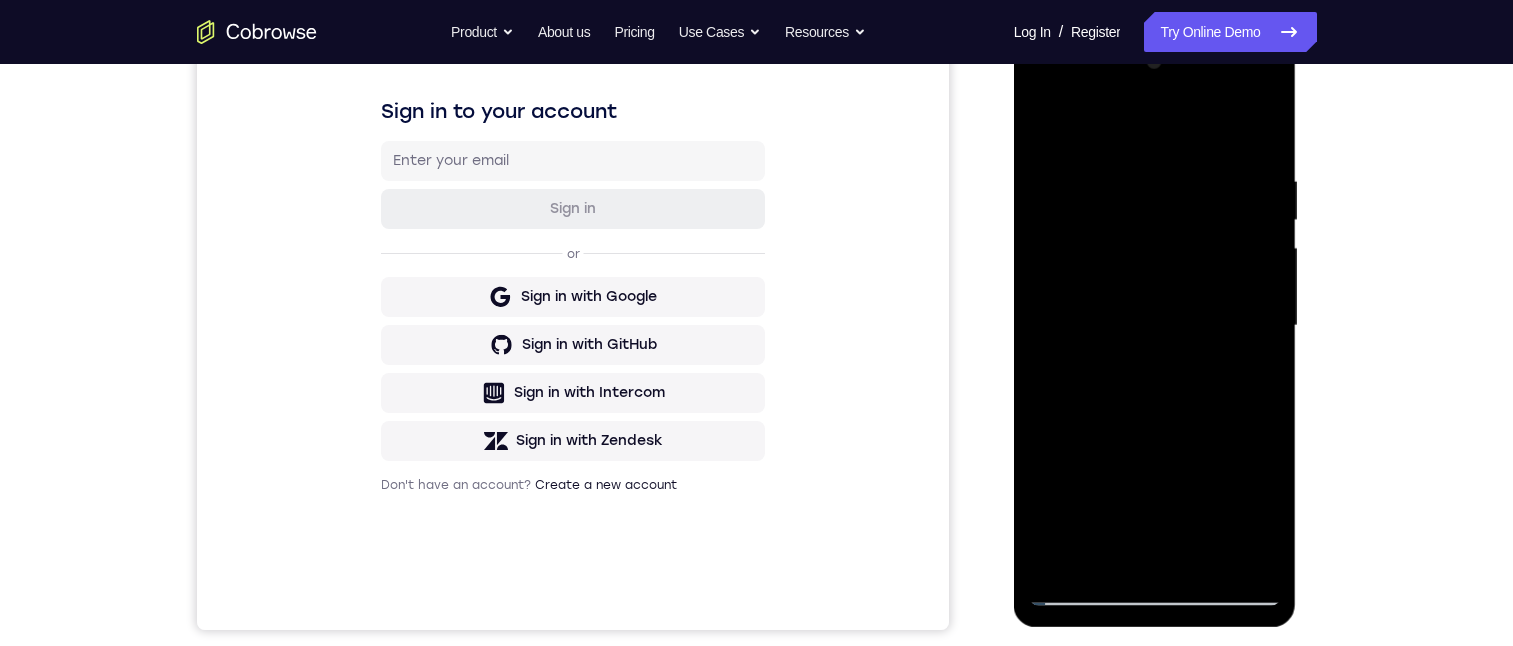 drag, startPoint x: 1183, startPoint y: 470, endPoint x: 1189, endPoint y: 280, distance: 190.09471 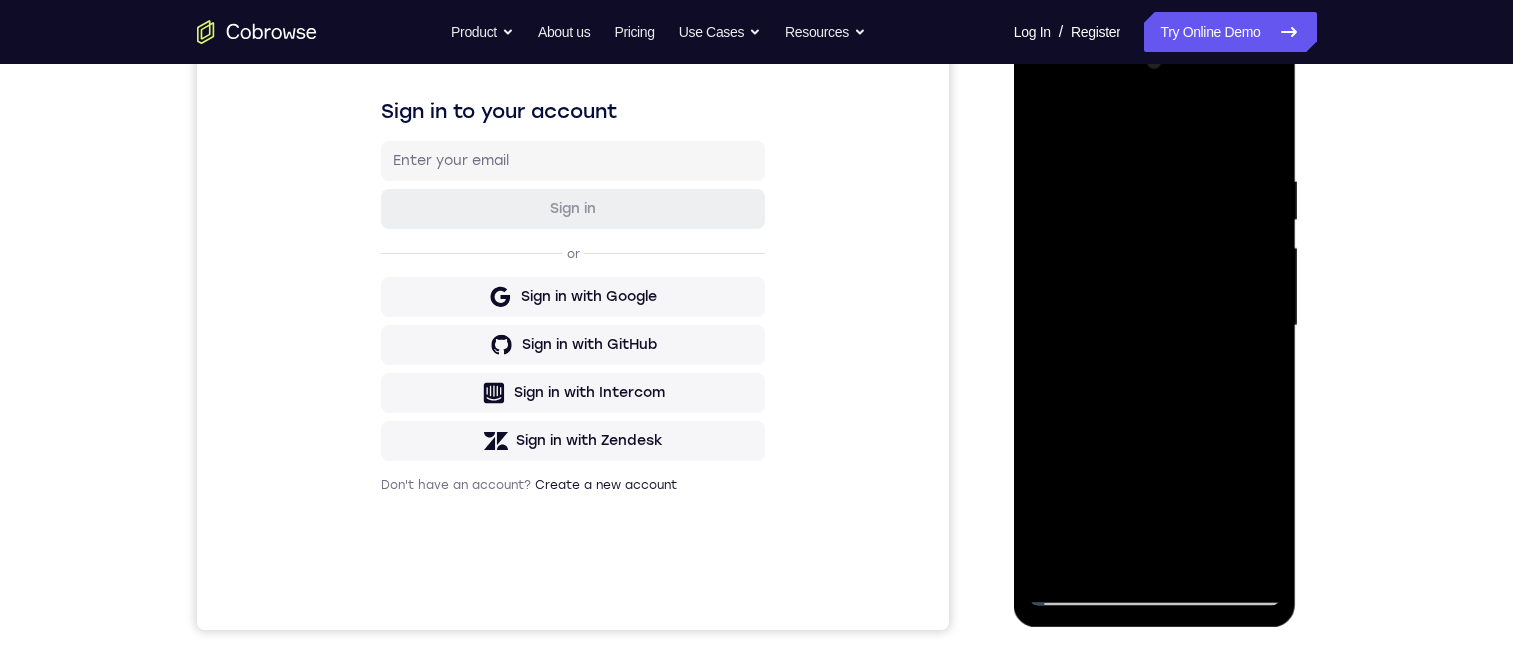 drag, startPoint x: 1173, startPoint y: 381, endPoint x: 1172, endPoint y: 150, distance: 231.00217 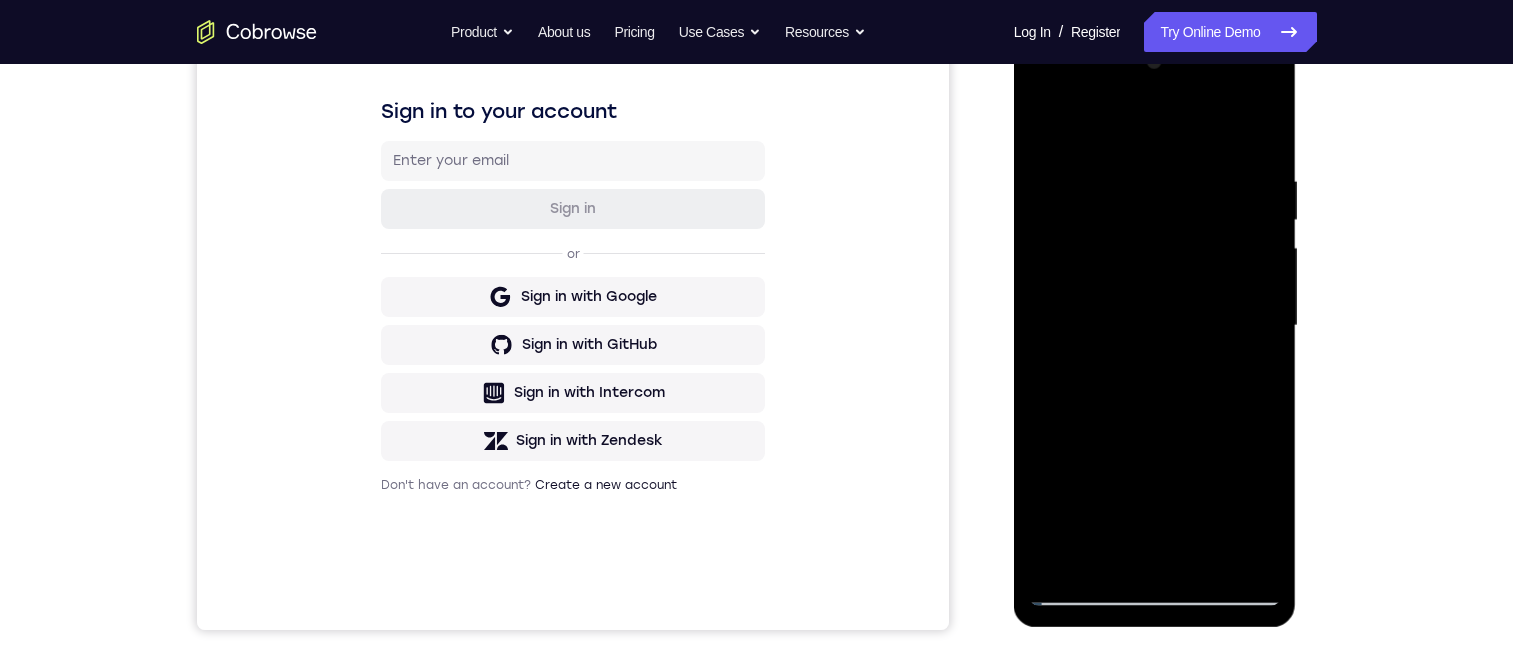 drag, startPoint x: 1217, startPoint y: 354, endPoint x: 1232, endPoint y: 190, distance: 164.68454 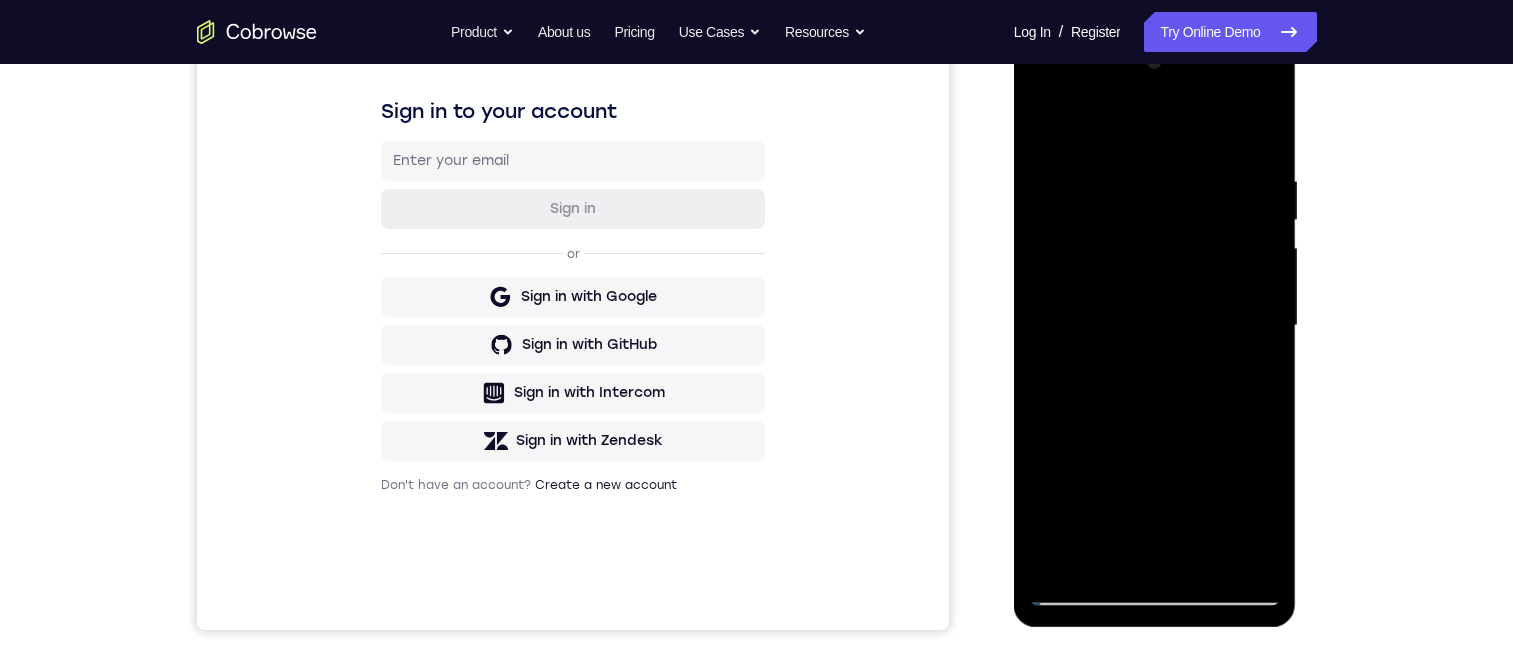 click at bounding box center (1155, 326) 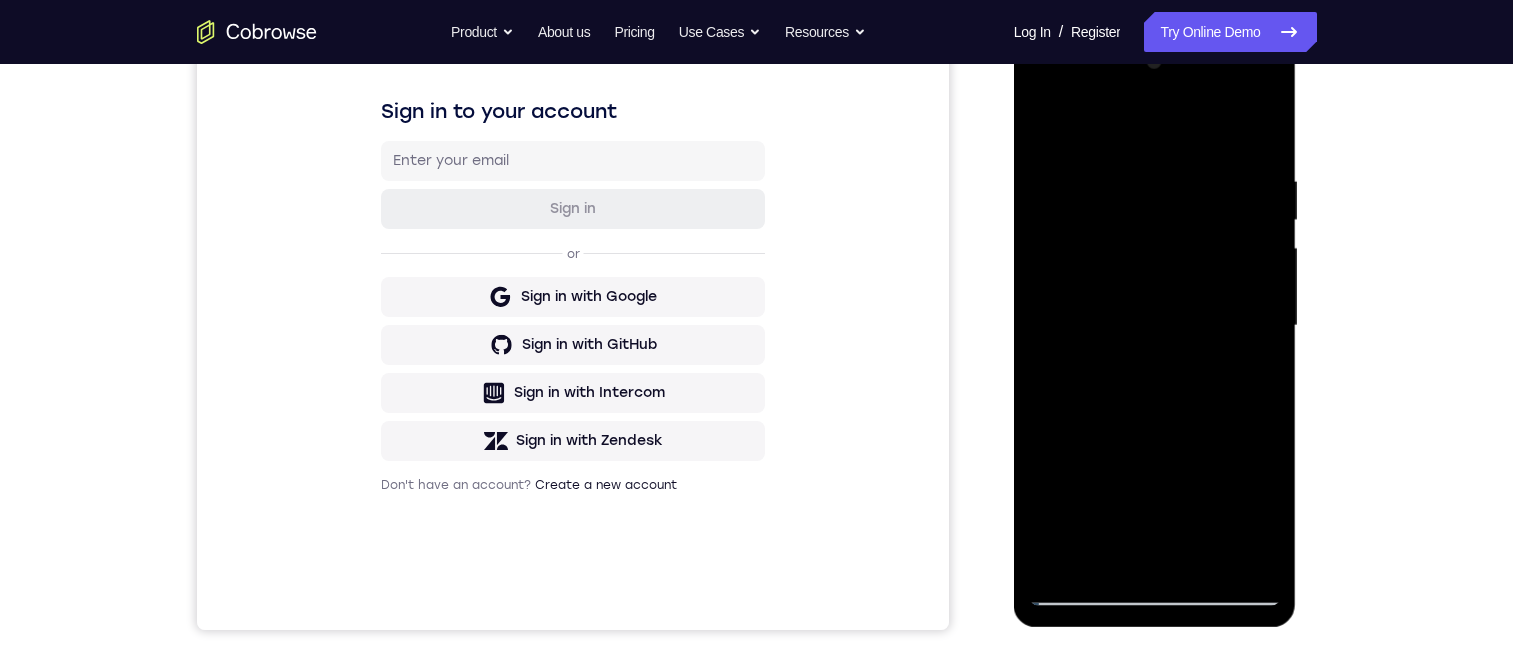 click at bounding box center [1155, 326] 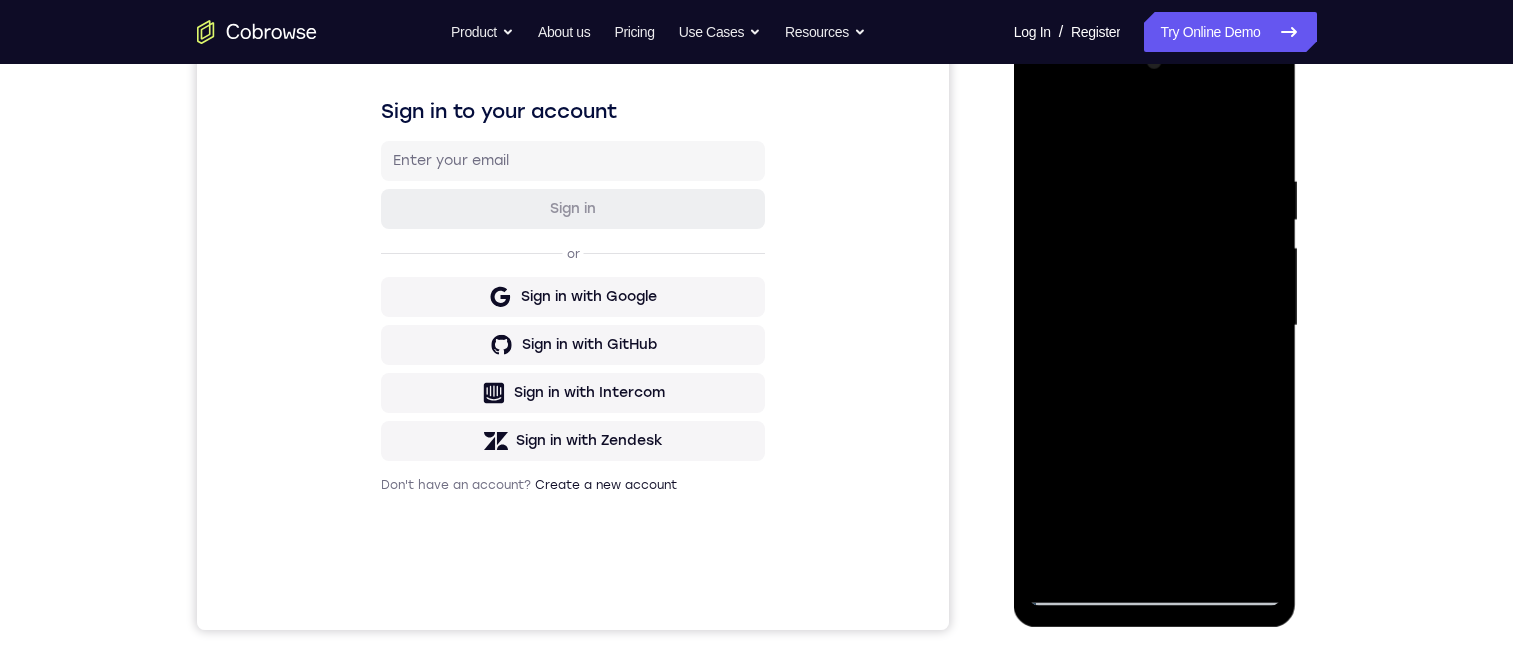 click at bounding box center (1155, 326) 